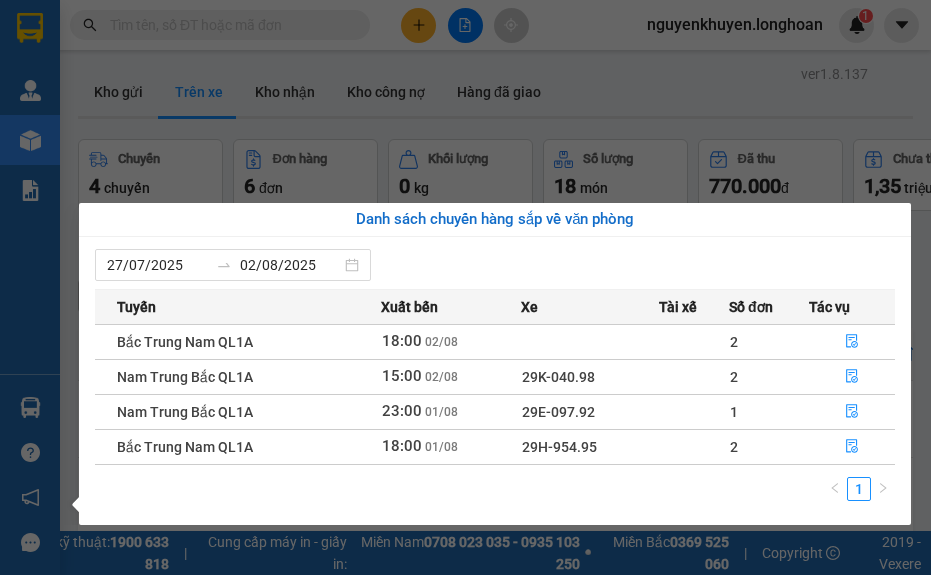 scroll, scrollTop: 0, scrollLeft: 0, axis: both 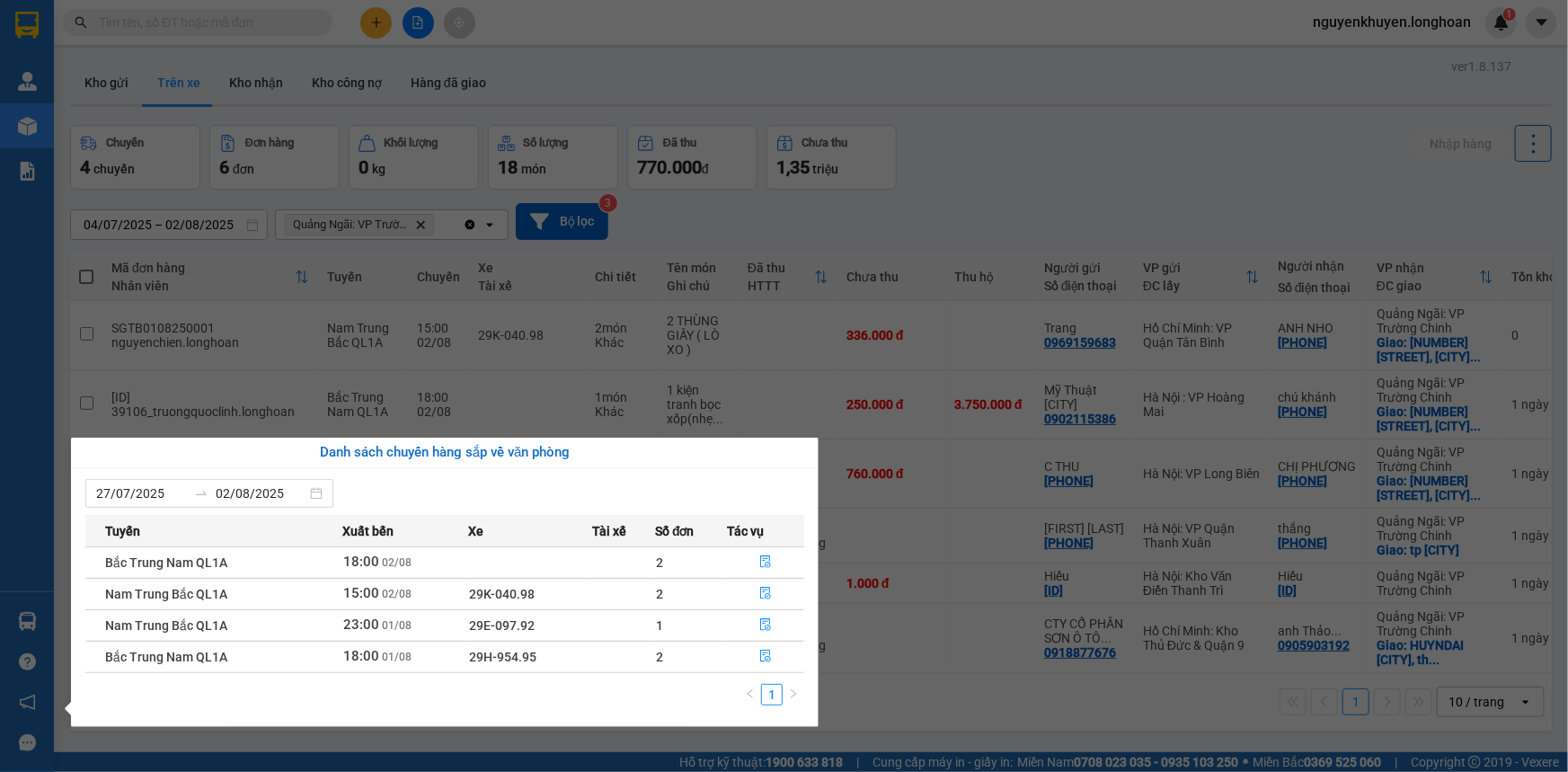 click on "Kết quả tìm kiếm ( 0 )  Bộ lọc  No Data nguyenkhuyen.longhoan 1     Quản Lý Quản lý giao nhận mới     Kho hàng mới     Báo cáo  11. Báo cáo đơn giao nhận nội bộ 1. Báo cáo nộp tiền các vp 12. Thống kê đơn đối tác 3. Doanh Thu theo VP Gửi (mới) 5. Báo cáo COD 7. Thống kê đơn đang có trong kho nhận 7: Thống kê đơn hàng chưa giao 9. Thống kê đơn sửa cước Báo cáo đơn hàng hủy Hàng sắp về Hướng dẫn sử dụng Giới thiệu Vexere, nhận hoa hồng Phản hồi Phần mềm hỗ trợ bạn tốt chứ? ver  1.8.137 Kho gửi Trên xe Kho nhận Kho công nợ Hàng đã giao Chuyến 4 chuyến Đơn hàng 6 đơn Khối lượng 0 kg Số lượng 18 món Đã thu 770.000  đ Chưa thu 1,35   triệu Nhập hàng 04/07/2025 – 02/08/2025 Press the down arrow key to interact with the calendar and select a date. Press the escape button to close the calendar. Selected date range is from 04/07/2025 to 02/08/2025." at bounding box center [784, 386] 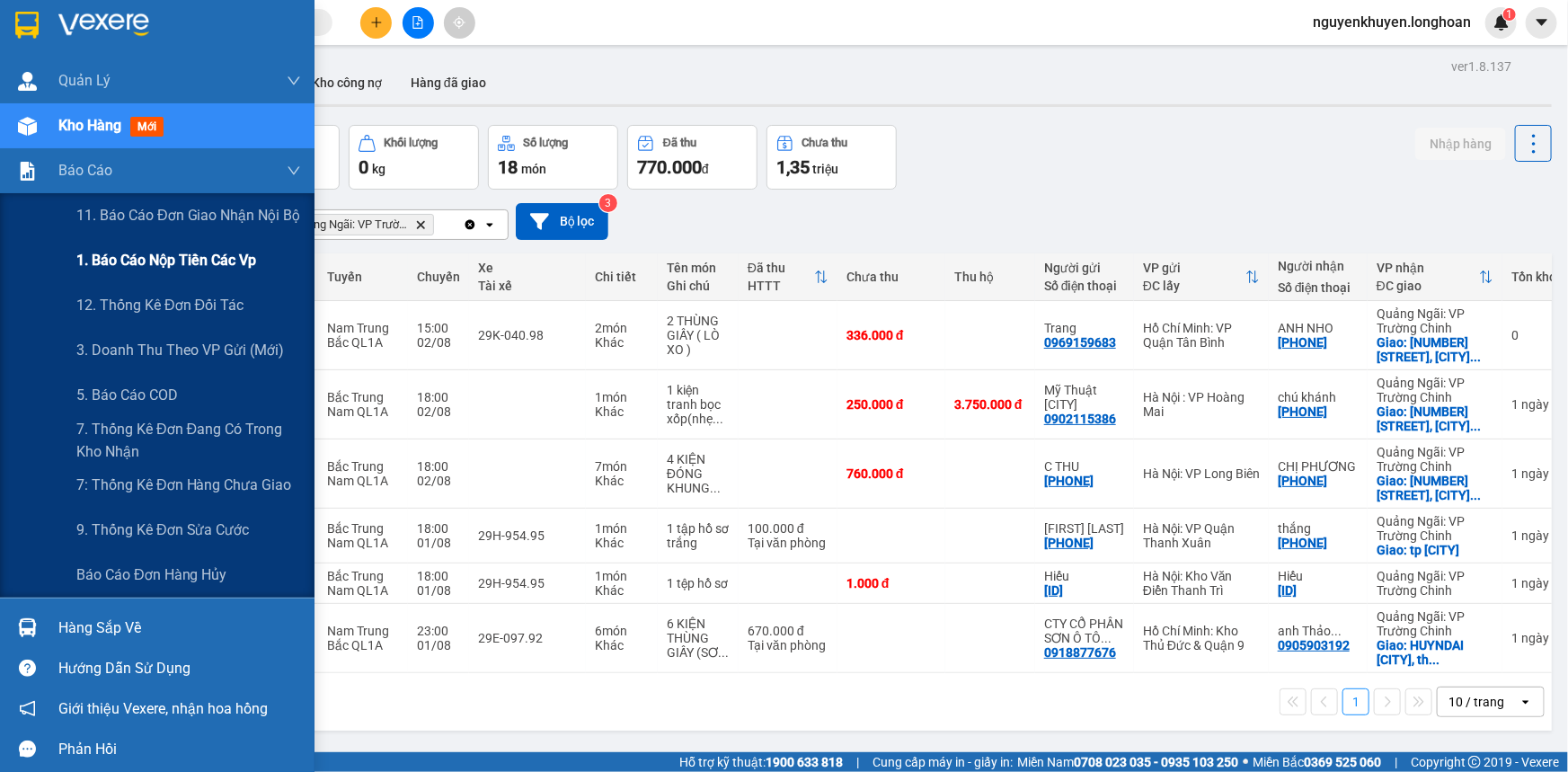 click on "1. Báo cáo nộp tiền các vp" at bounding box center [166, 260] 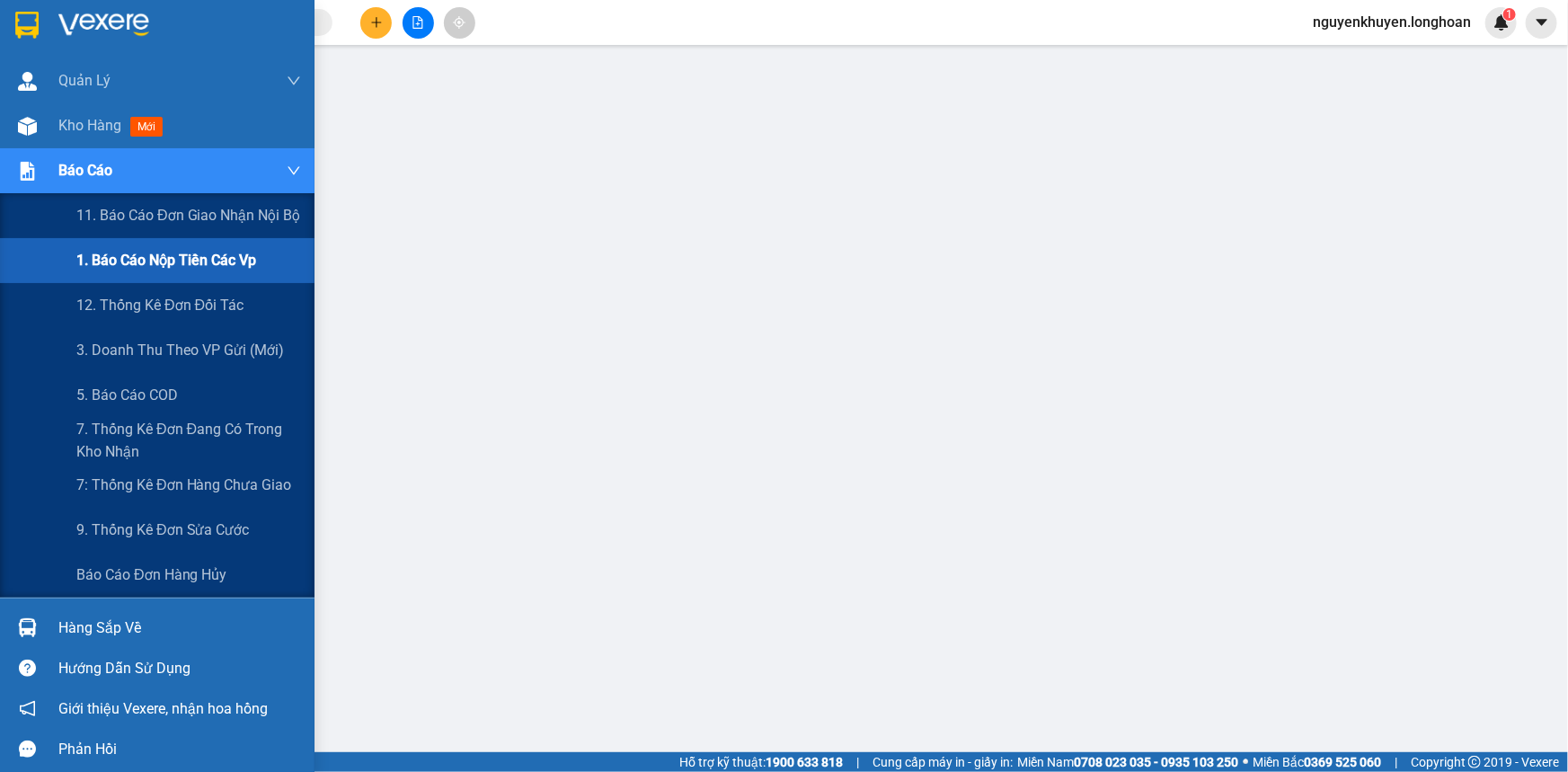 click on "Báo cáo" at bounding box center [157, 171] 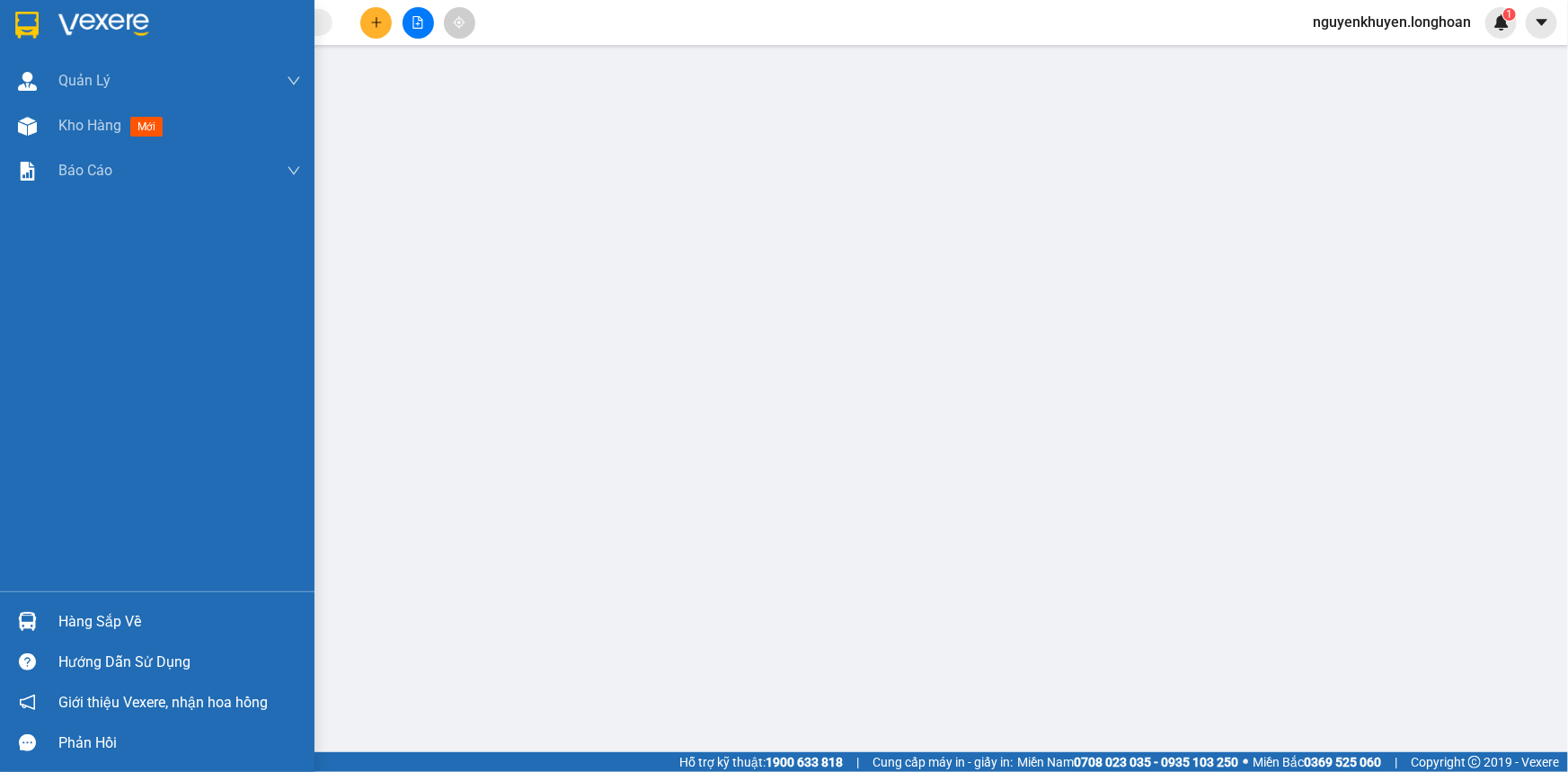 click on "Hàng sắp về" at bounding box center [180, 622] 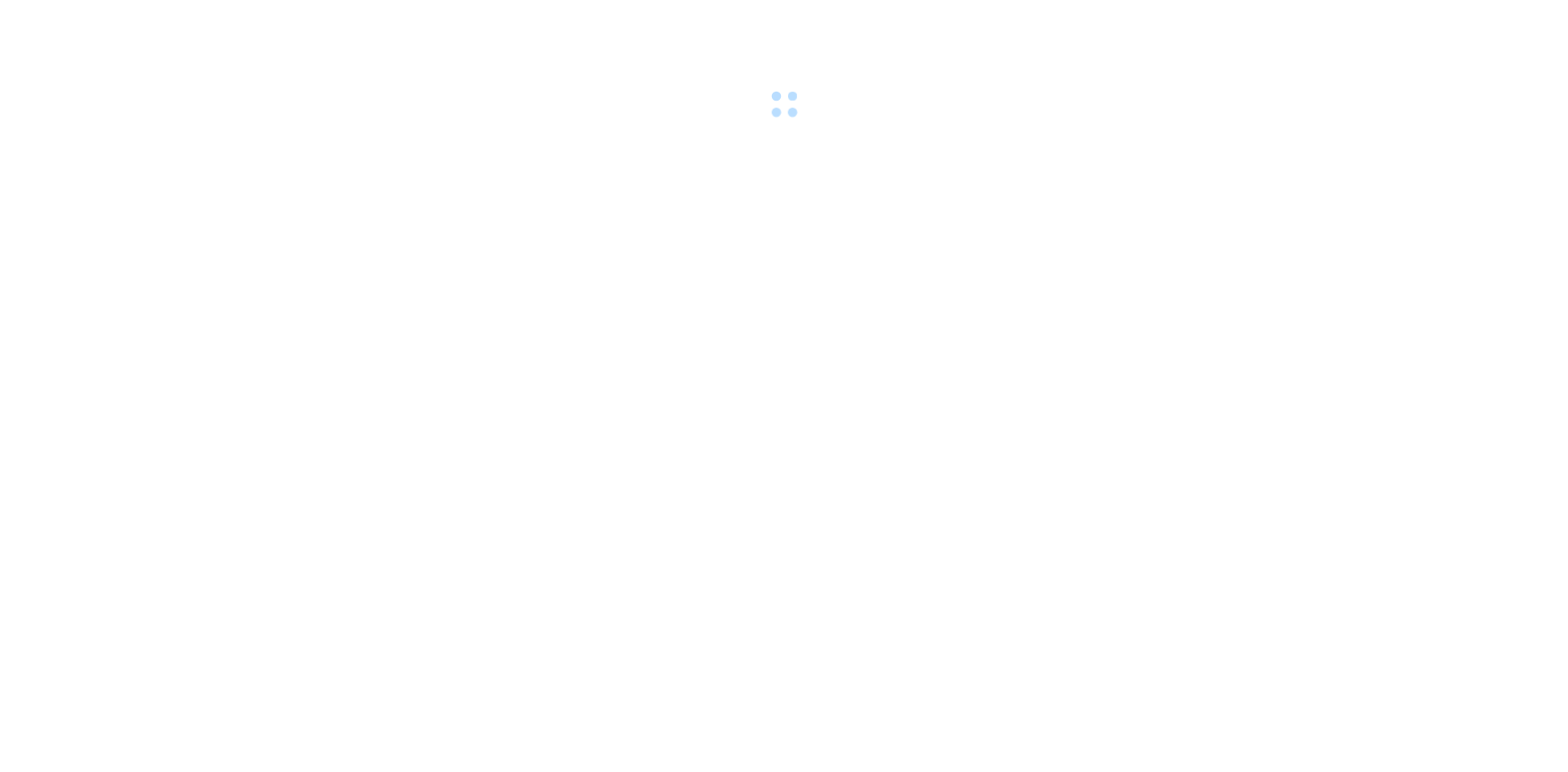 scroll, scrollTop: 0, scrollLeft: 0, axis: both 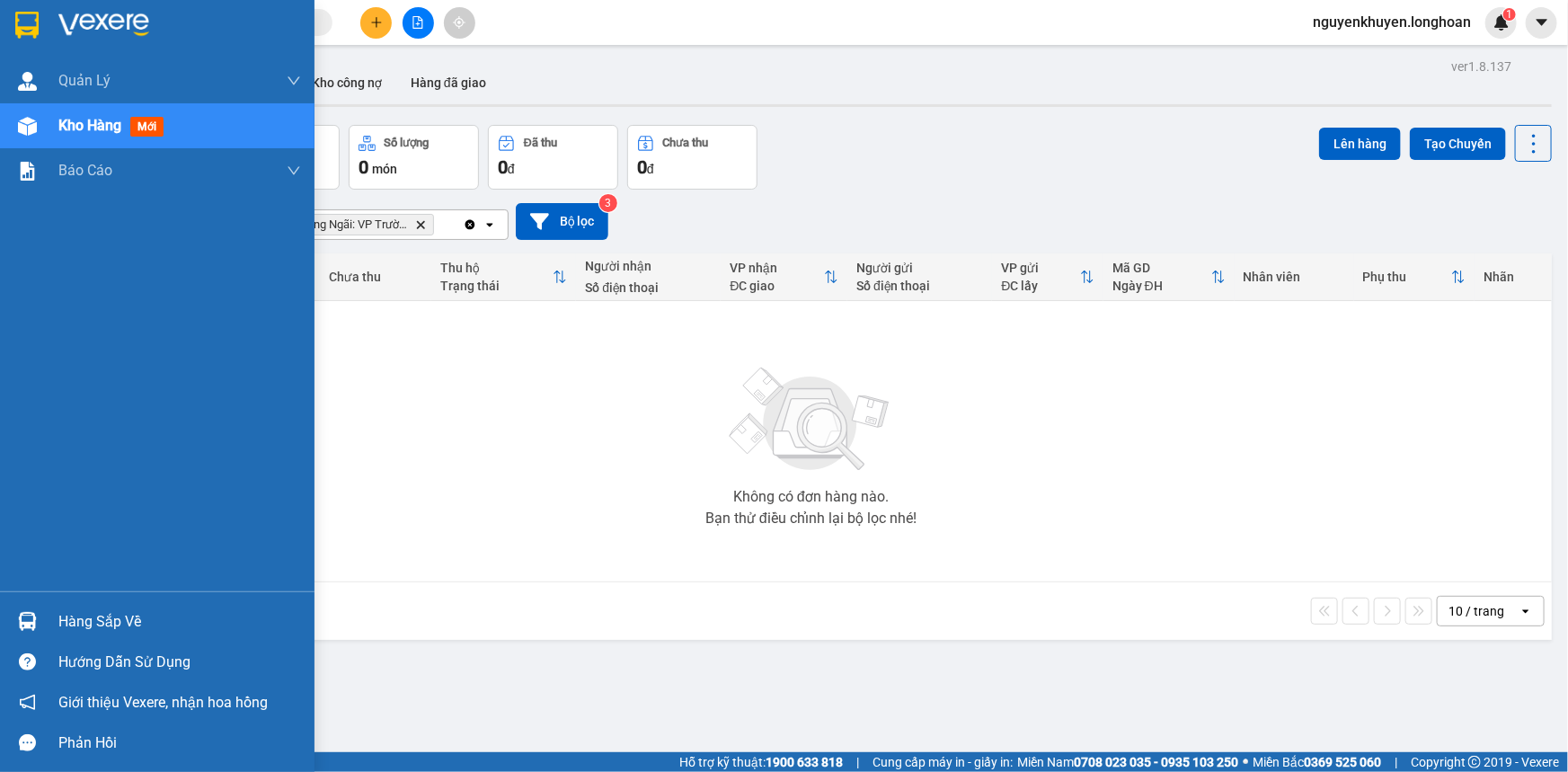click on "Hàng sắp về" at bounding box center [180, 622] 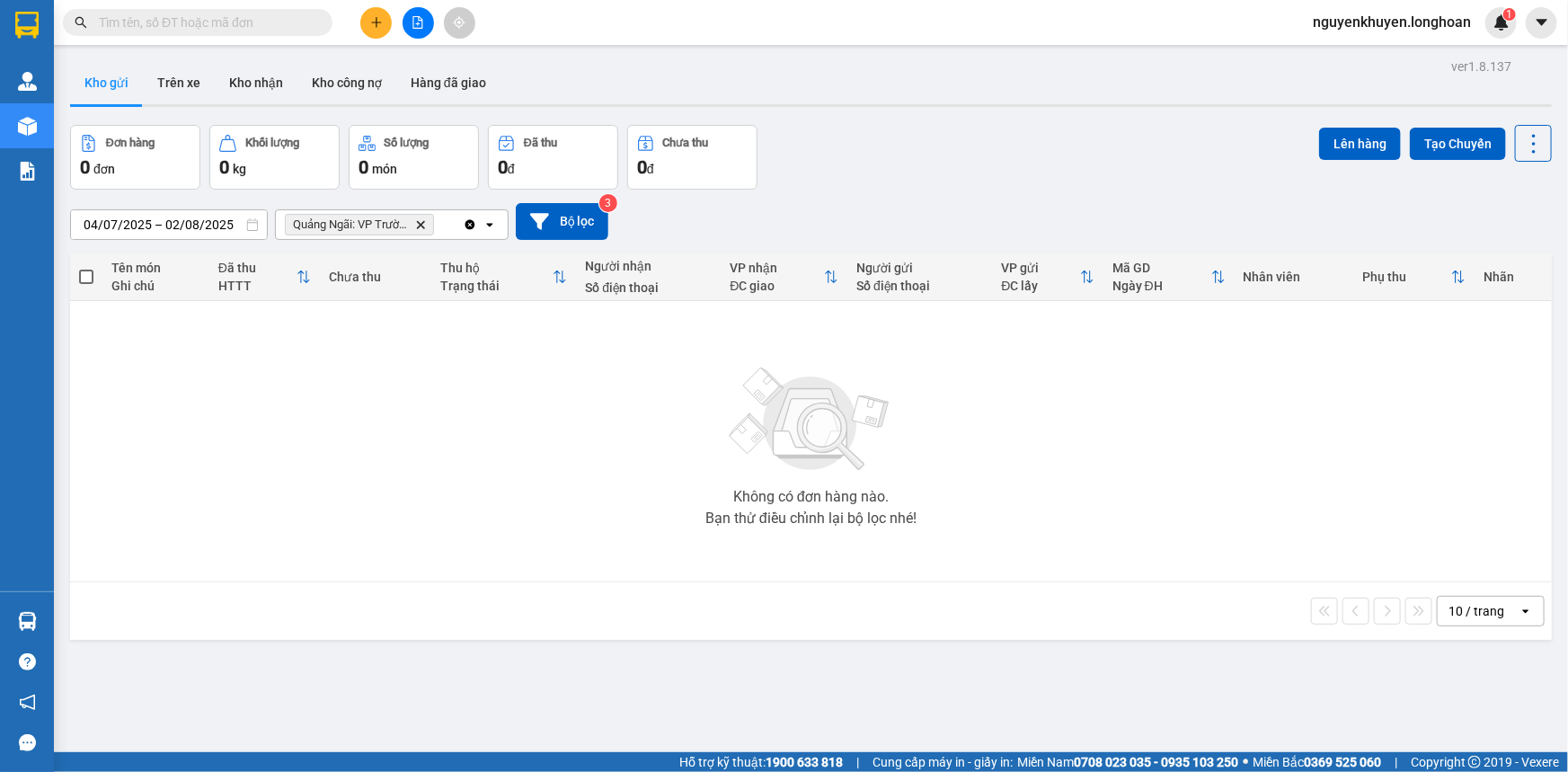 click on "Kết quả tìm kiếm ( 0 )  Bộ lọc  No Data [NAME] 1     Quản Lý Quản lý giao nhận mới     Kho hàng mới     Báo cáo  11. Báo cáo đơn giao nhận nội bộ 1. Báo cáo nộp tiền các vp 12. Thống kê đơn đối tác 3. Doanh Thu theo VP Gửi (mới) 5. Báo cáo COD 7. Thống kê đơn đang có trong kho nhận 7: Thống kê đơn hàng chưa giao 9. Thống kê đơn sửa cước Báo cáo đơn hàng hủy Hàng sắp về Hướng dẫn sử dụng Giới thiệu Vexere, nhận hoa hồng Phản hồi Phần mềm hỗ trợ bạn tốt chứ? ver  1.8.137 Kho gửi Trên xe Kho nhận Kho công nợ Hàng đã giao Đơn hàng 0 đơn Khối lượng 0 kg Số lượng 0 món Đã thu 0  đ Chưa thu 0  đ Lên hàng Tạo Chuyến [DATE] – [DATE] Press the down arrow key to interact with the calendar and select a date. Press the escape button to close the calendar. Selected date range is from [DATE] to [DATE]. Delete Clear all open 3" at bounding box center (784, 386) 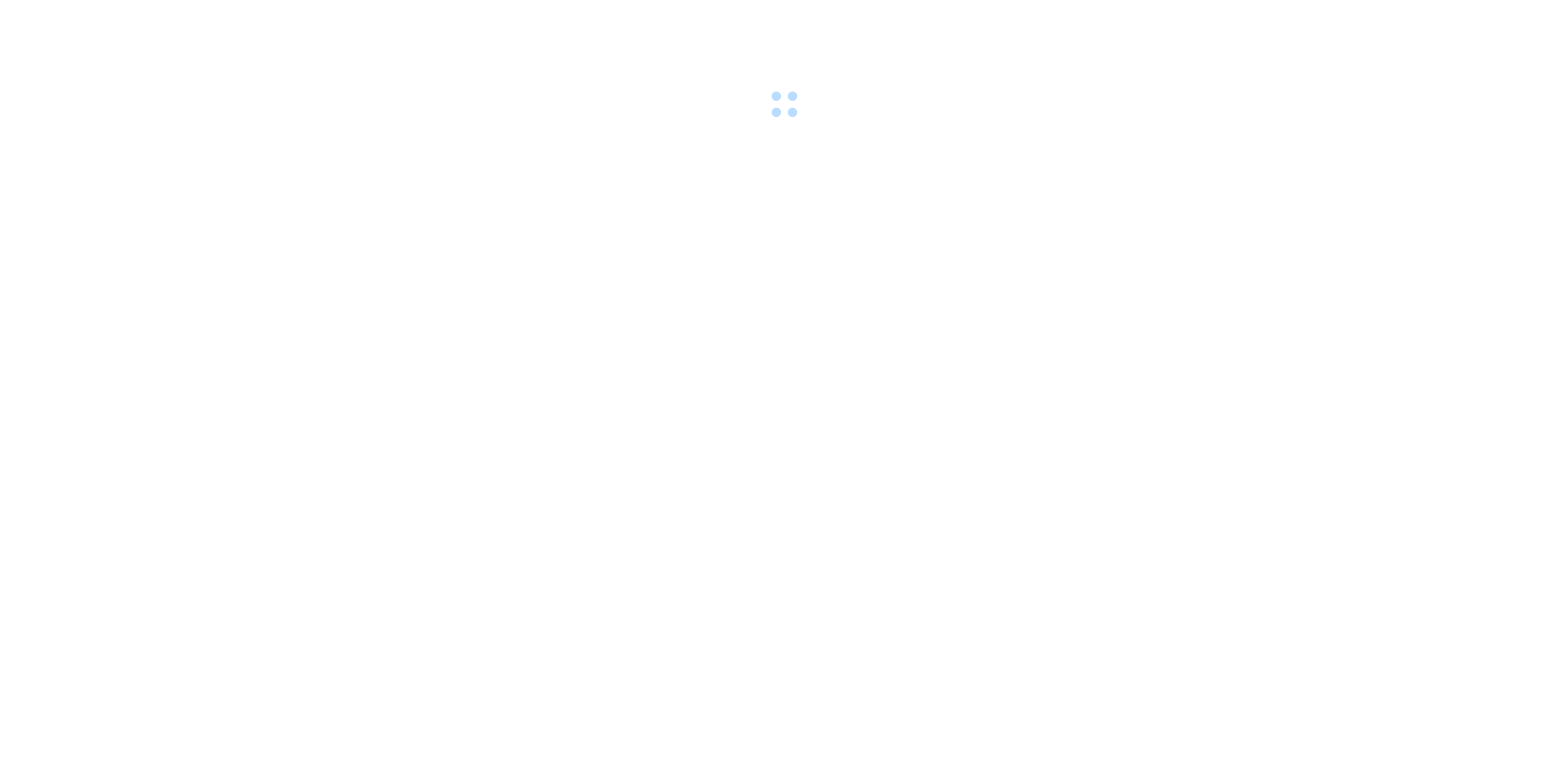 scroll, scrollTop: 0, scrollLeft: 0, axis: both 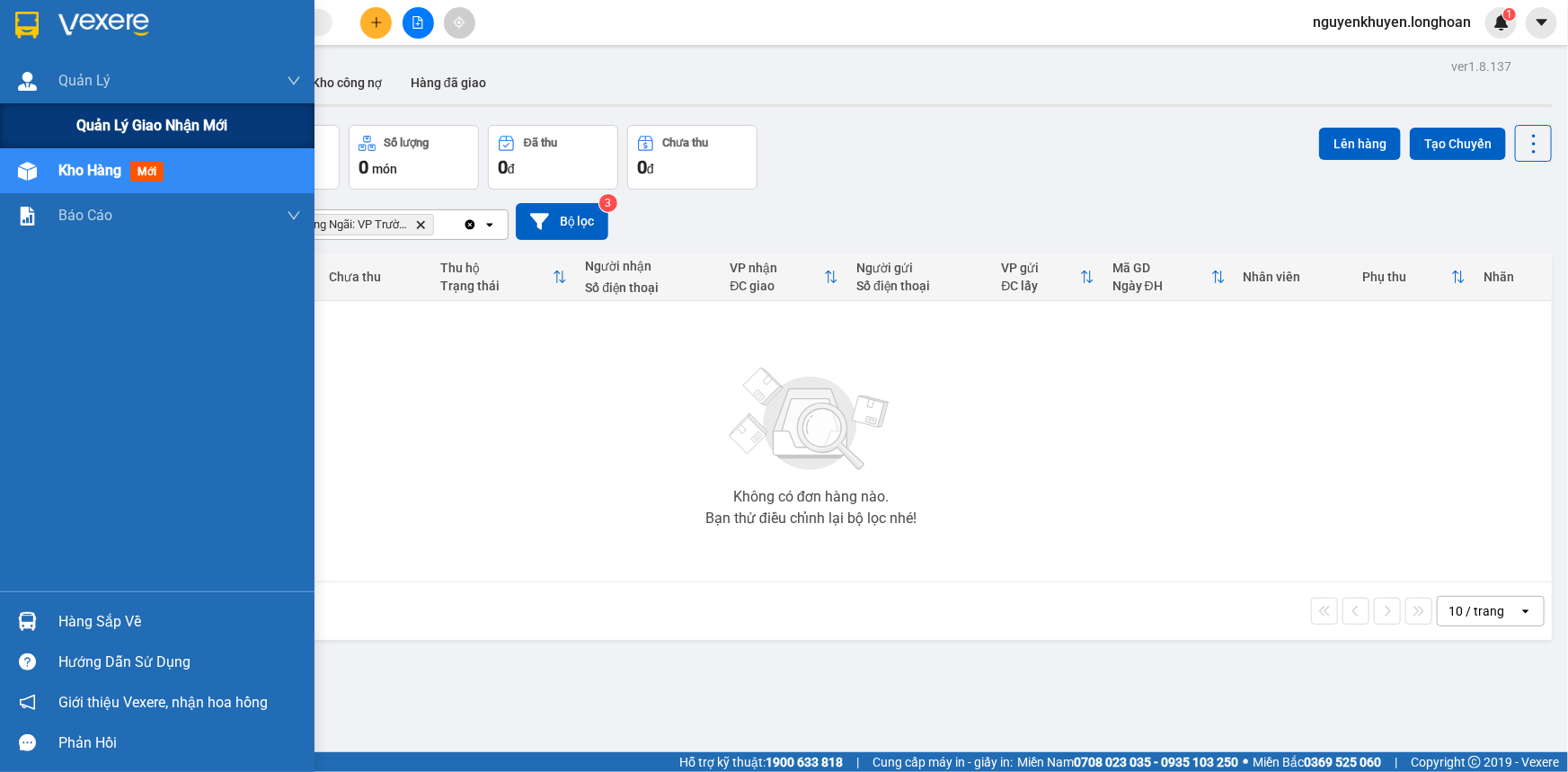 click on "Quản lý giao nhận mới" at bounding box center (152, 125) 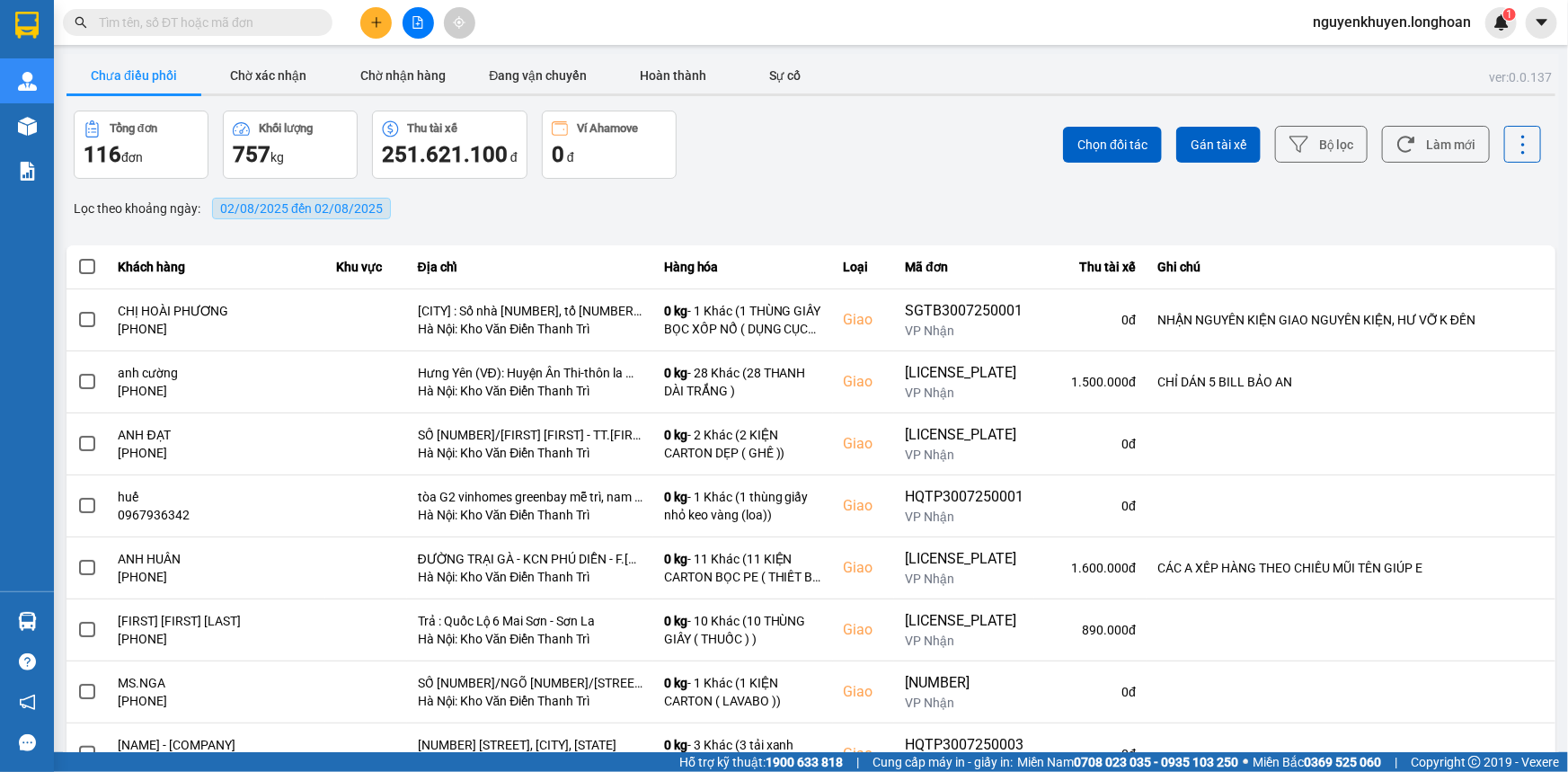 click on "02/08/2025 đến 02/08/2025" at bounding box center (301, 209) 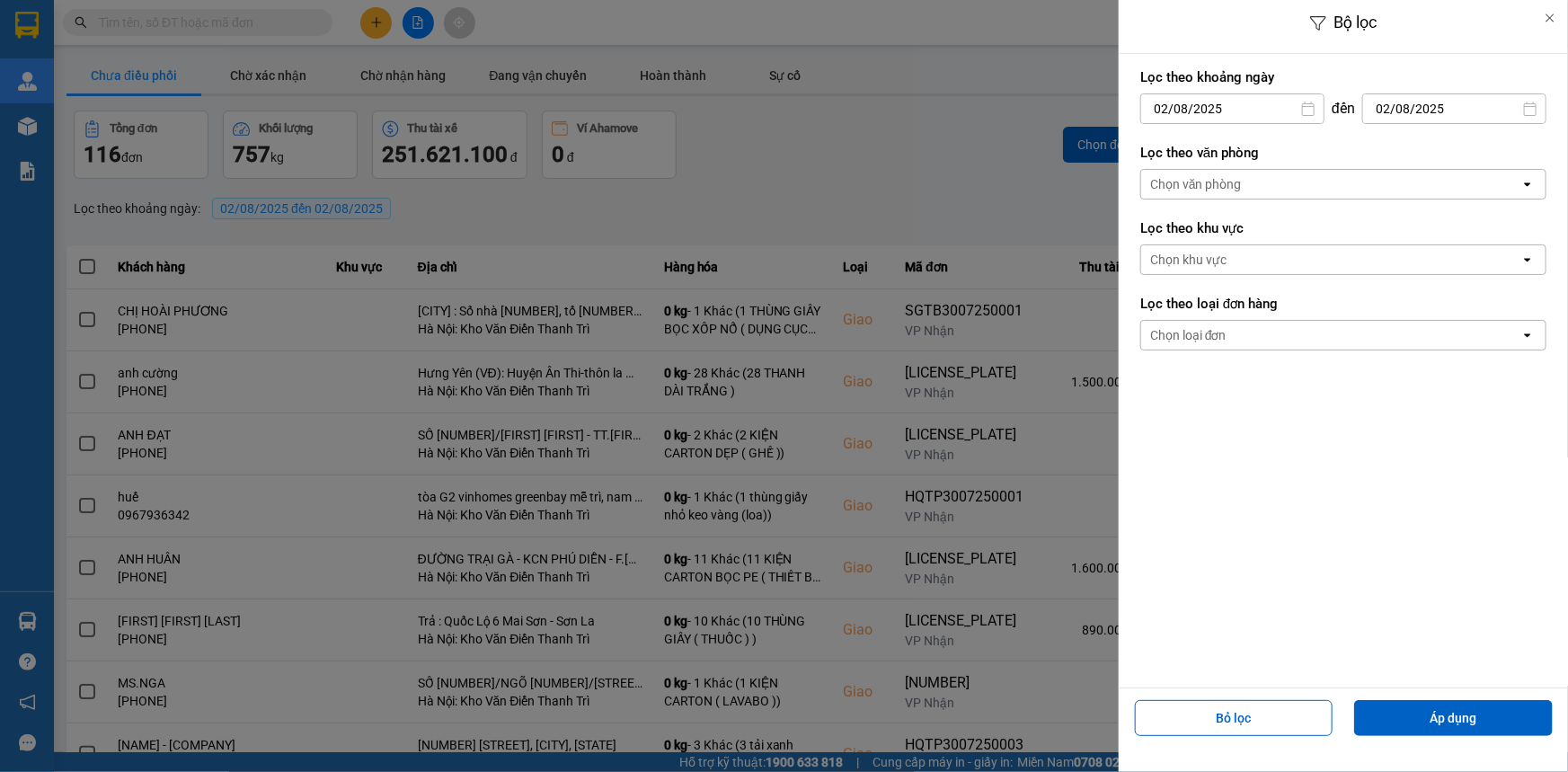 click on "Chọn văn phòng" at bounding box center (1331, 184) 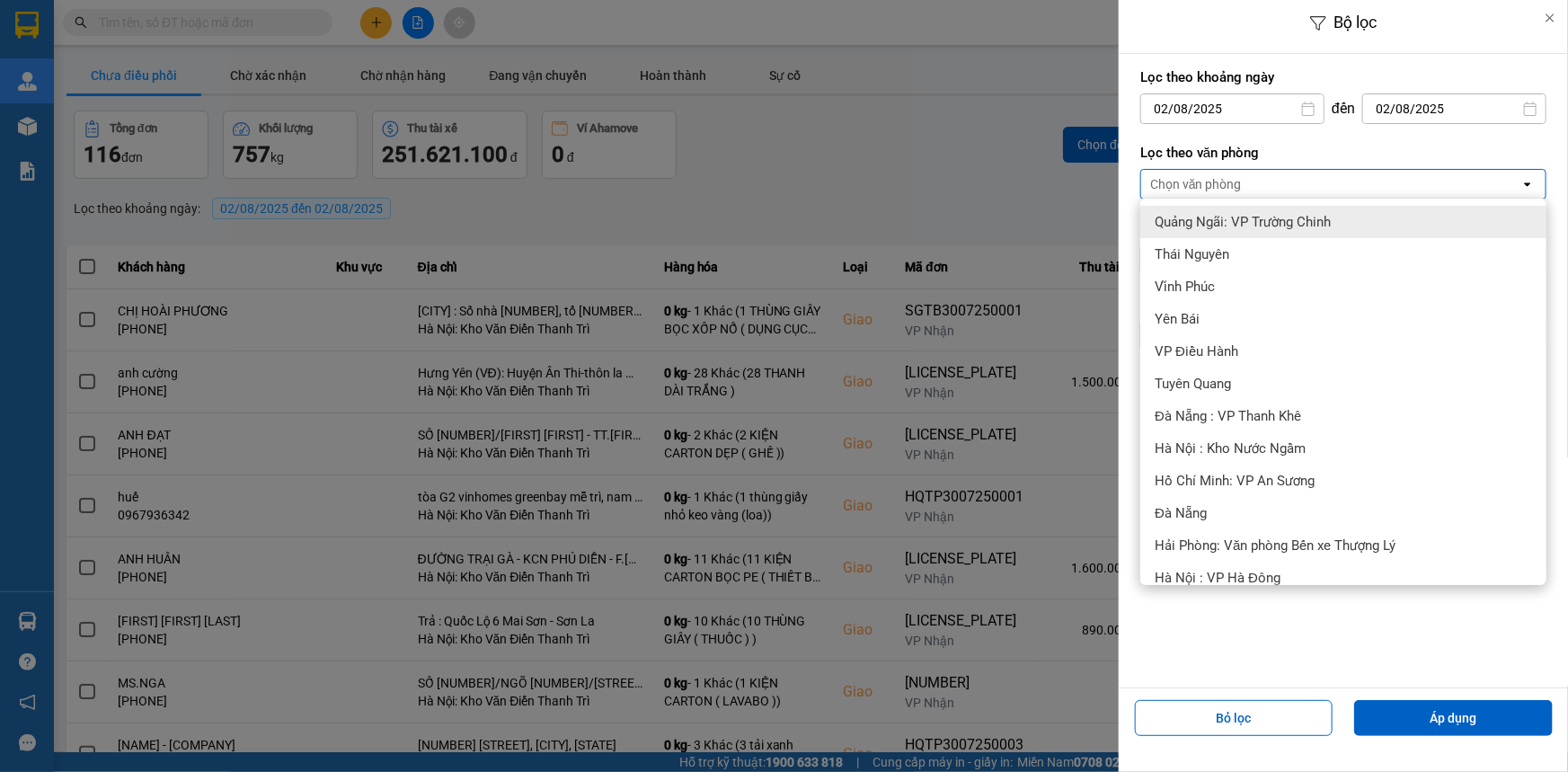 click on "Quảng Ngãi: VP Trường Chinh" at bounding box center [1243, 222] 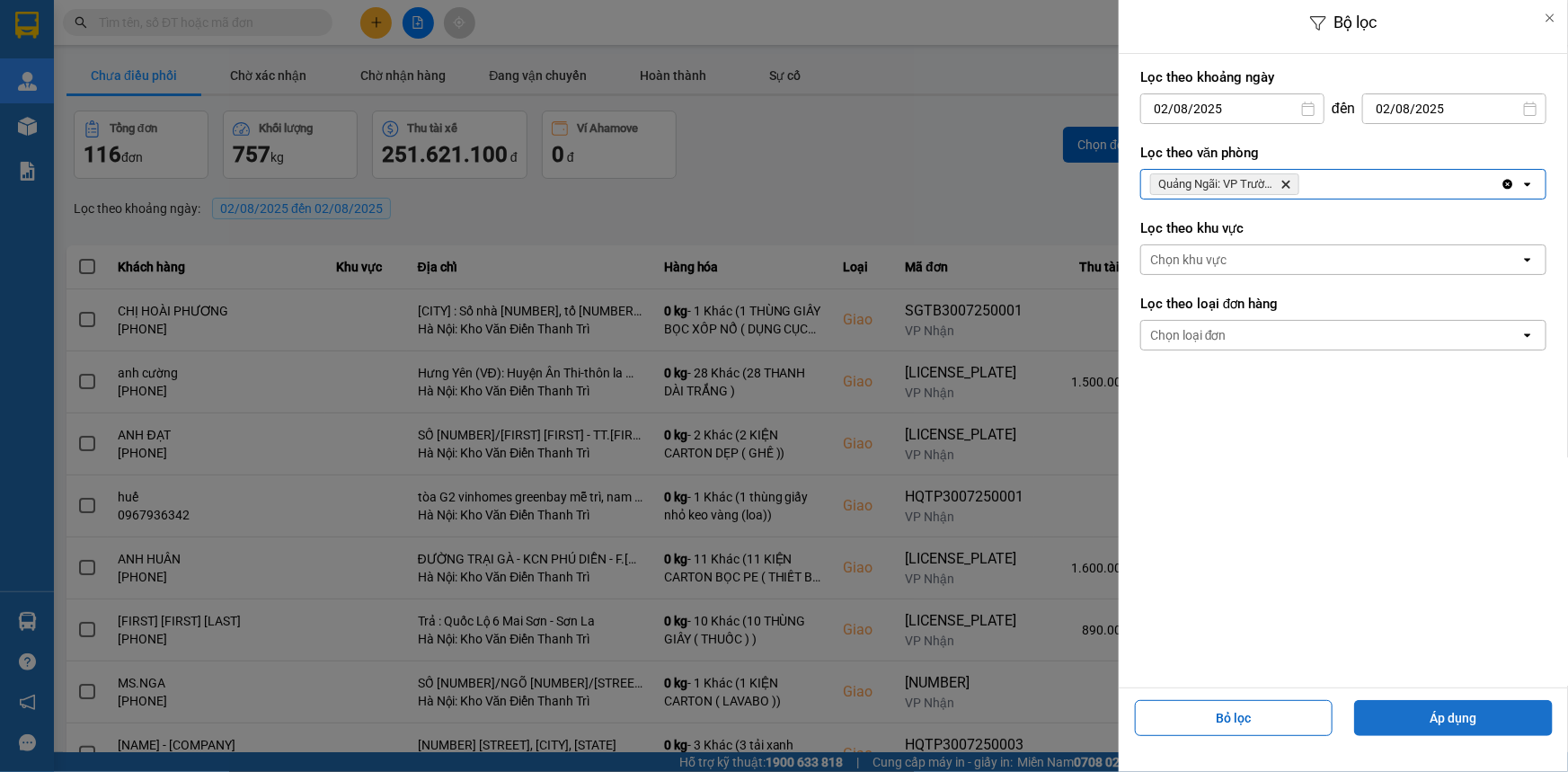 click on "Áp dụng" at bounding box center (1453, 718) 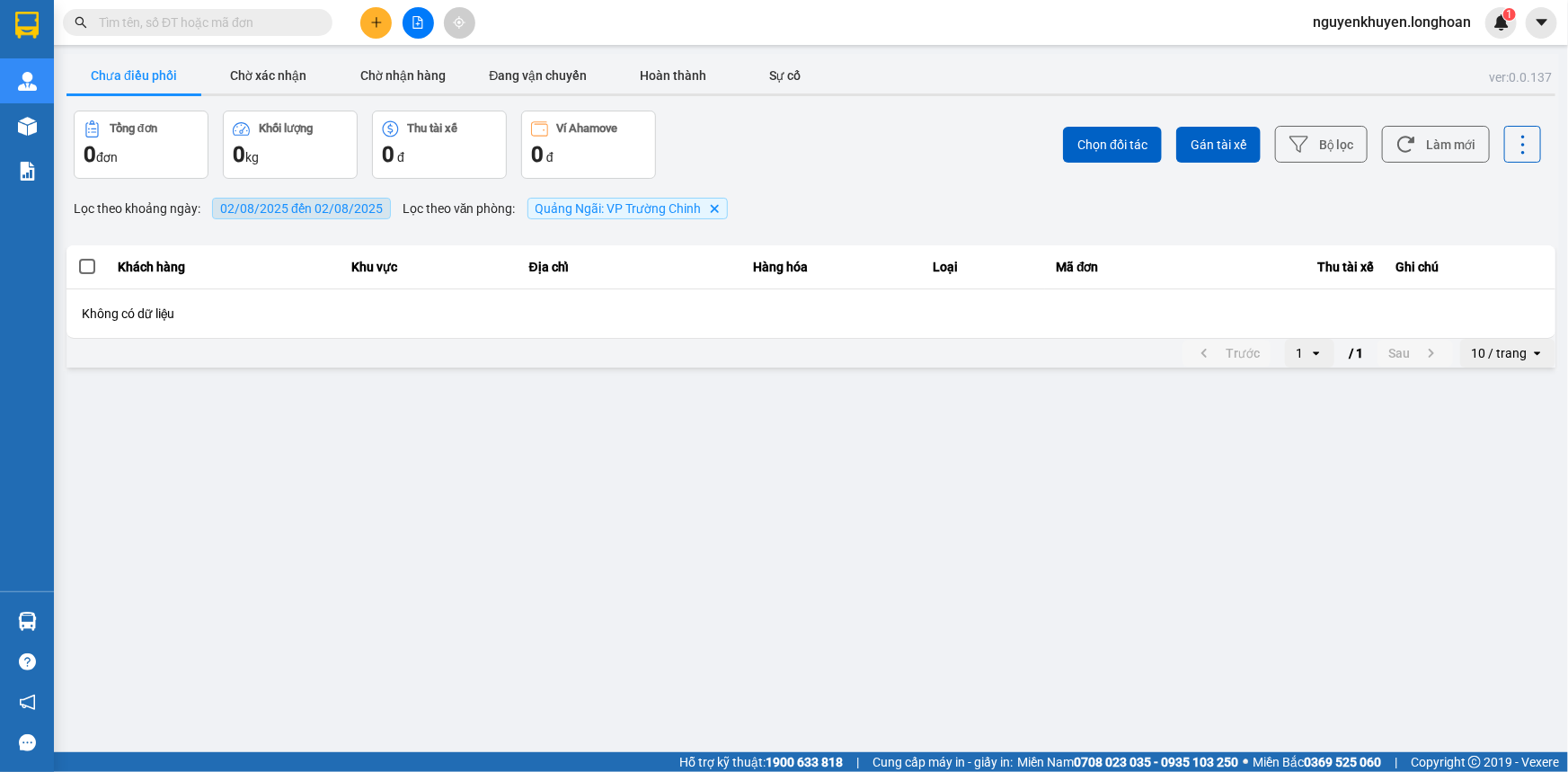 click on "02/08/2025 đến 02/08/2025" at bounding box center [301, 209] 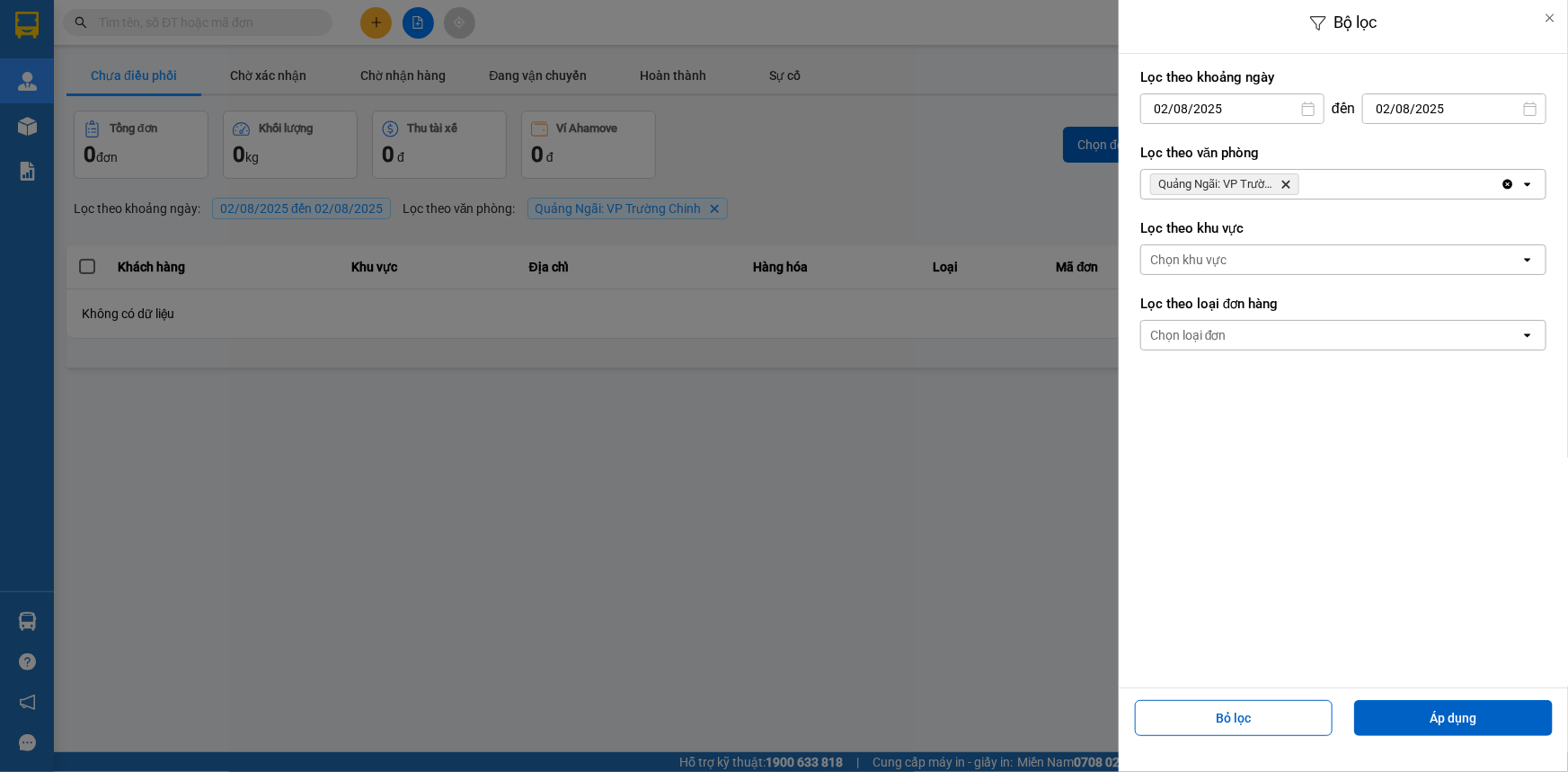 click at bounding box center [784, 386] 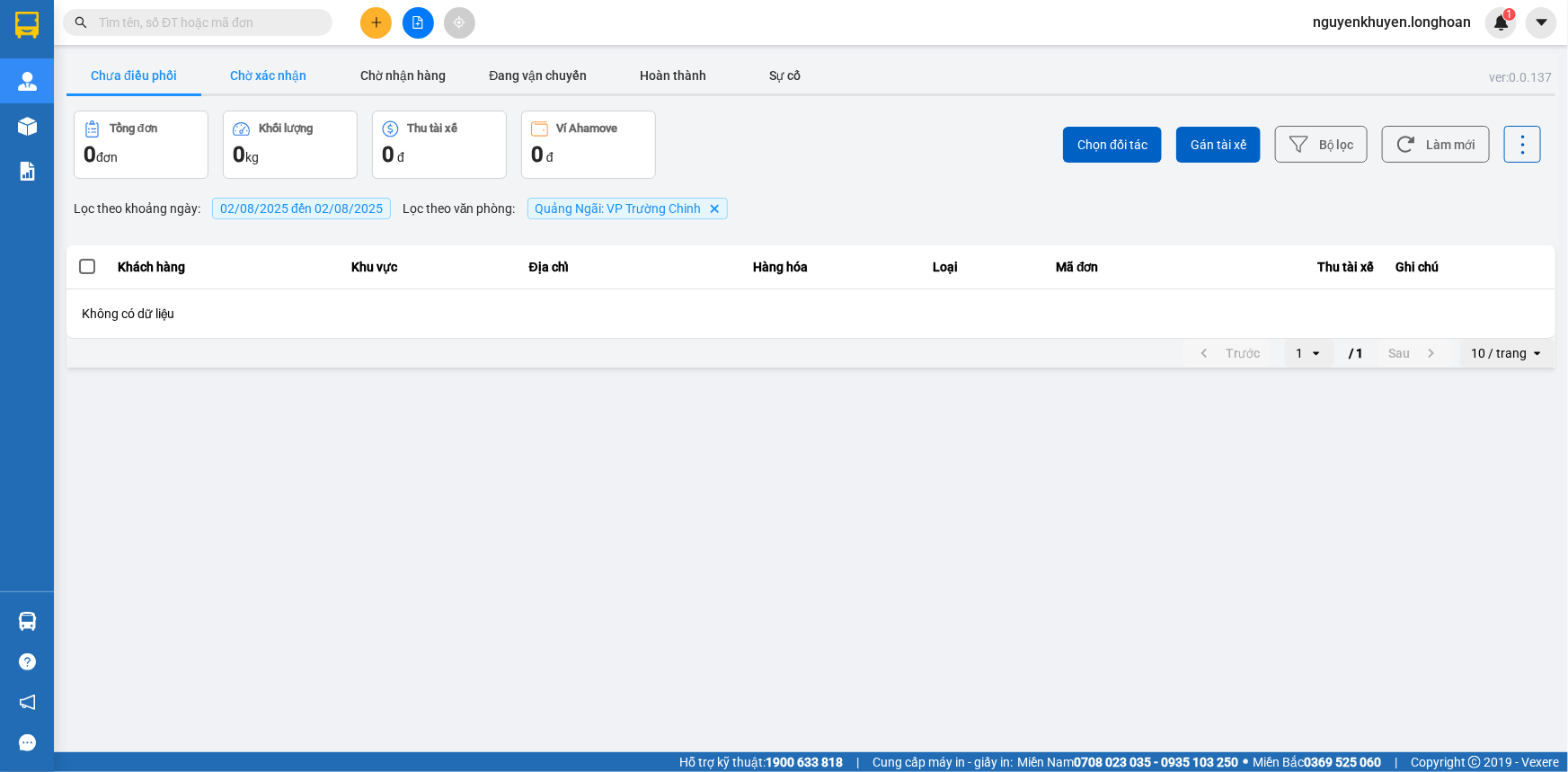 click on "Chờ xác nhận" at bounding box center (269, 75) 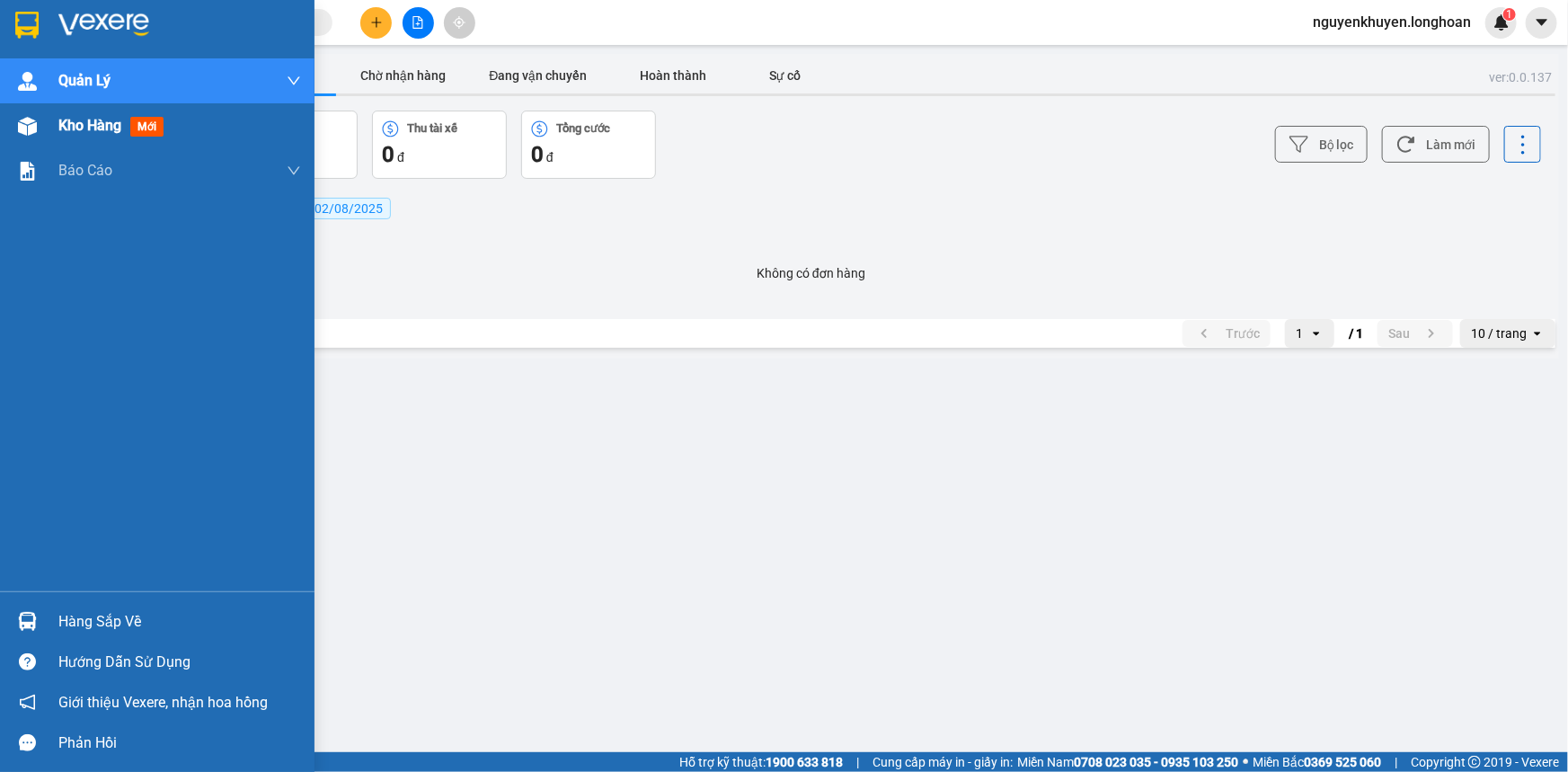 click on "Kho hàng mới" at bounding box center [114, 125] 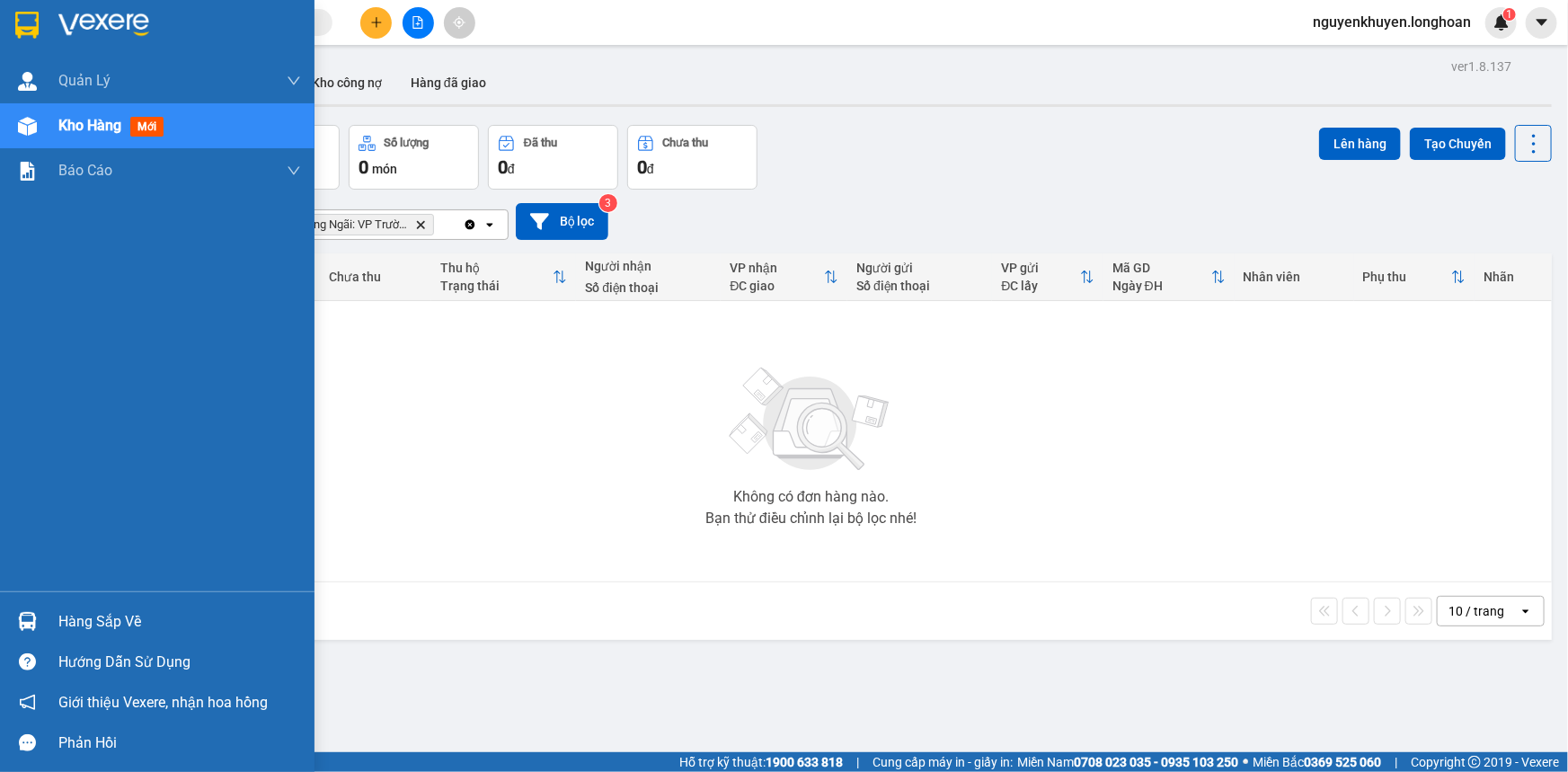 click on "Kho hàng mới" at bounding box center [114, 125] 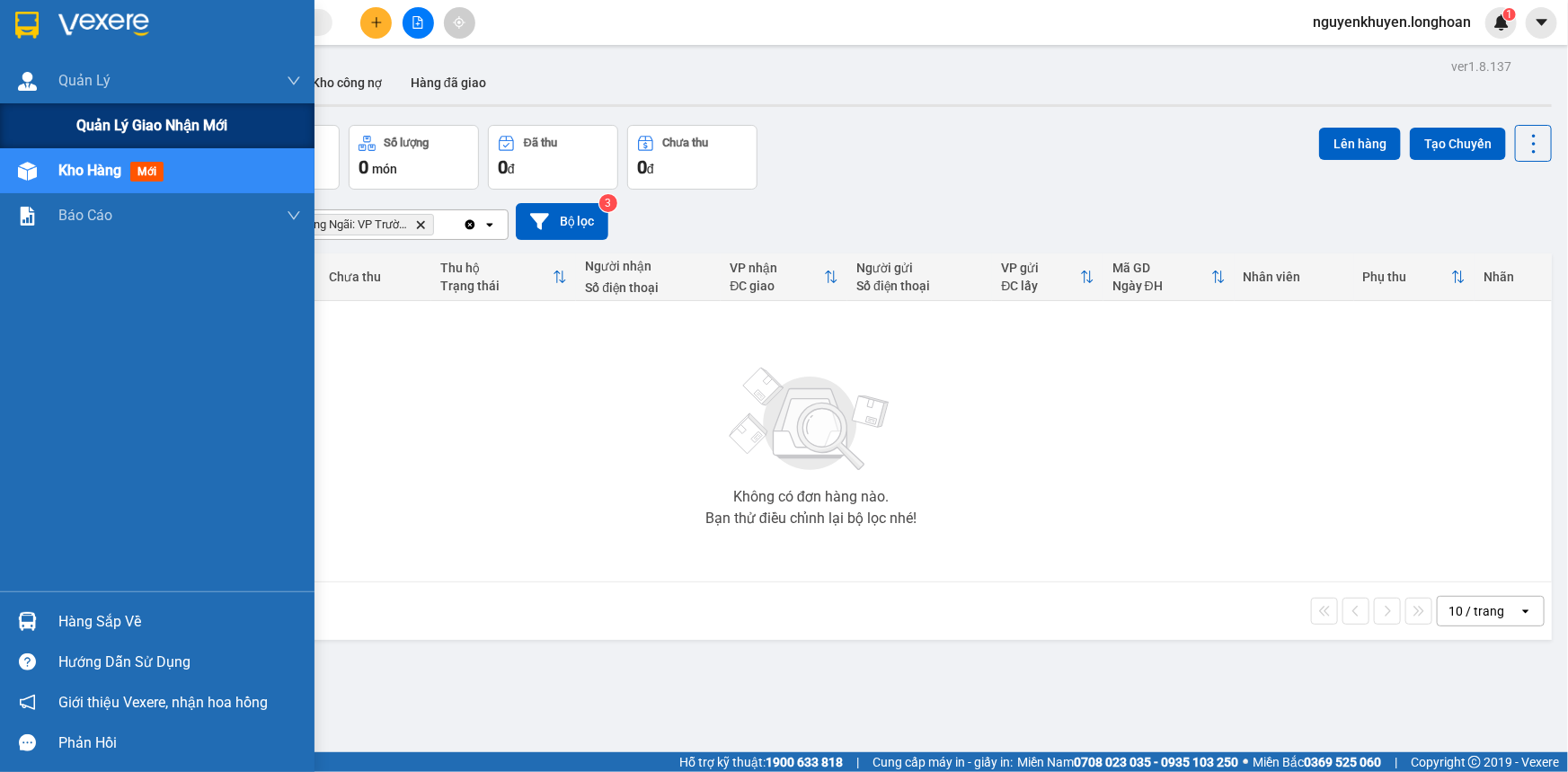 click on "Quản lý giao nhận mới" at bounding box center (152, 125) 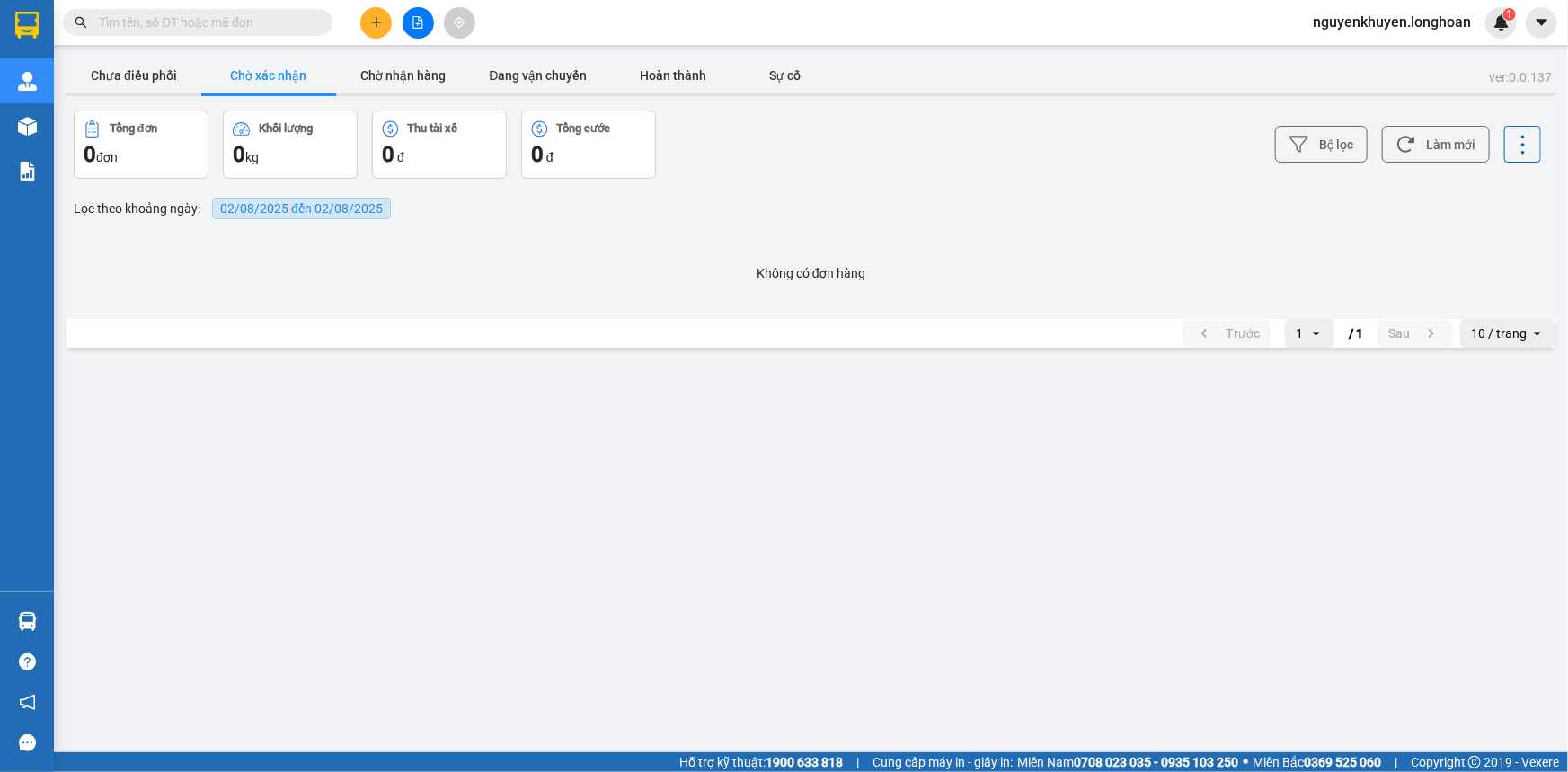 click on "02/08/2025 đến 02/08/2025" at bounding box center [301, 209] 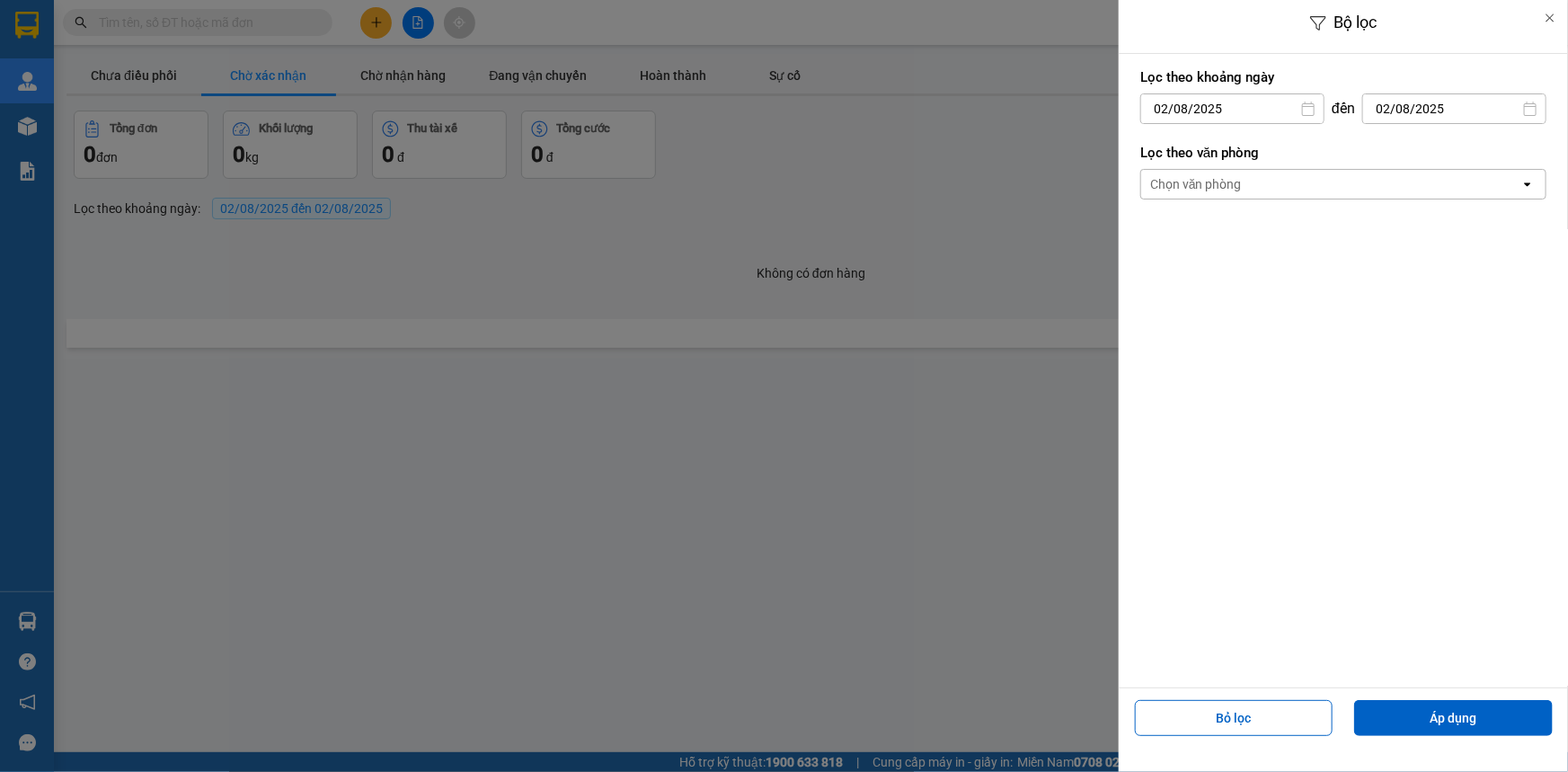click on "02/08/2025" at bounding box center (1232, 109) 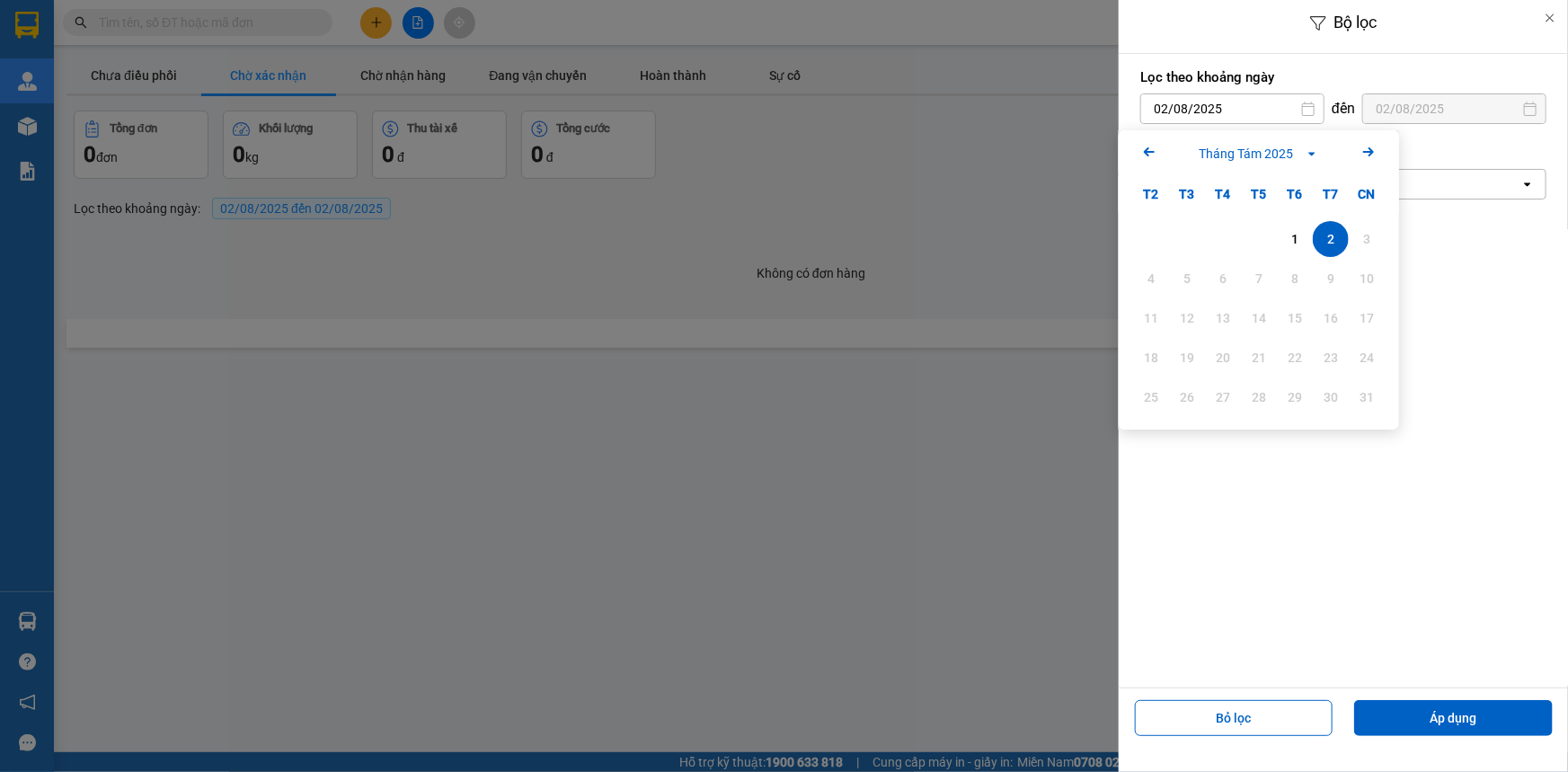 click on "Arrow Left" 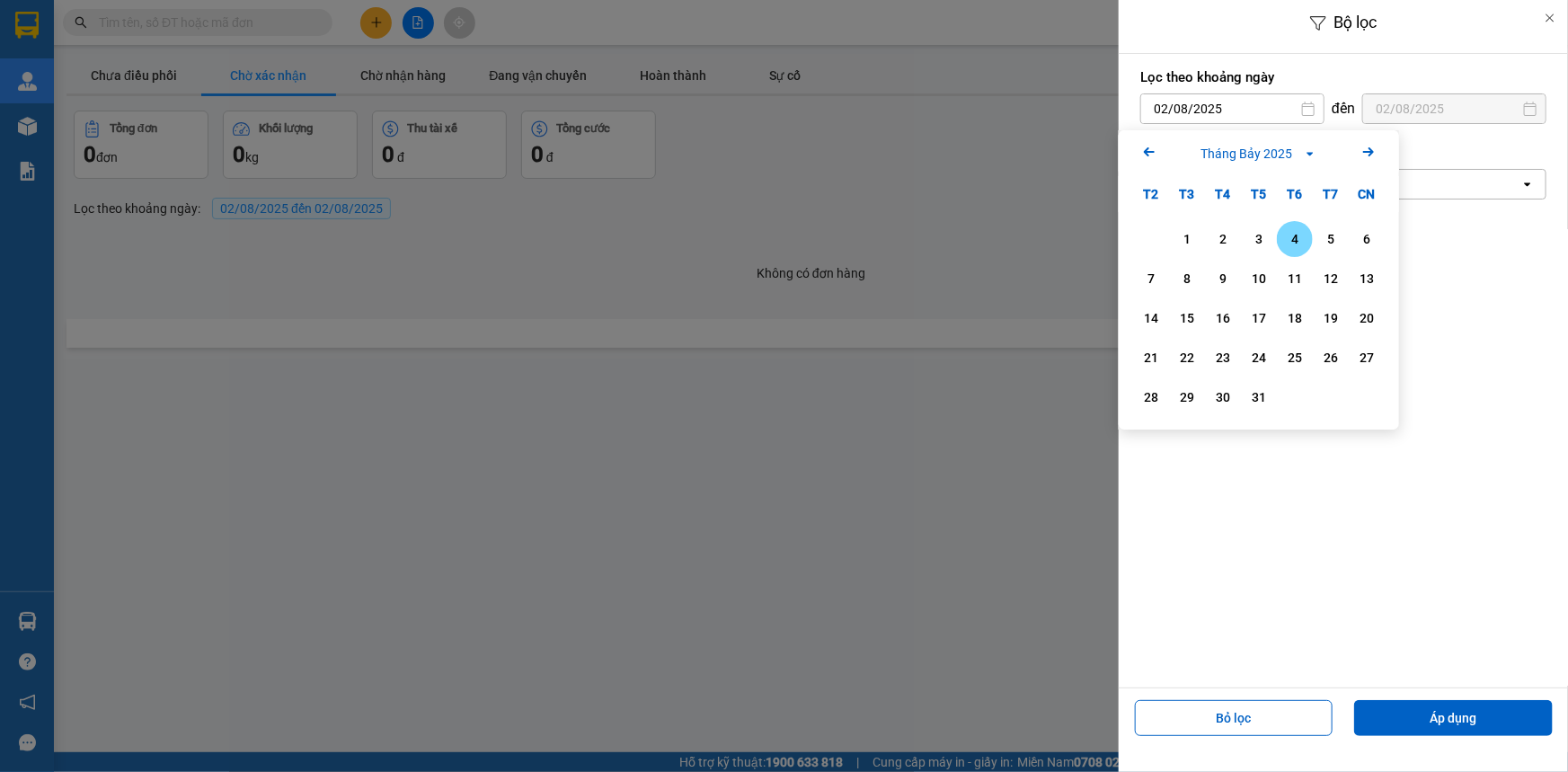 click on "4" at bounding box center [1295, 239] 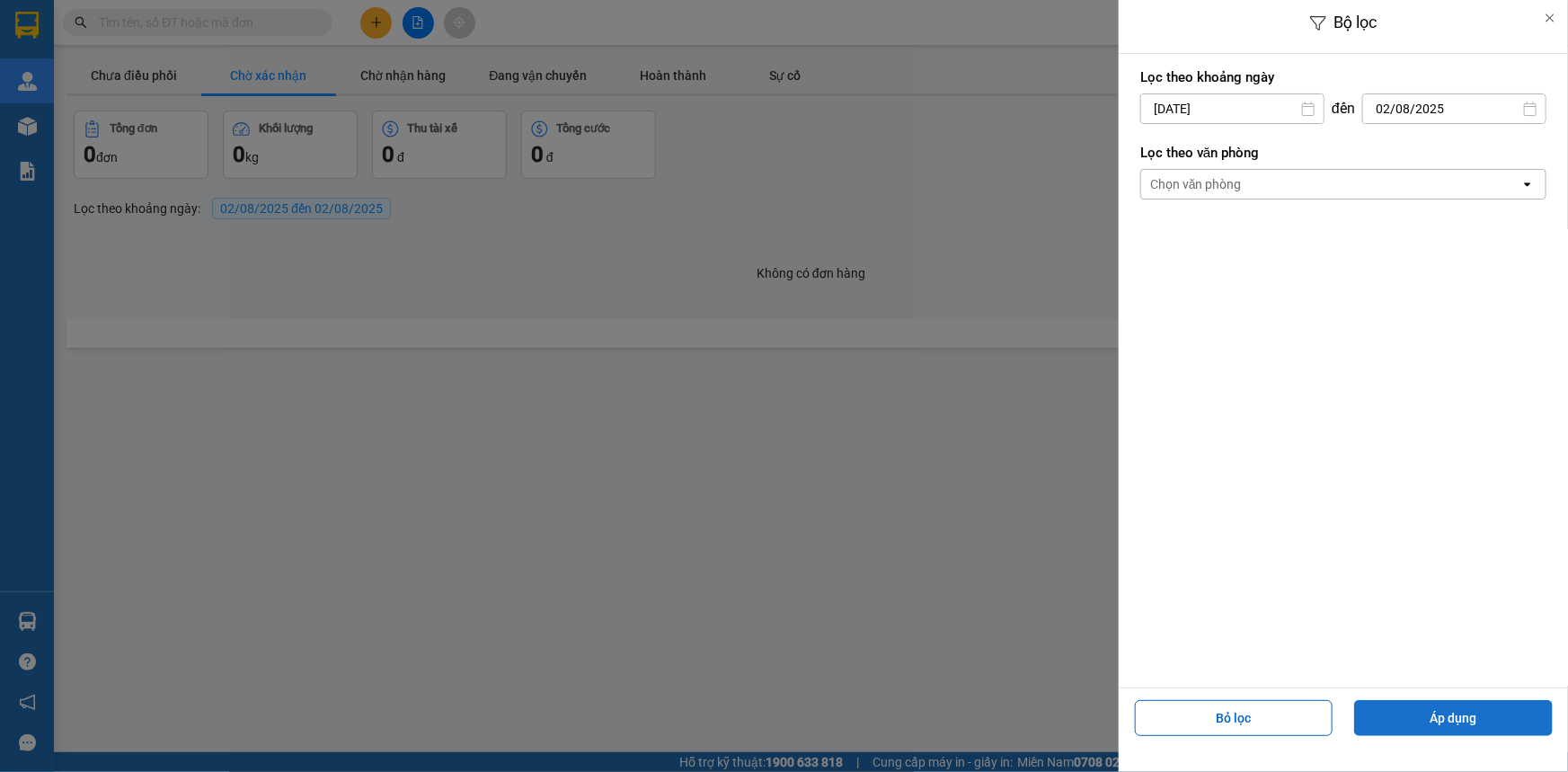 click on "Áp dụng" at bounding box center [1453, 718] 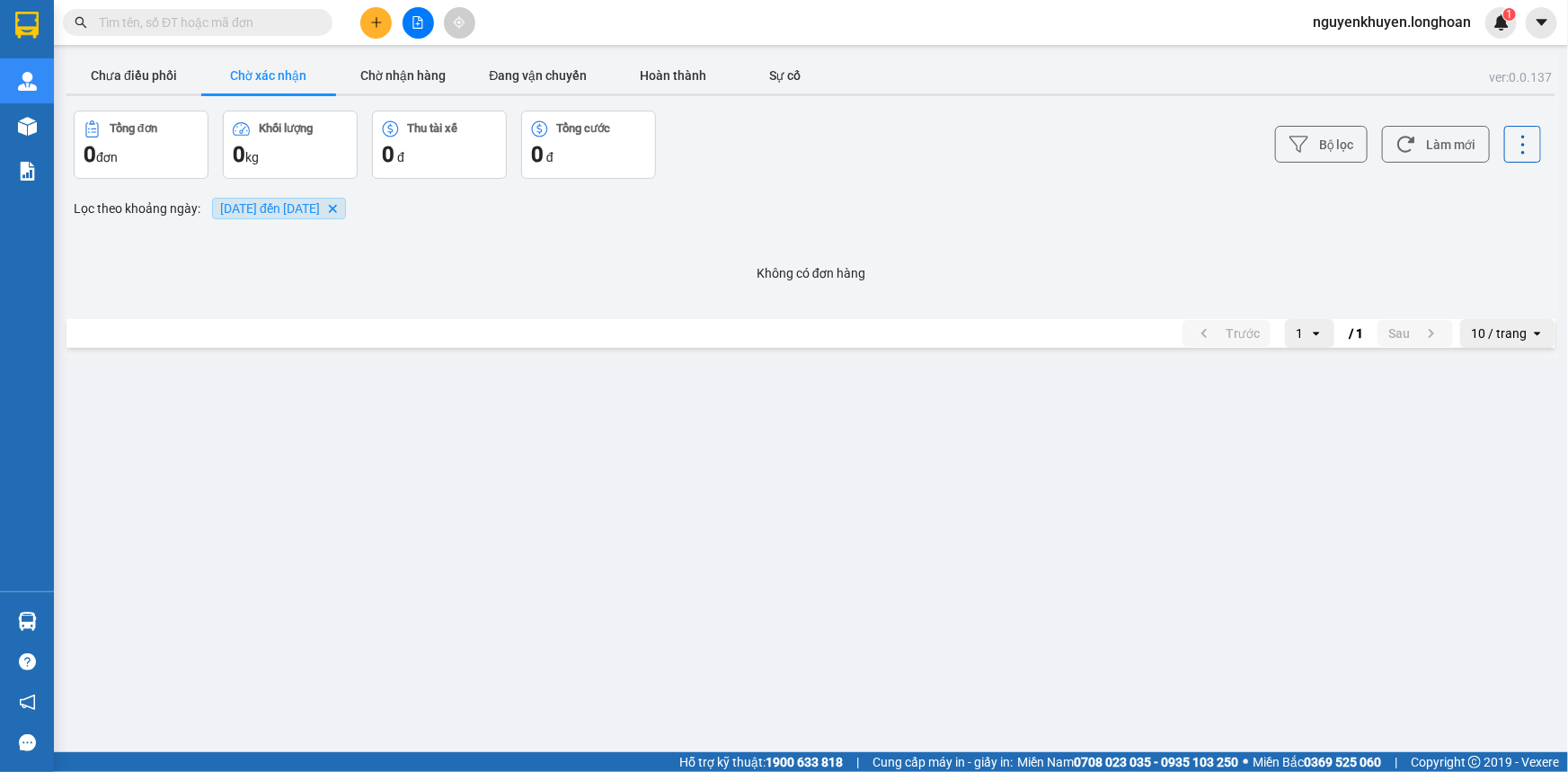 click on "04/07/2025 đến 02/08/2025" at bounding box center (270, 209) 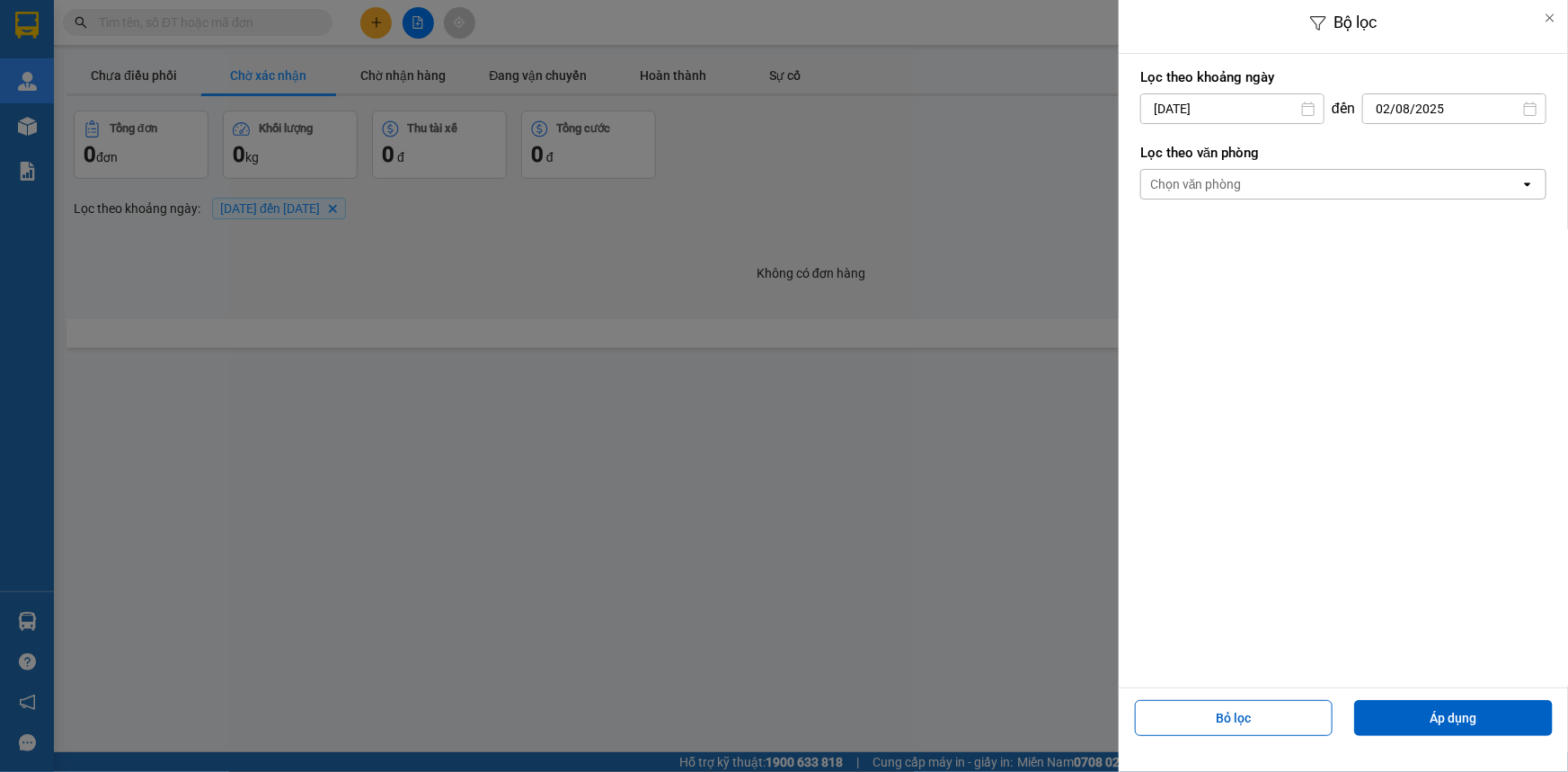 click on "Chọn văn phòng" at bounding box center (1196, 184) 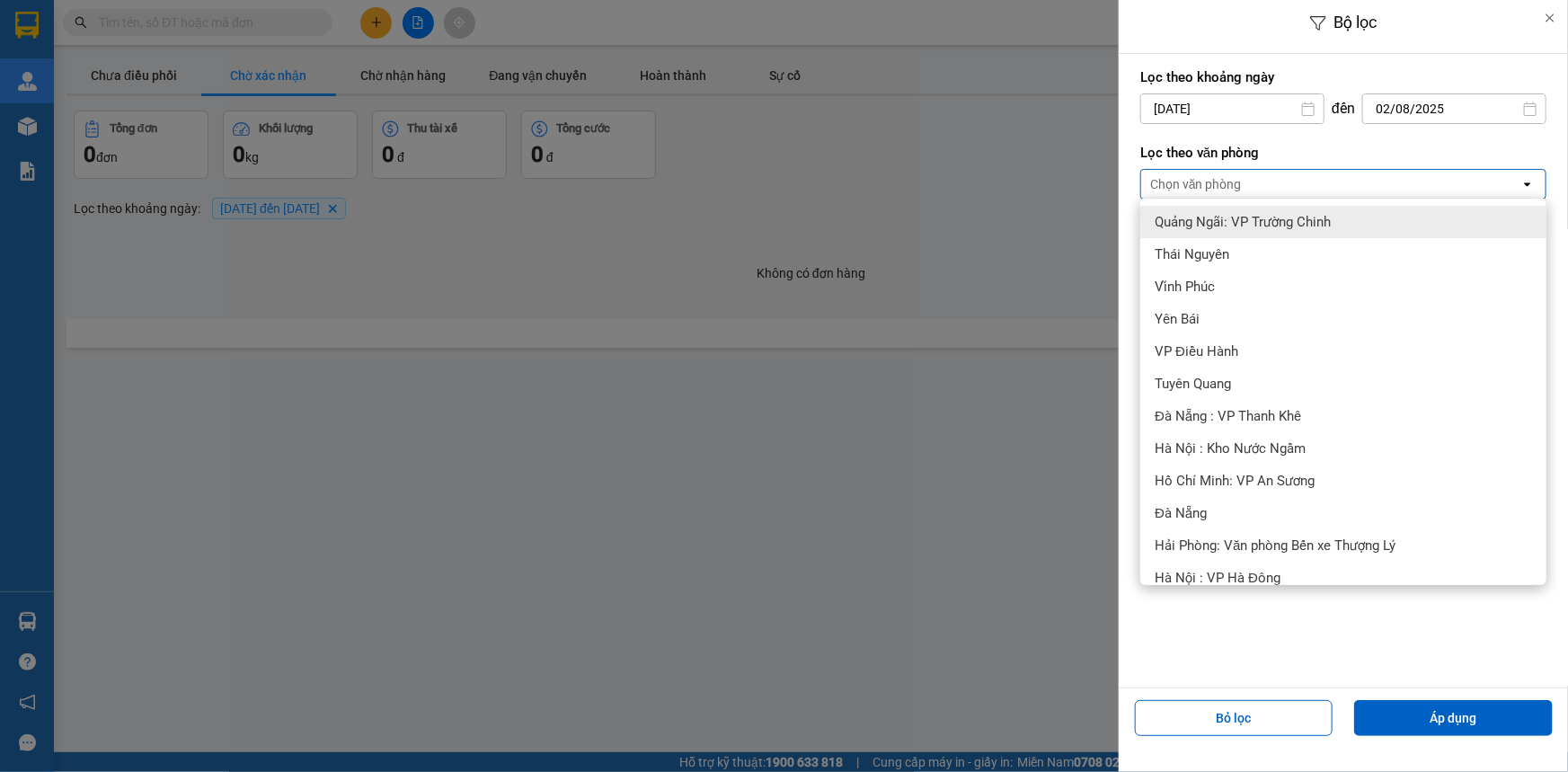 click on "Quảng Ngãi: VP Trường Chinh" at bounding box center (1243, 222) 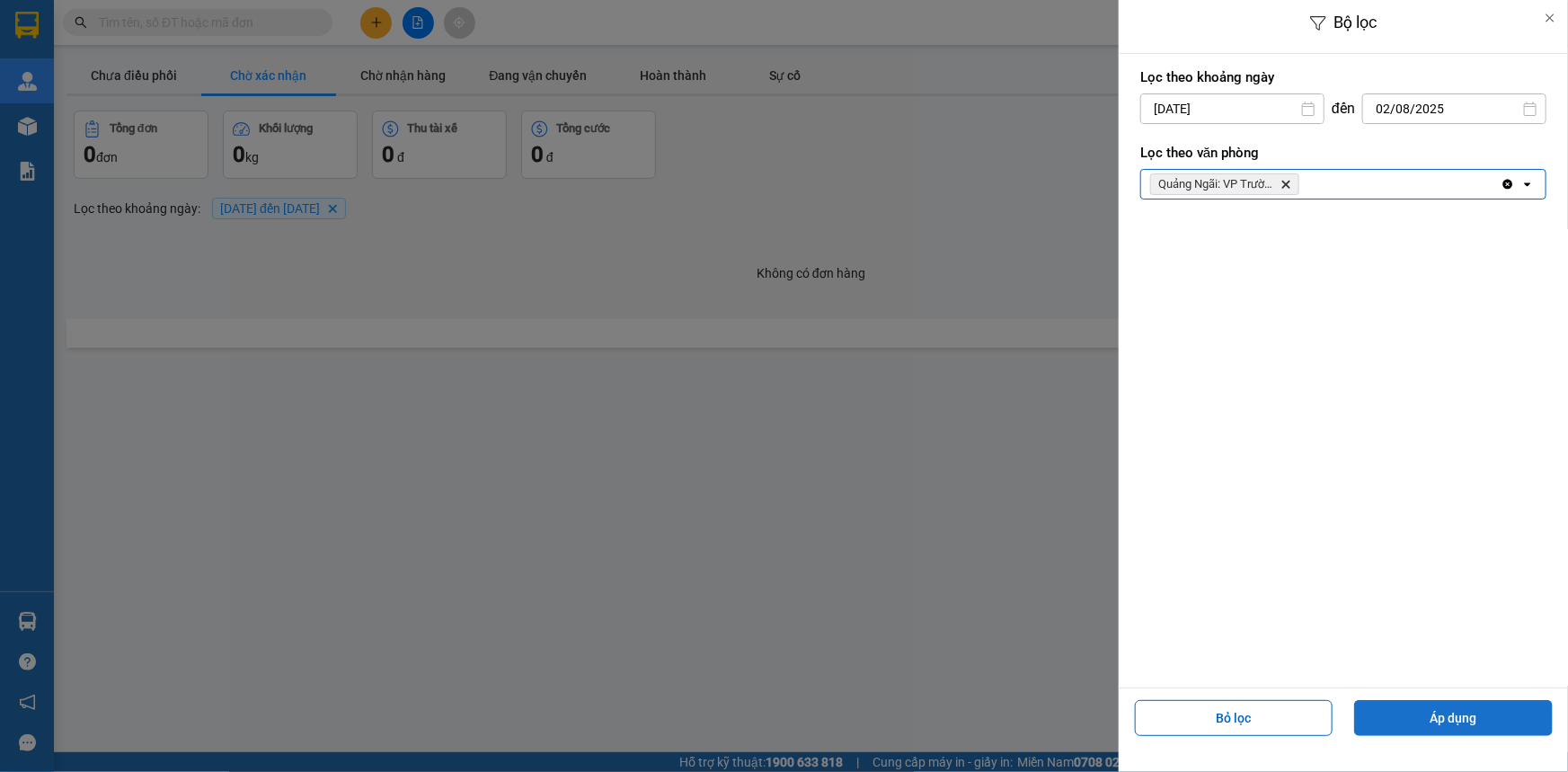 click on "Áp dụng" at bounding box center [1453, 718] 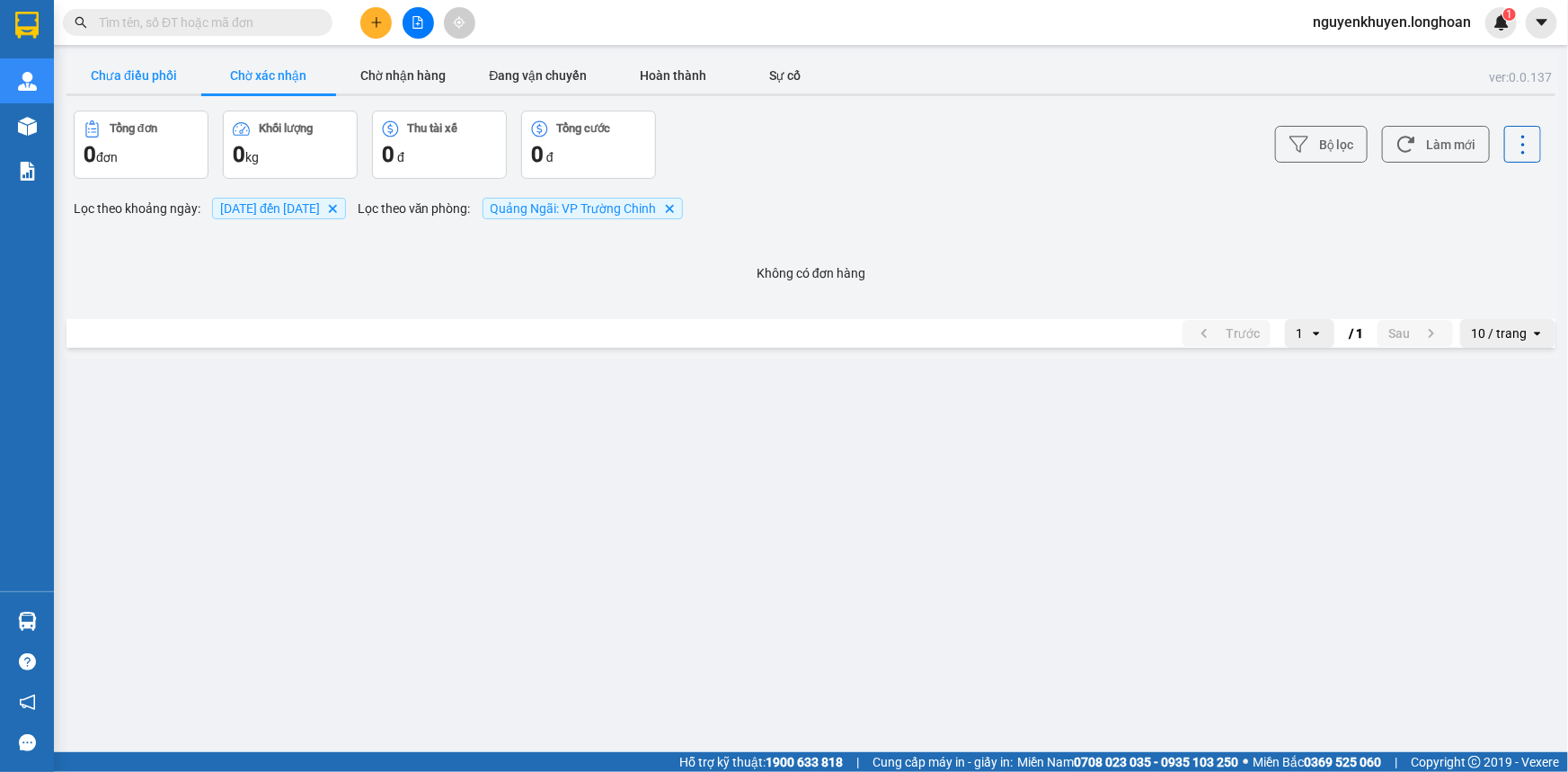 click on "Chưa điều phối" at bounding box center (134, 75) 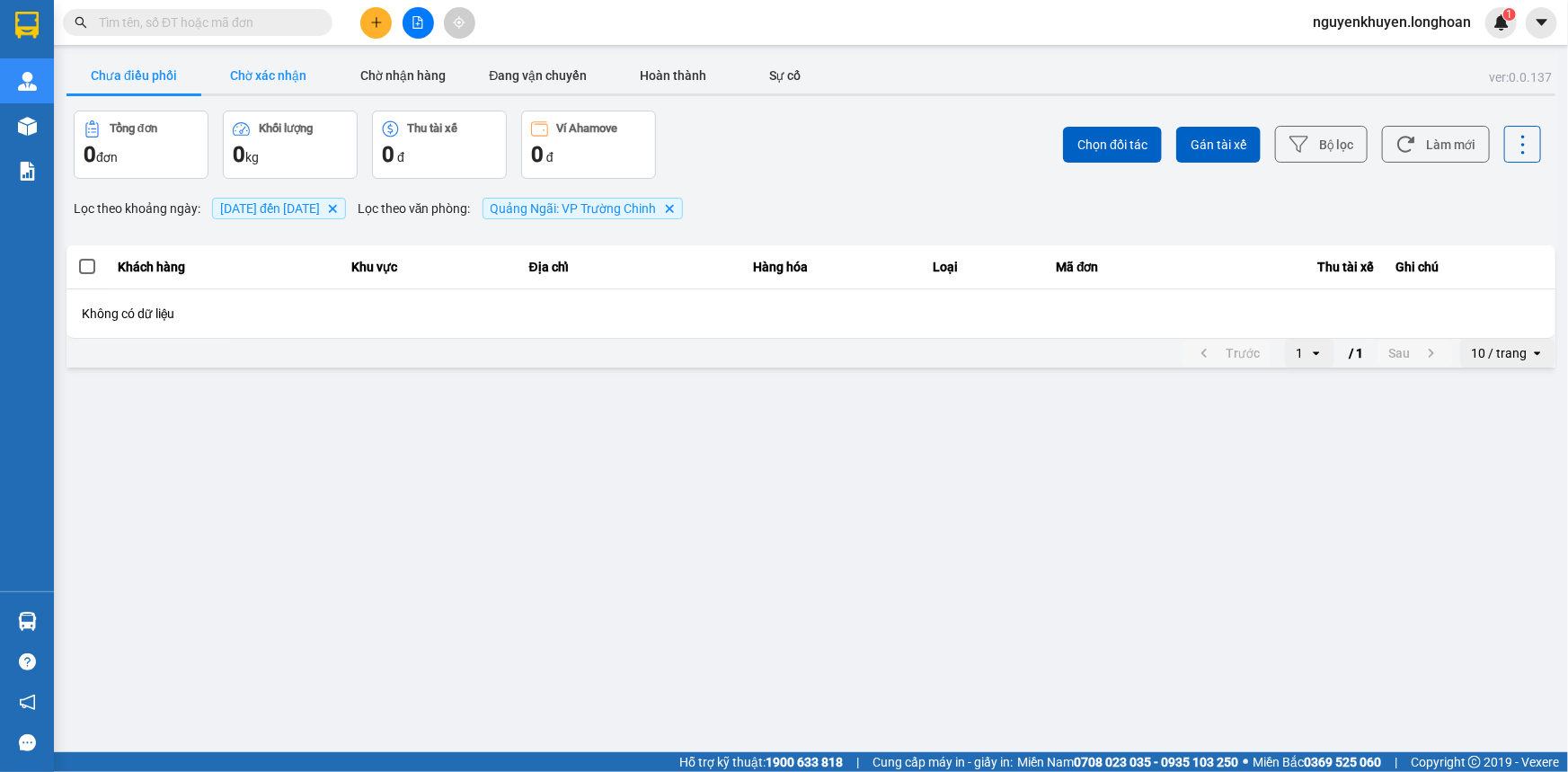 click on "Chờ xác nhận" at bounding box center [269, 75] 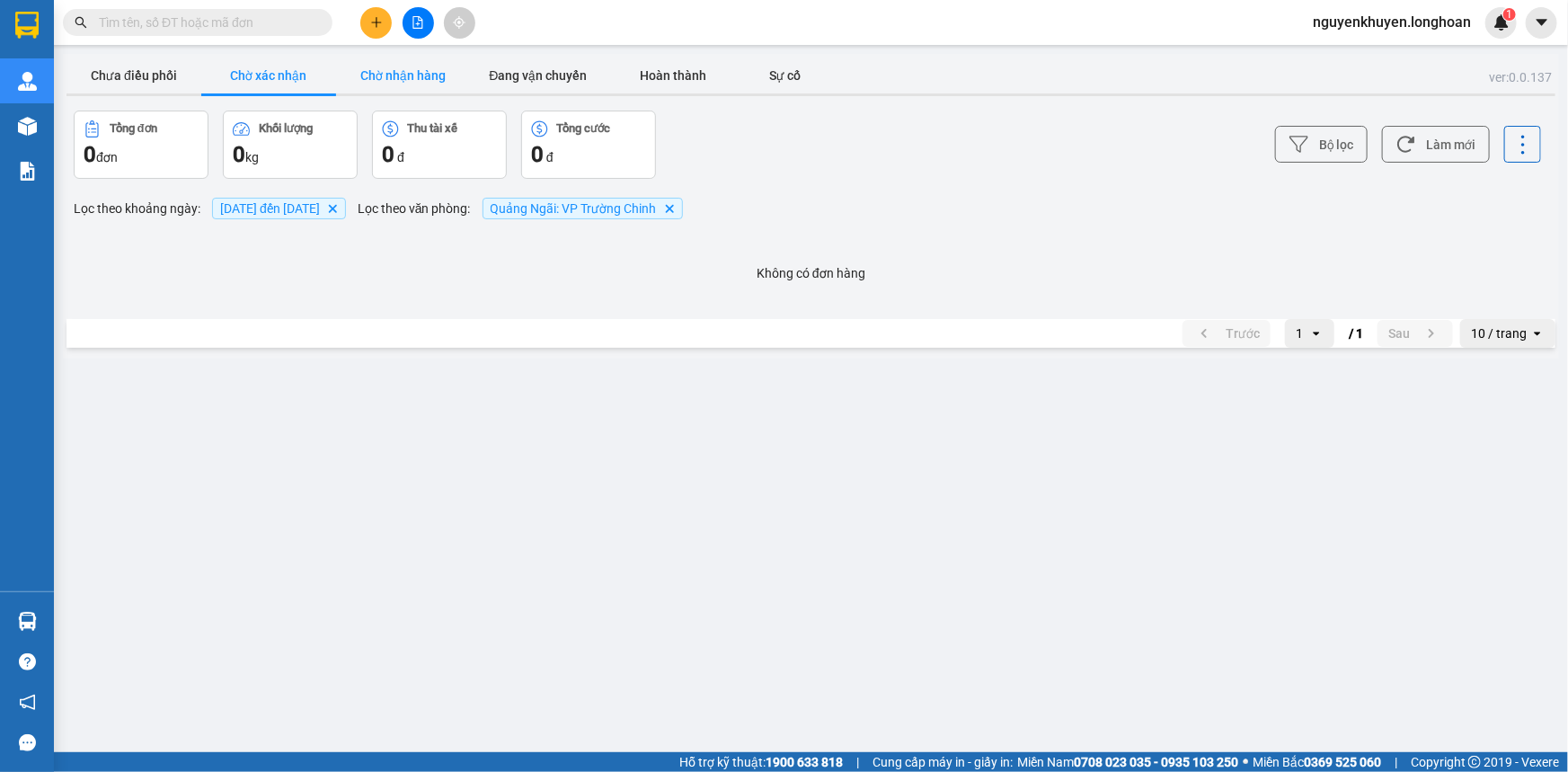 click on "Chờ nhận hàng" at bounding box center [403, 75] 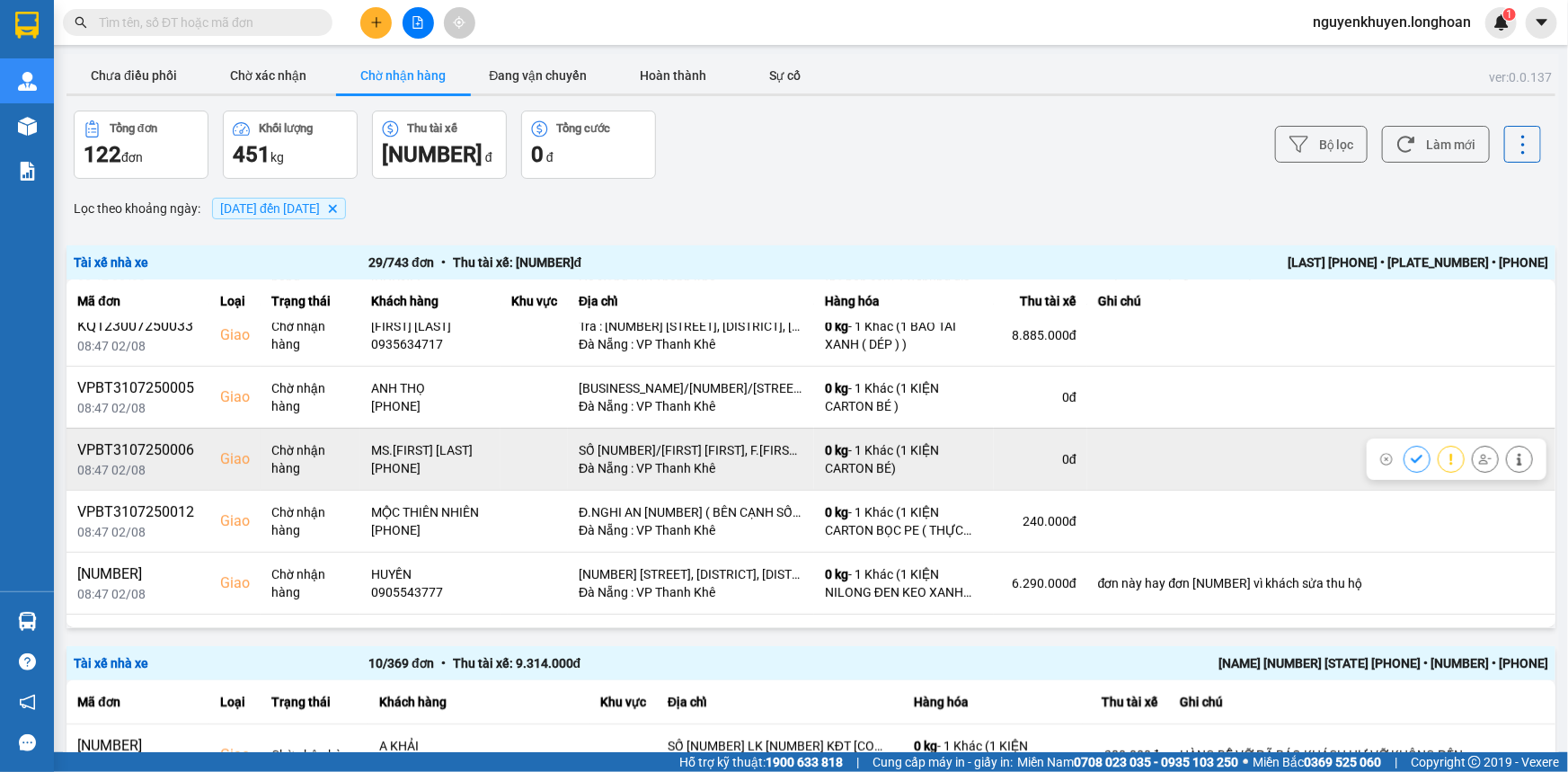 scroll, scrollTop: 0, scrollLeft: 0, axis: both 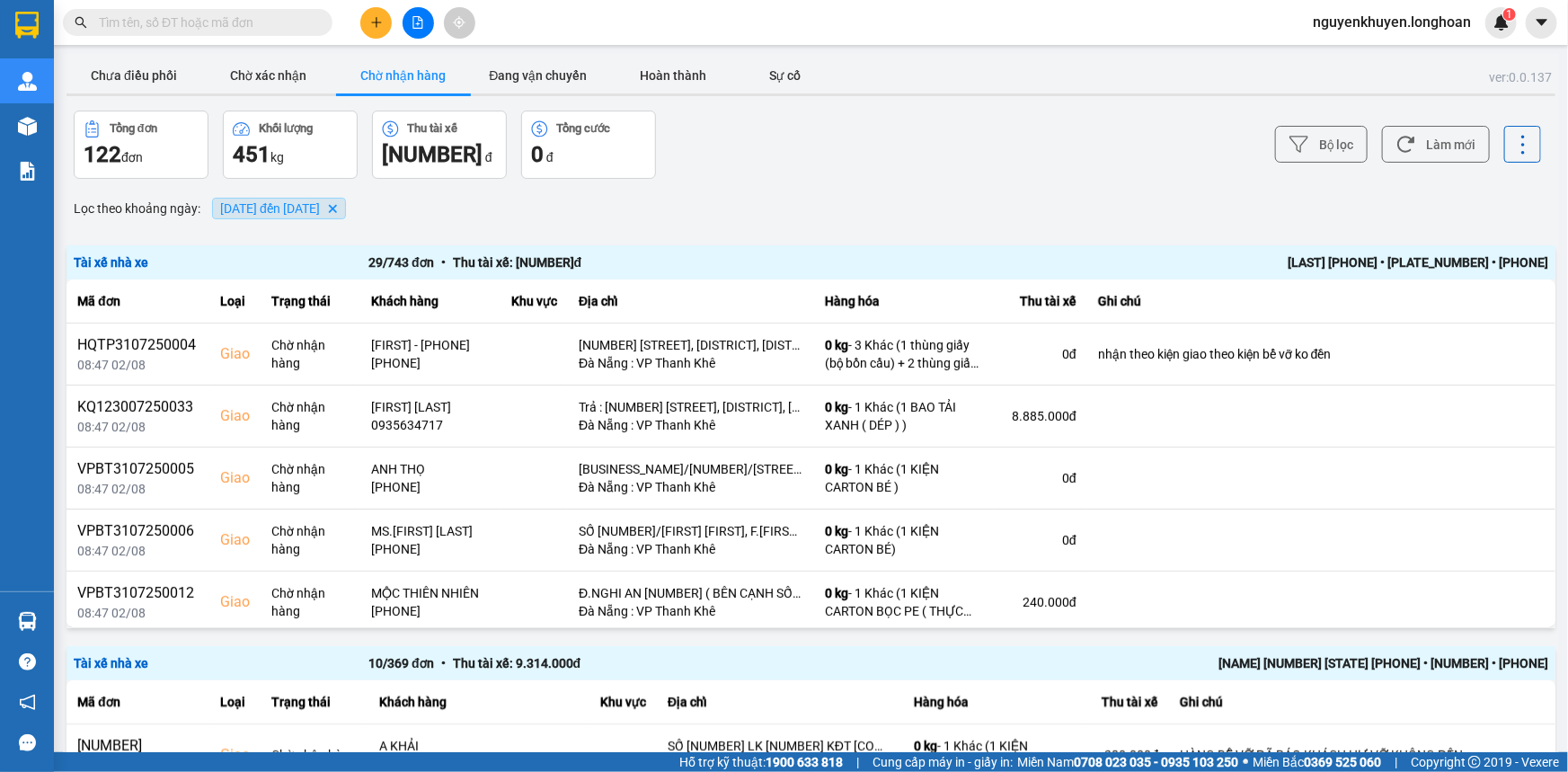 click on "04/07/2025 đến 02/08/2025" at bounding box center (270, 209) 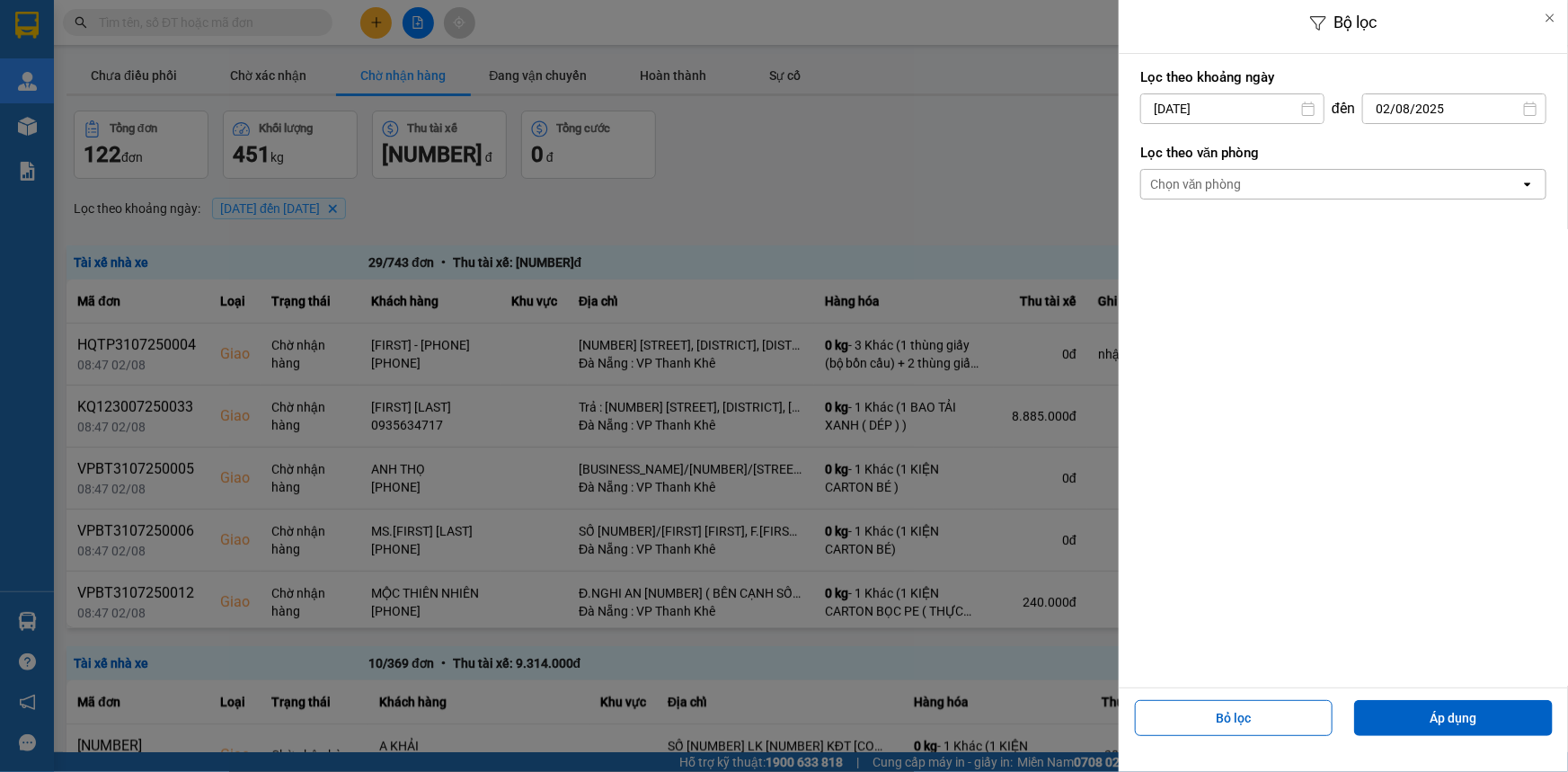 click on "Chọn văn phòng" at bounding box center (1196, 184) 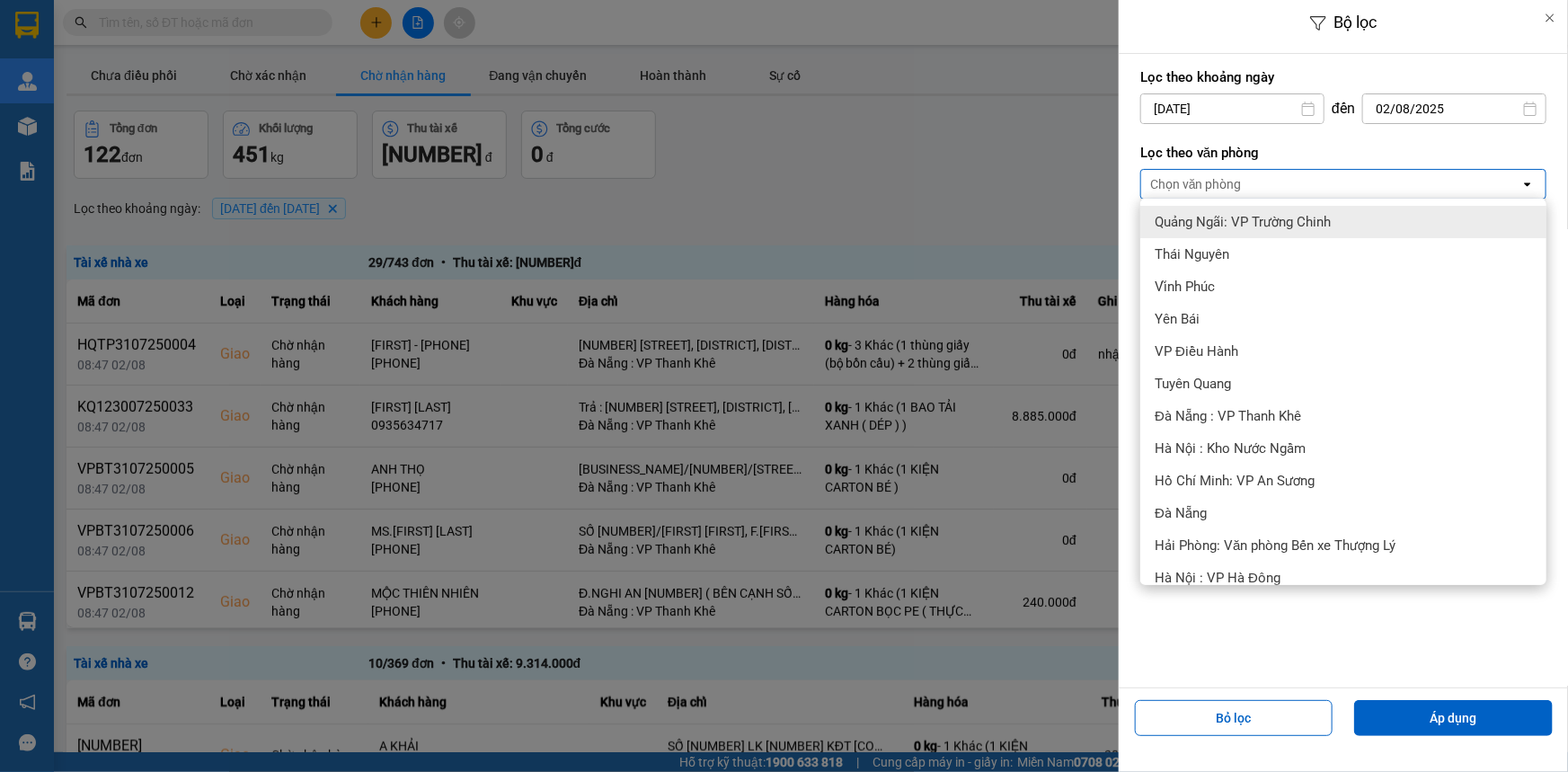 click on "Quảng Ngãi: VP Trường Chinh" at bounding box center [1243, 222] 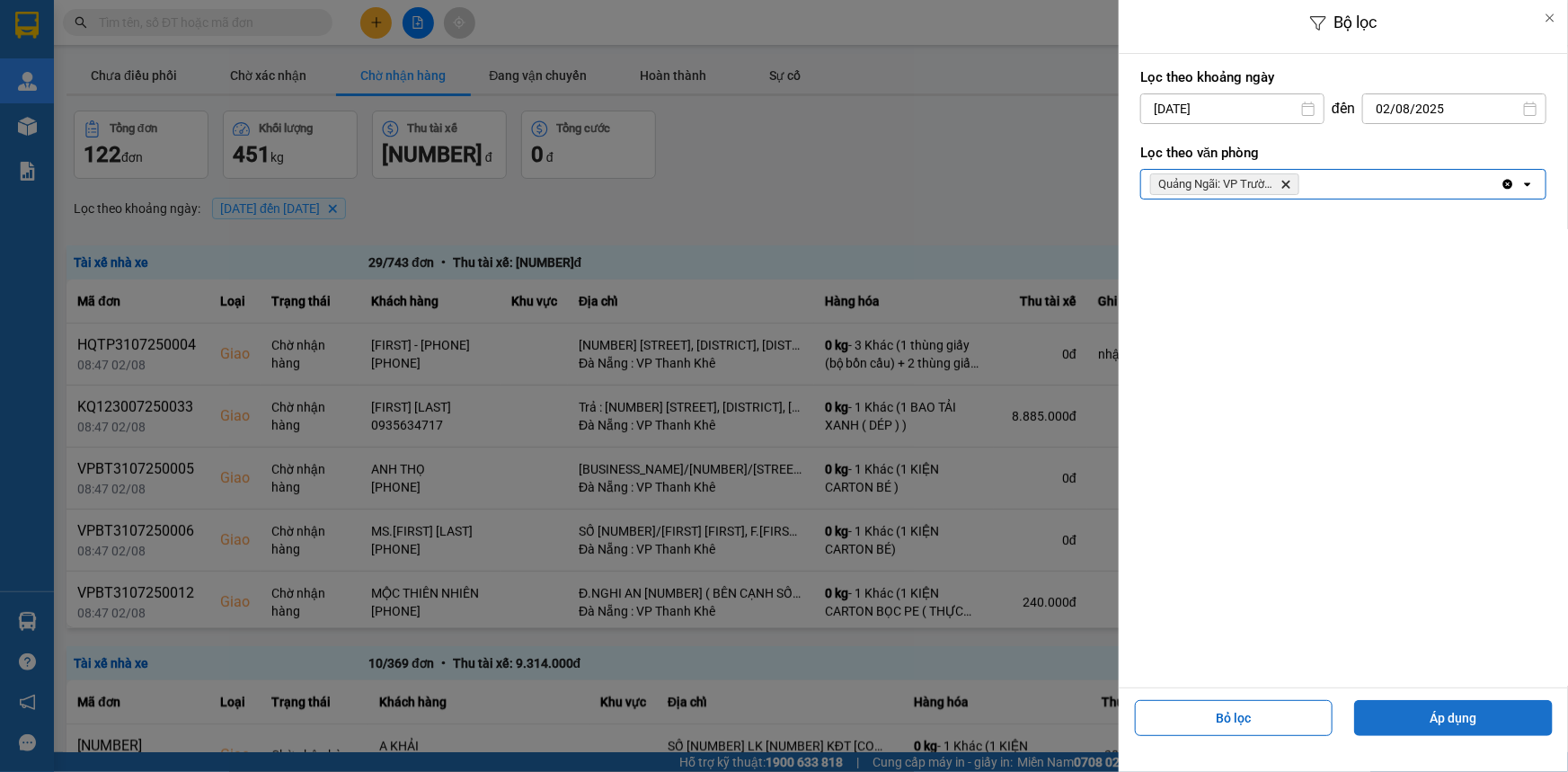 click on "Áp dụng" at bounding box center [1453, 718] 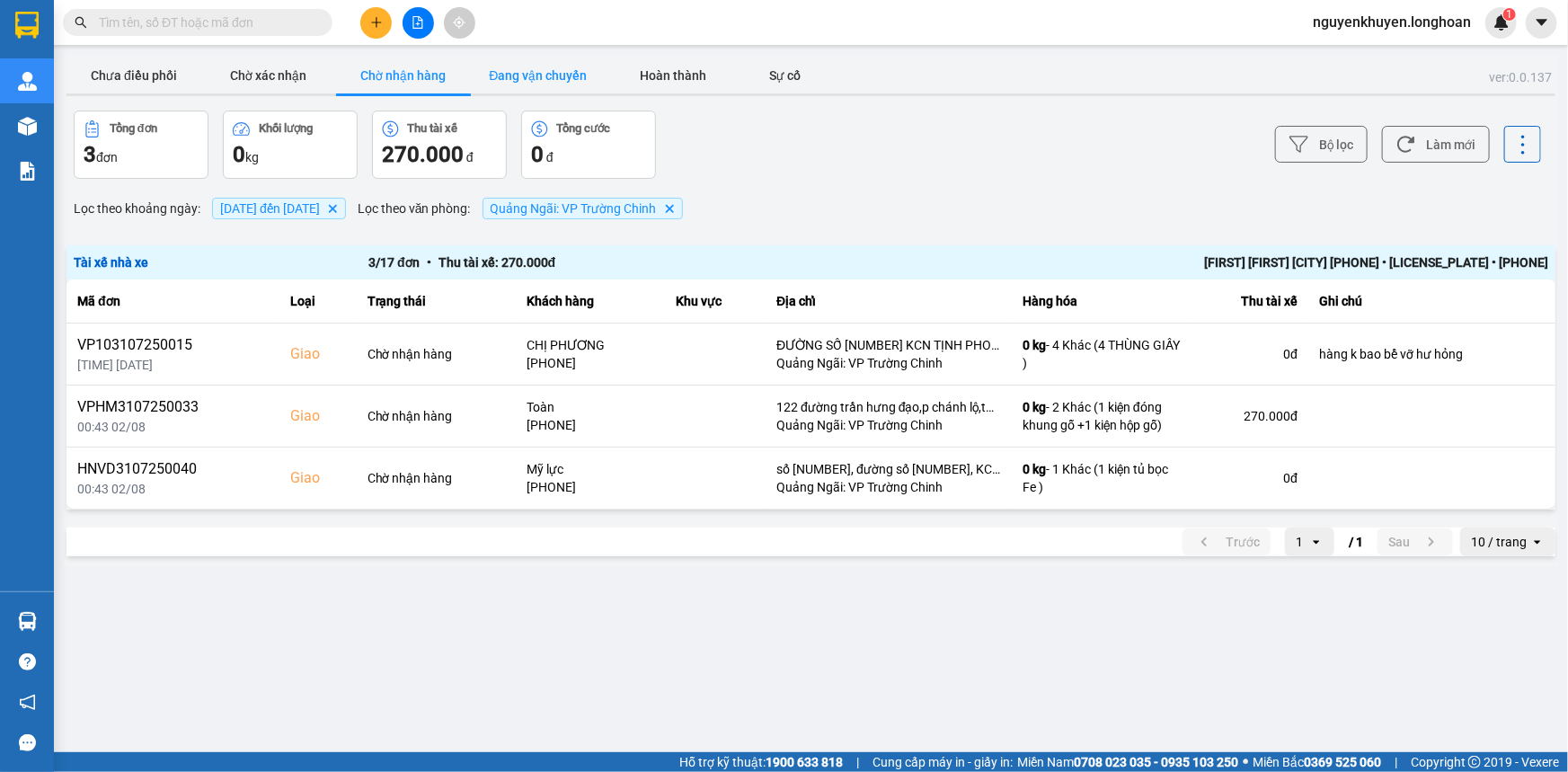 click on "Đang vận chuyển" at bounding box center (538, 75) 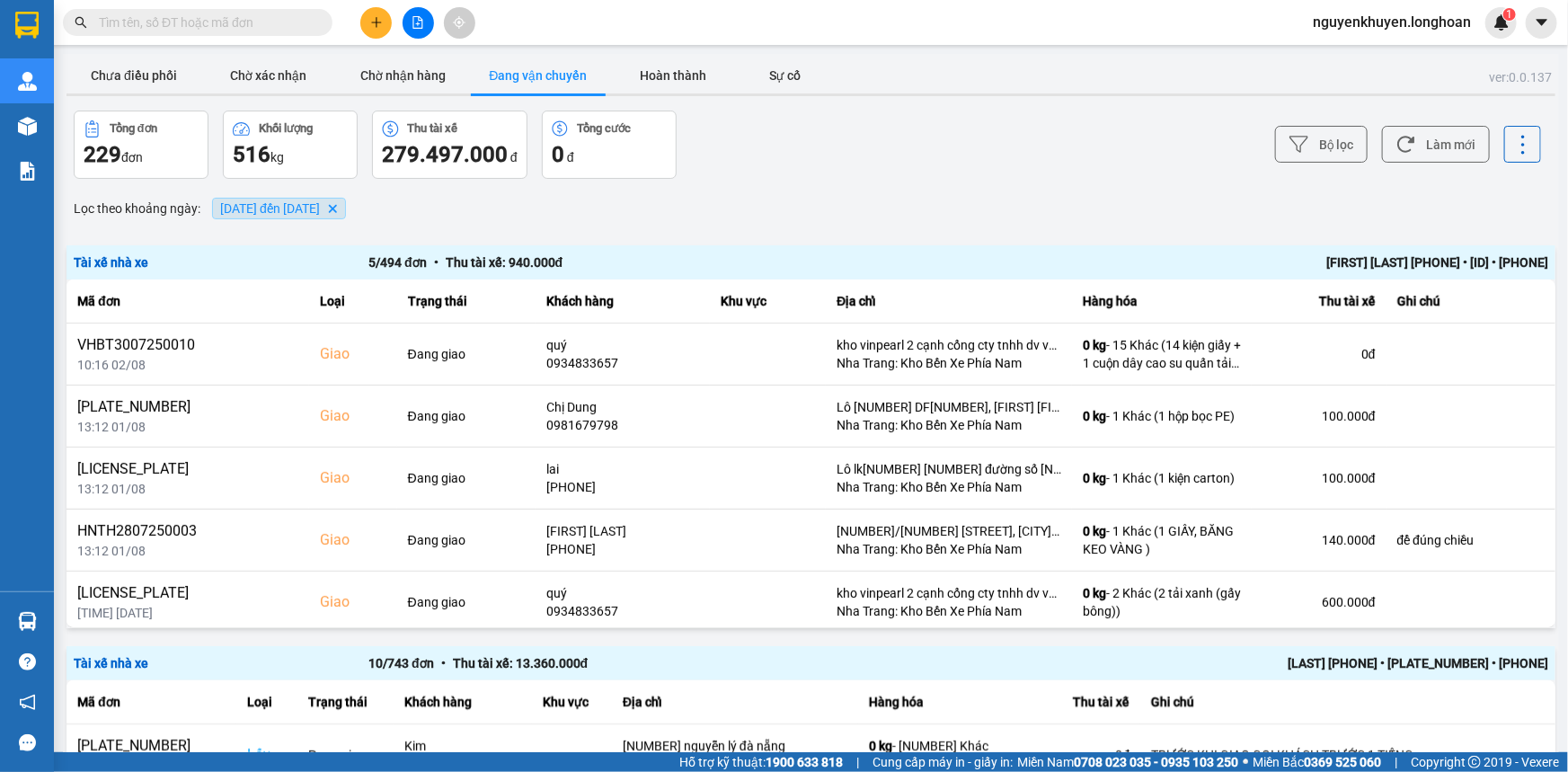 click on "04/07/2025 đến 02/08/2025" at bounding box center (270, 209) 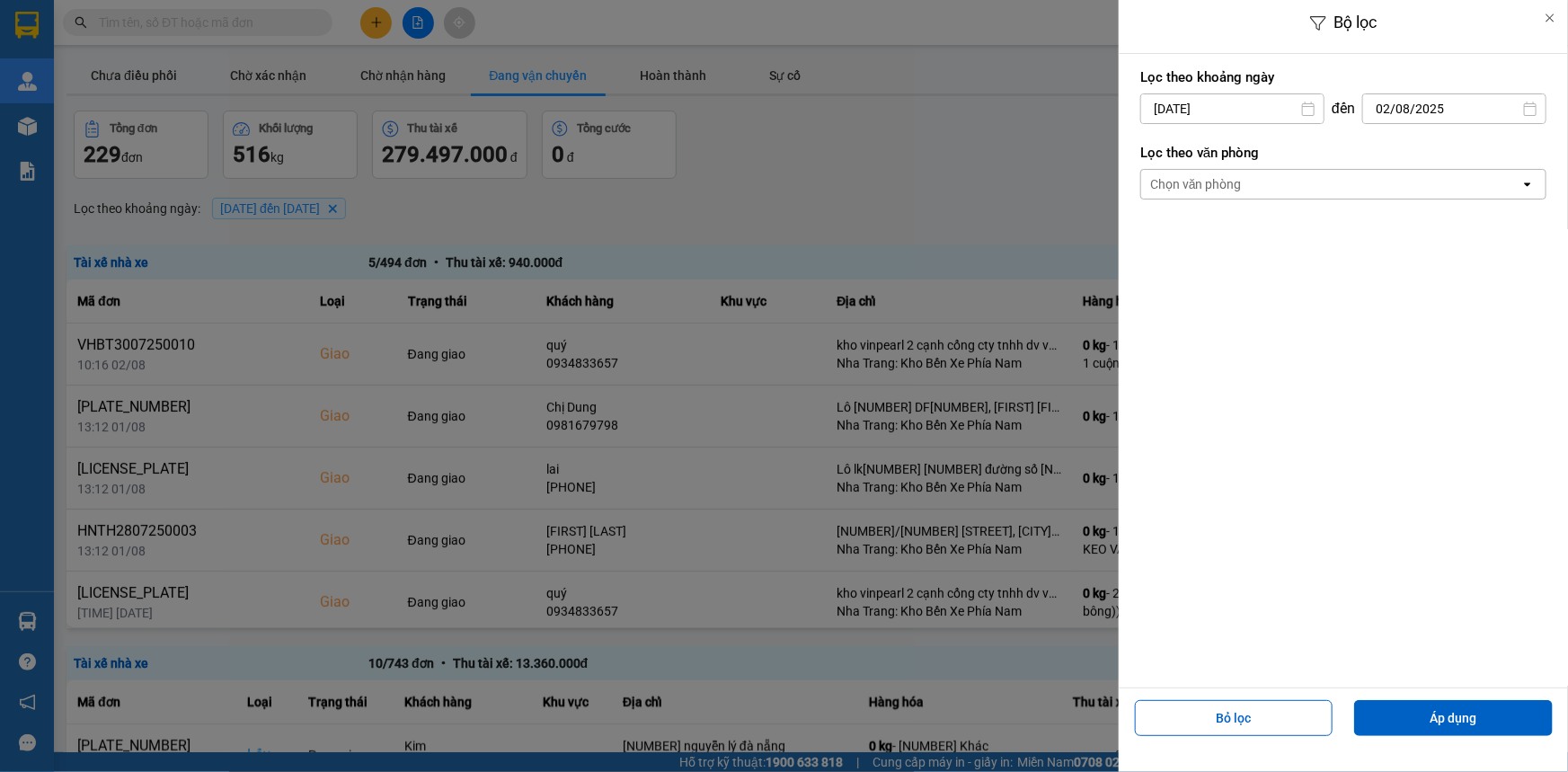 click on "Chọn văn phòng" at bounding box center [1196, 184] 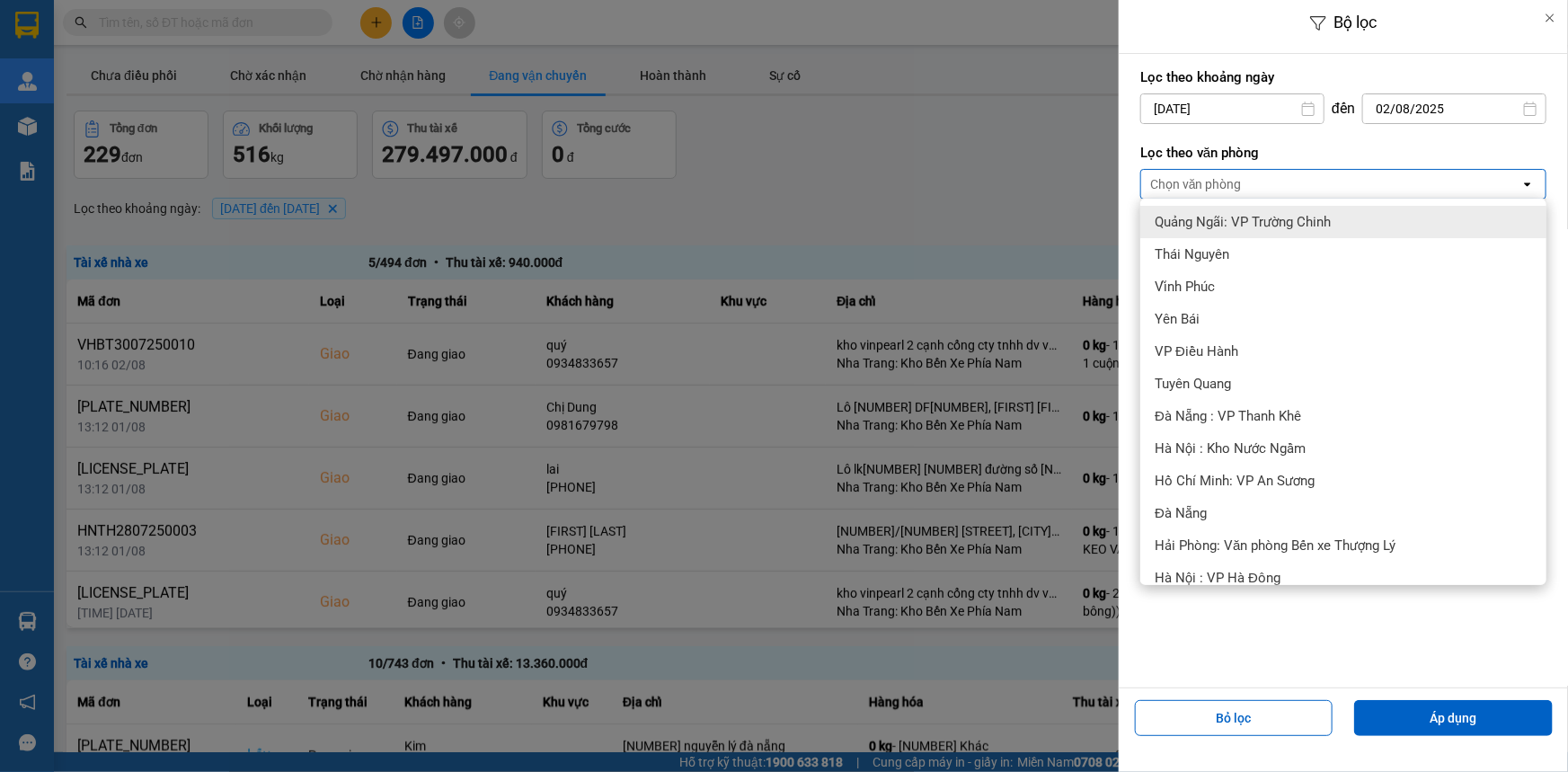 click on "Quảng Ngãi: VP Trường Chinh" at bounding box center [1243, 222] 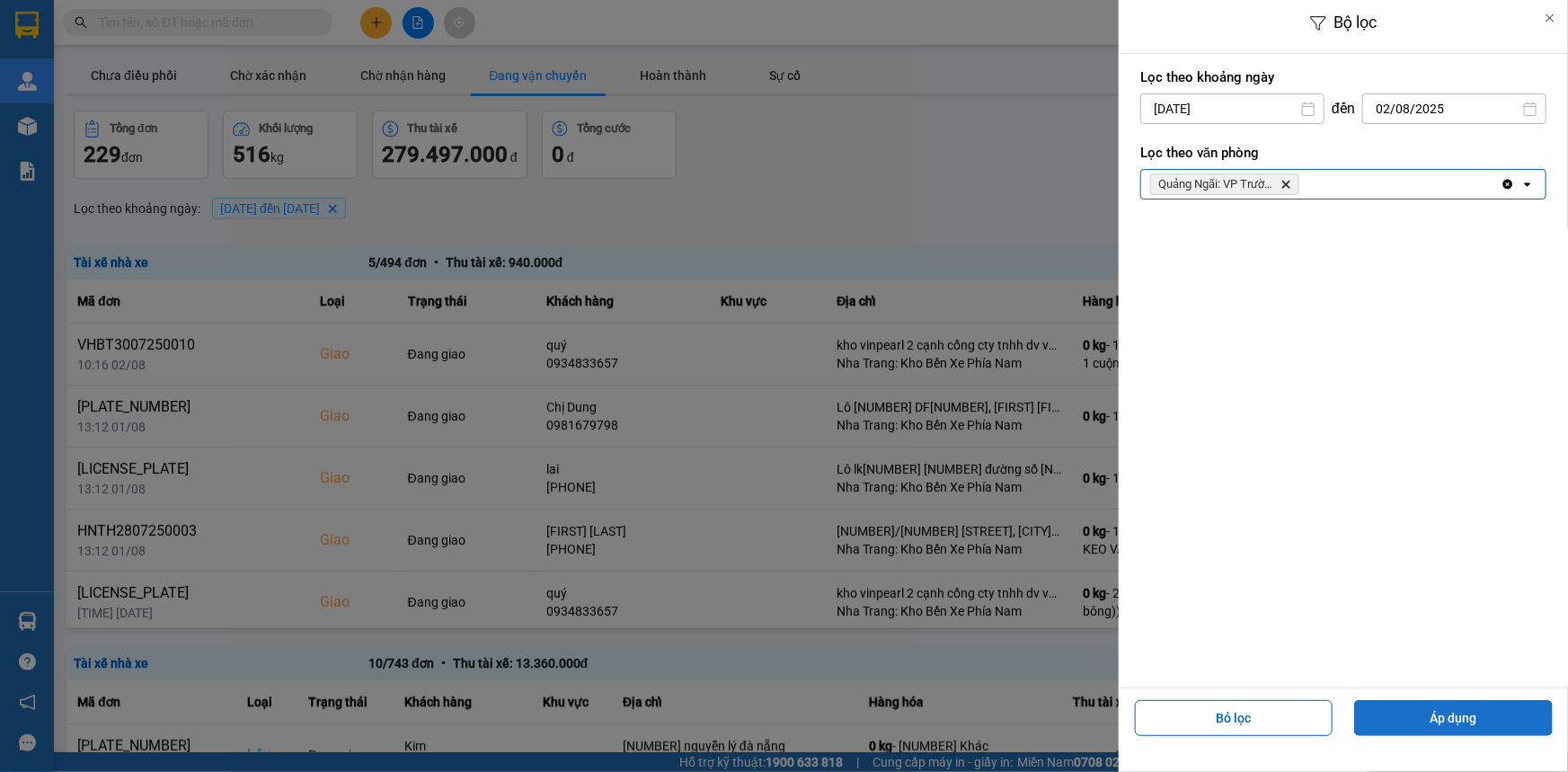 drag, startPoint x: 1391, startPoint y: 712, endPoint x: 1386, endPoint y: 702, distance: 11.18034 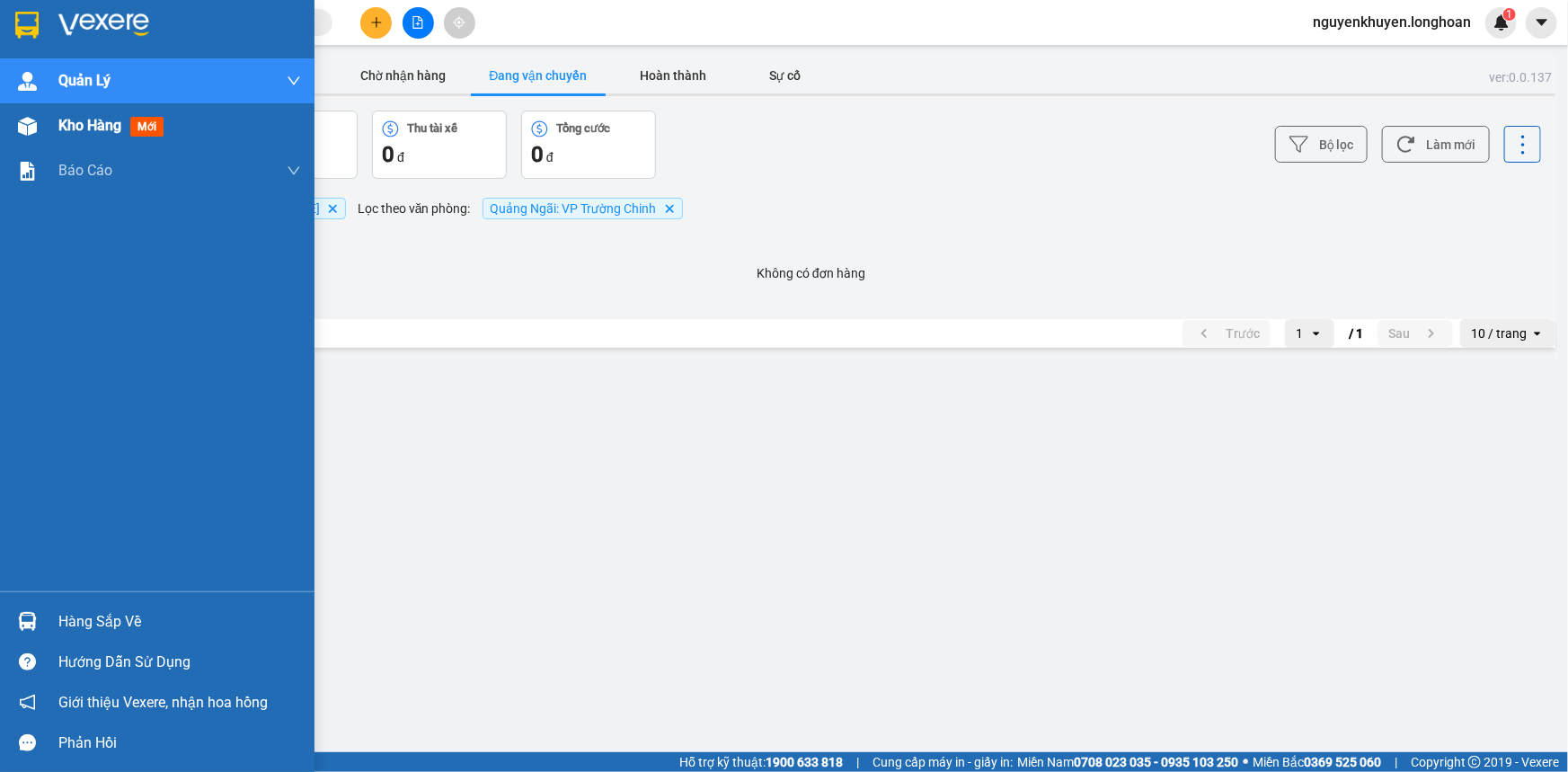 click on "Kho hàng mới" at bounding box center (114, 125) 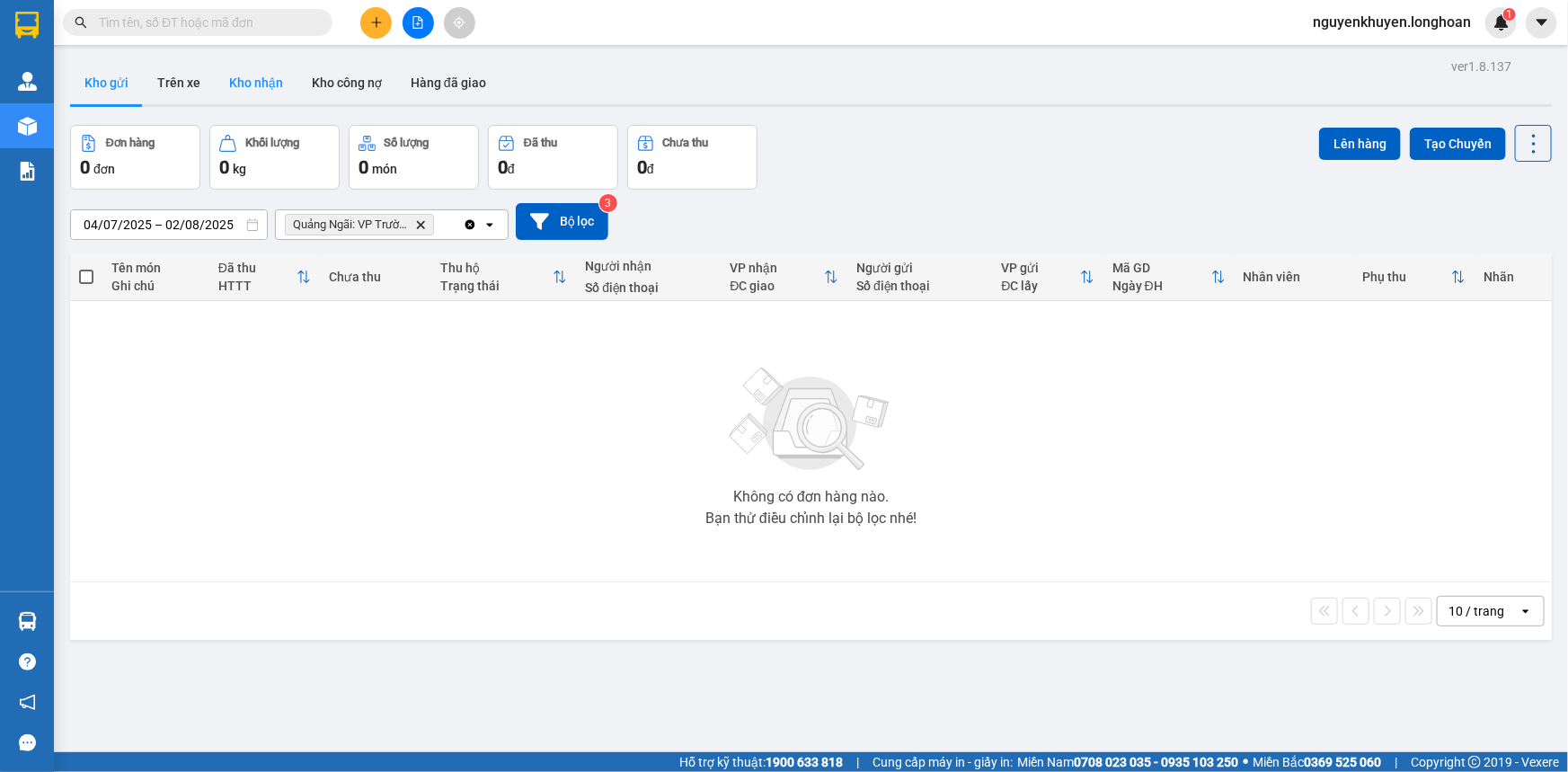 click on "Kho nhận" at bounding box center (256, 83) 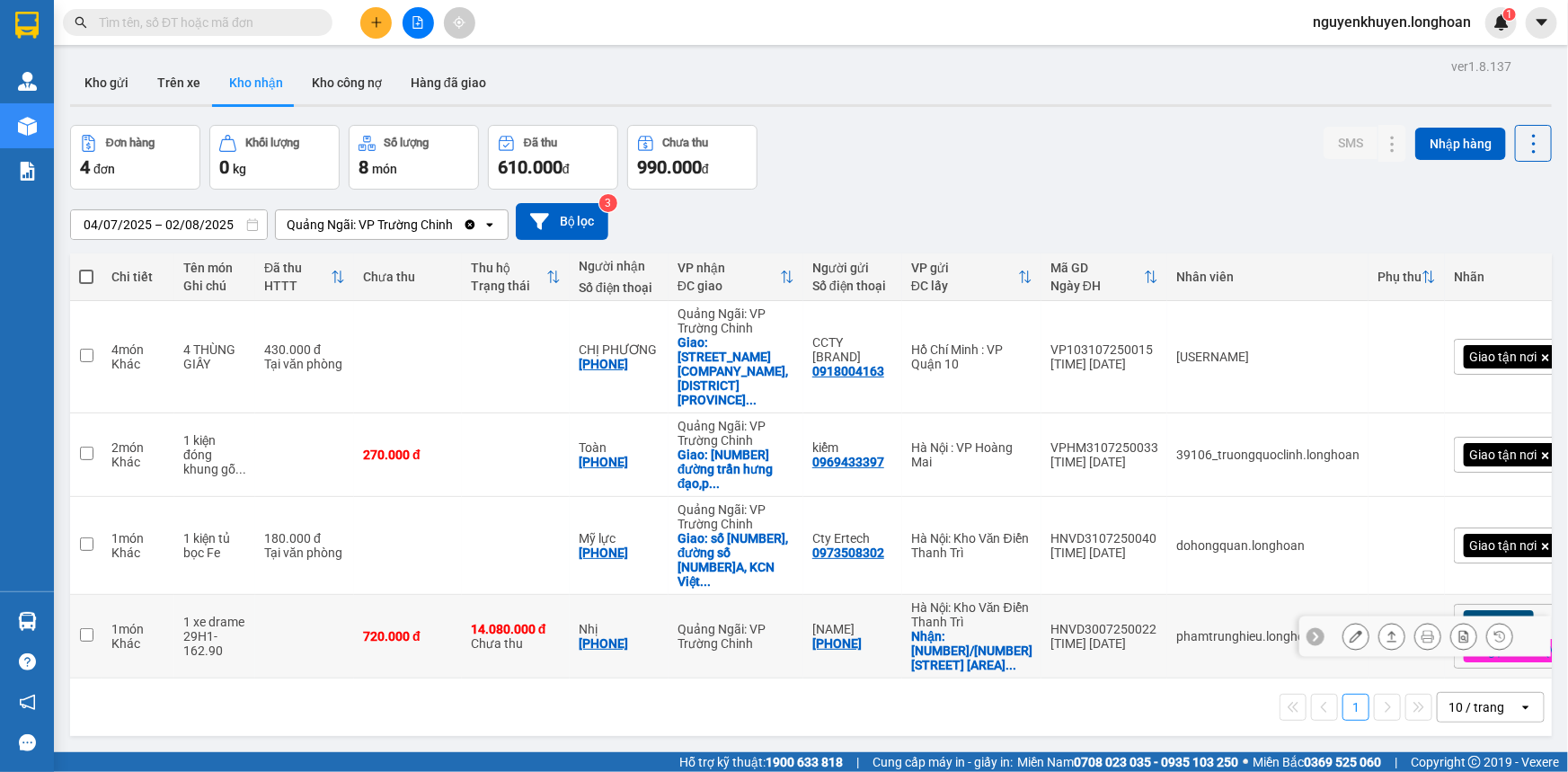 click at bounding box center [86, 634] 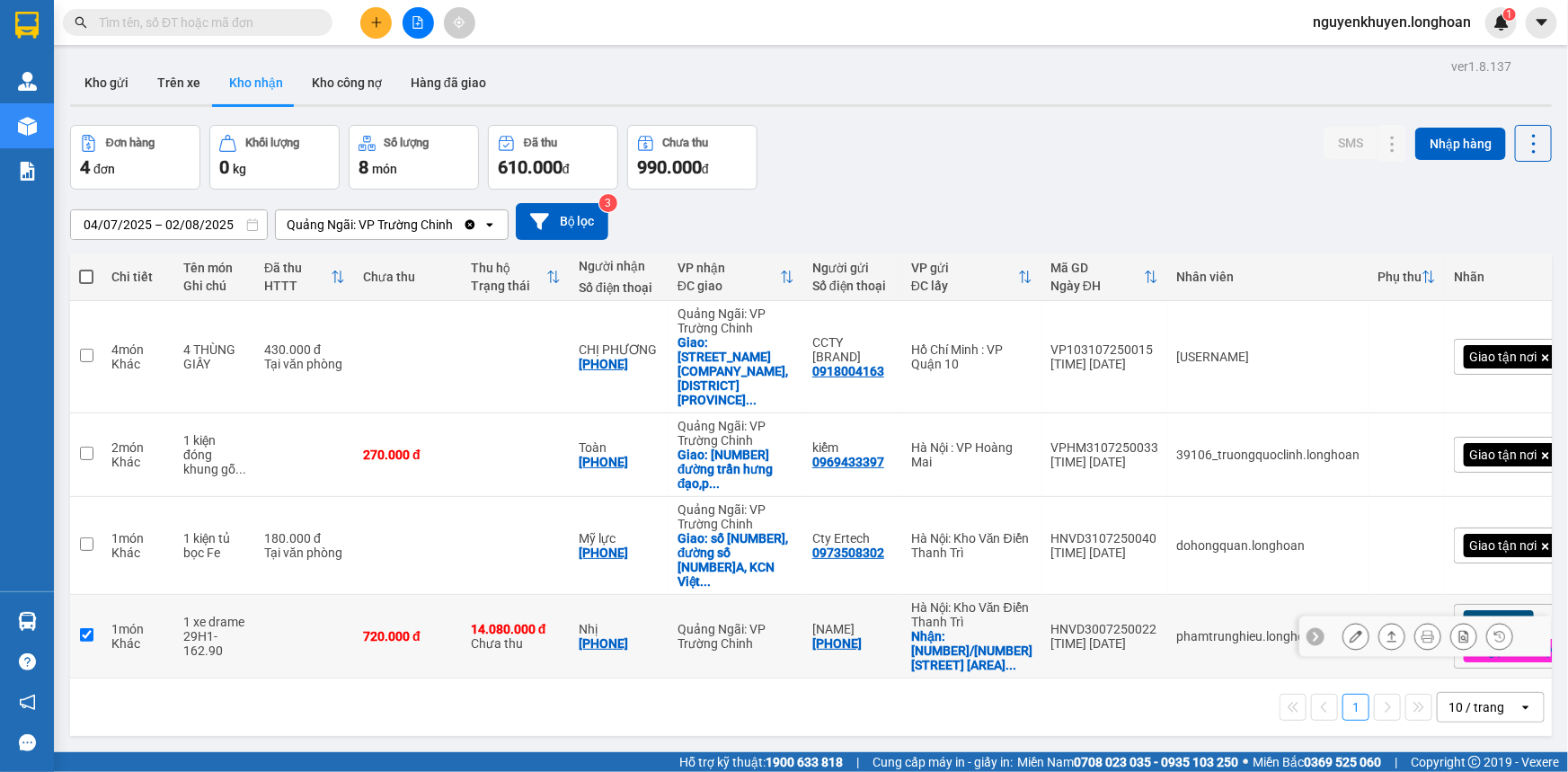 checkbox on "true" 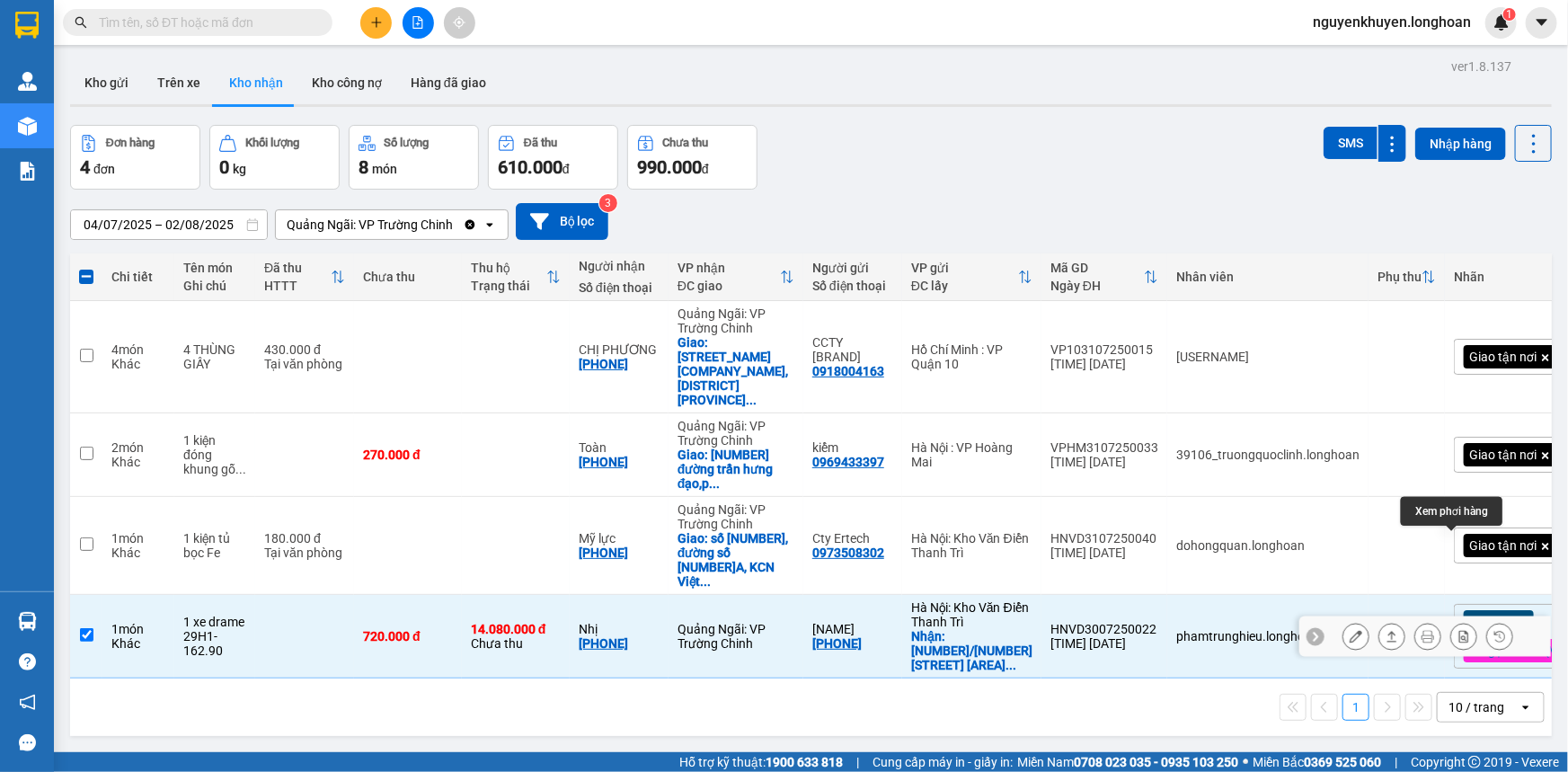 click 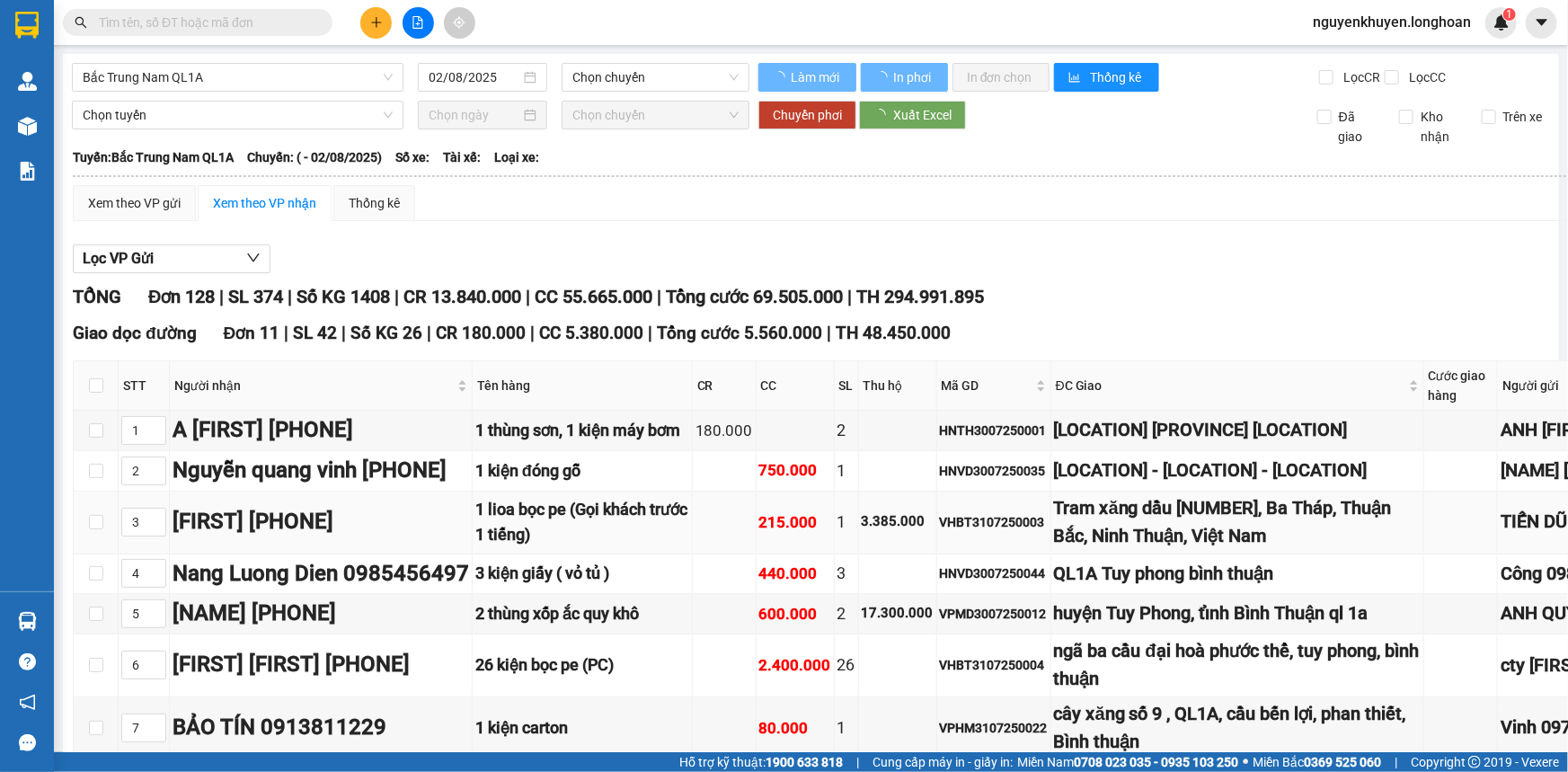 type on "31/07/2025" 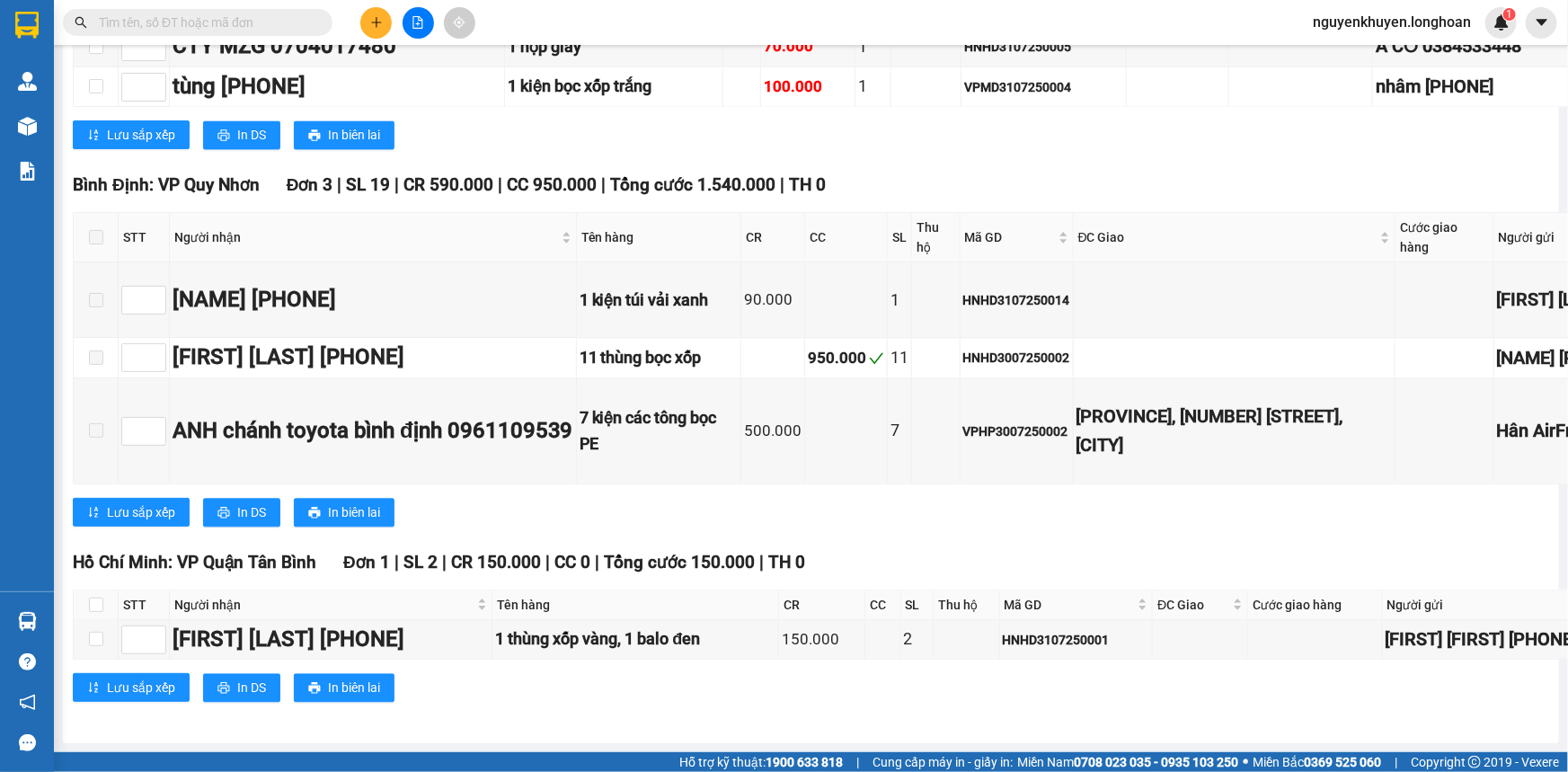 scroll, scrollTop: 13235, scrollLeft: 0, axis: vertical 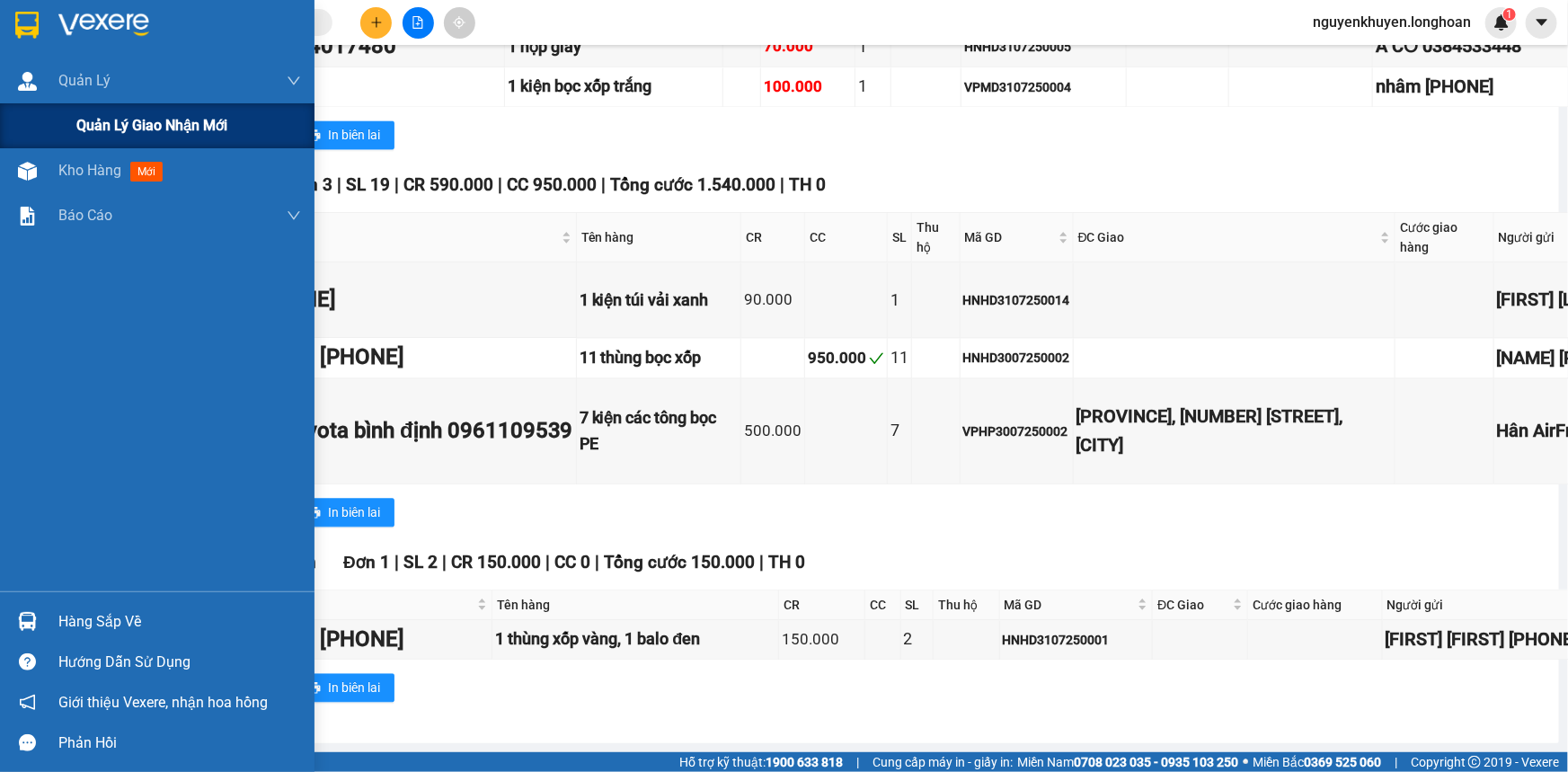 click on "Quản lý giao nhận mới" at bounding box center [152, 125] 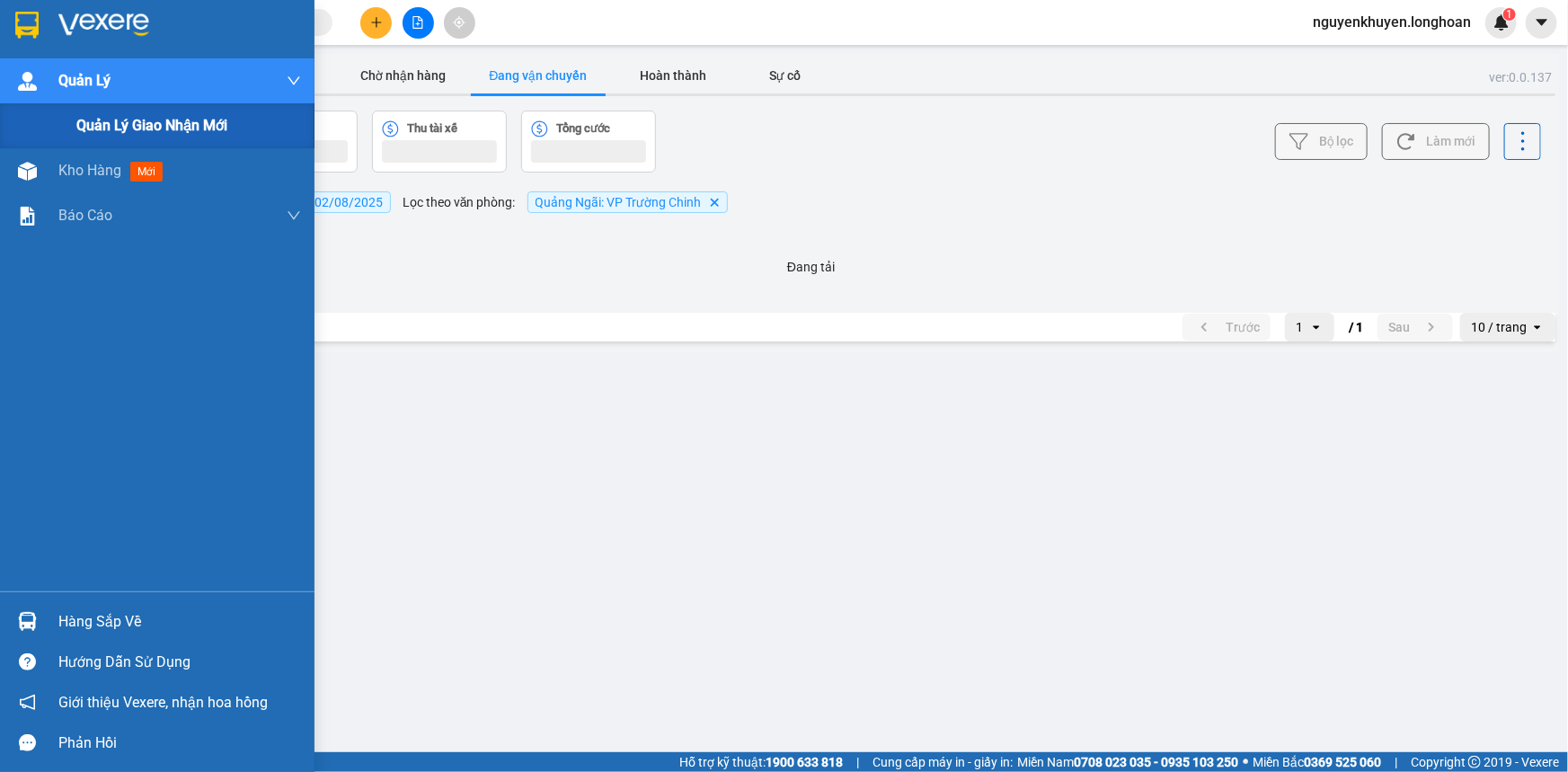 scroll, scrollTop: 0, scrollLeft: 0, axis: both 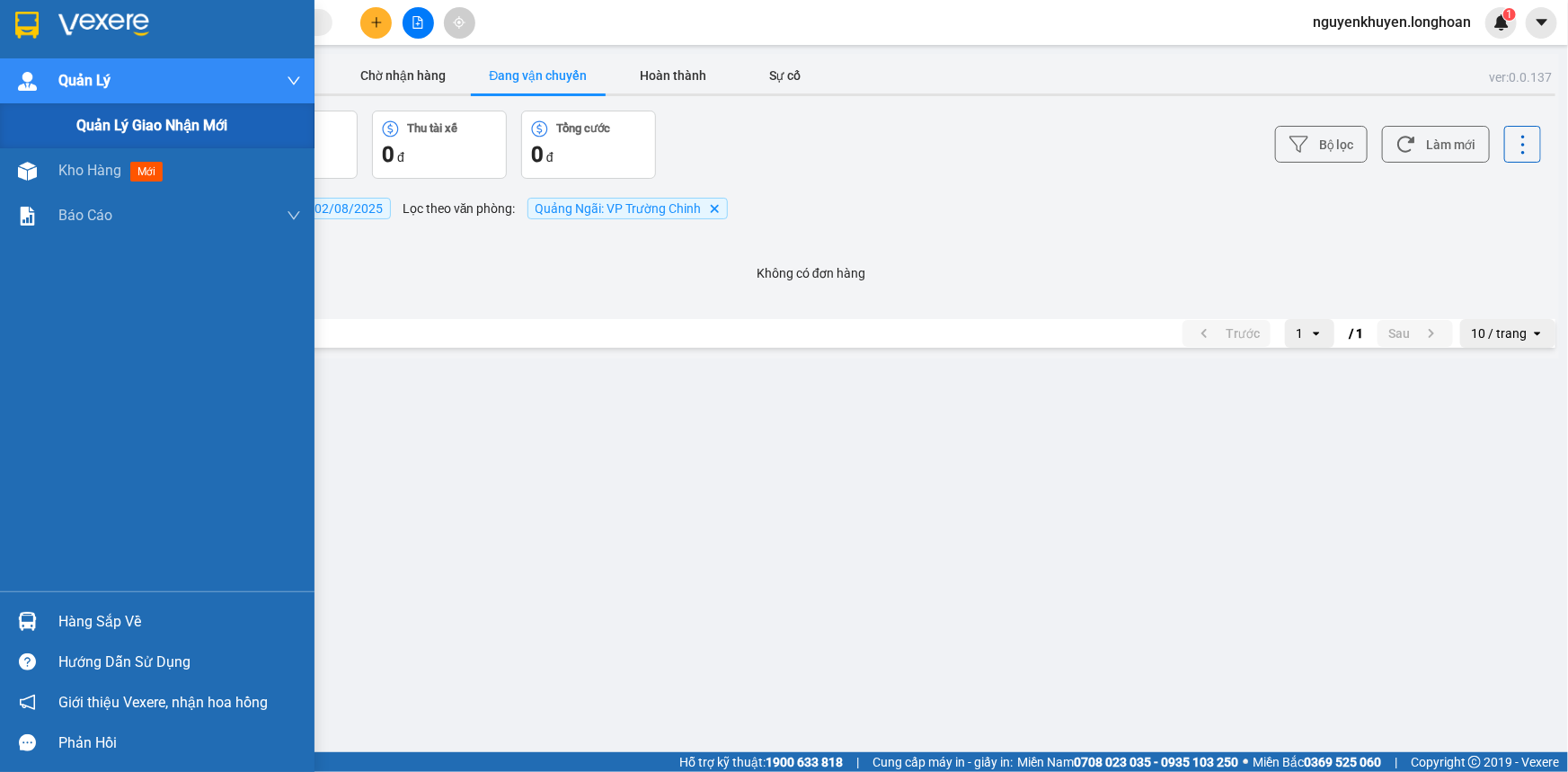 click on "Quản lý giao nhận mới" at bounding box center [152, 125] 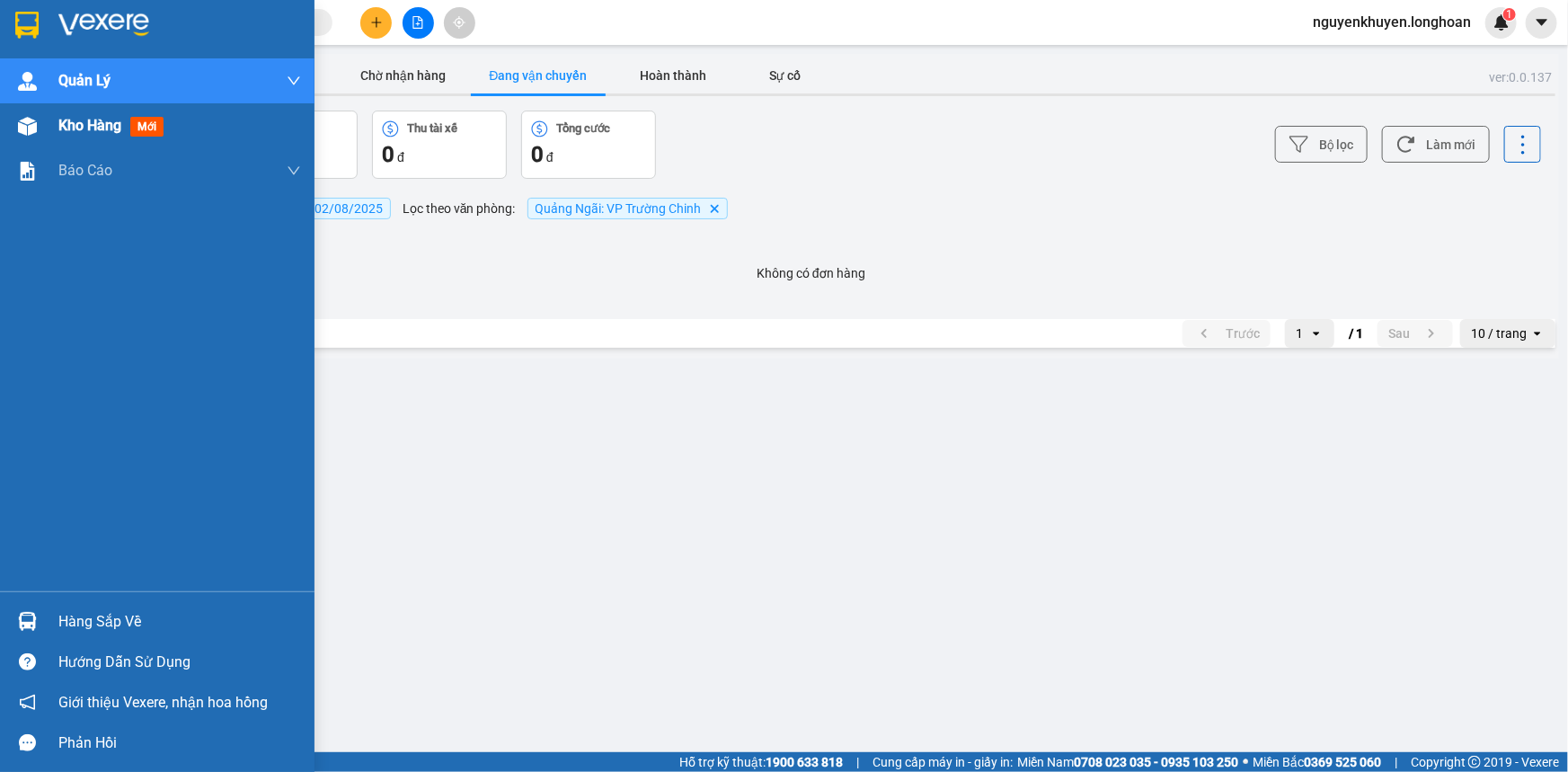 click on "Kho hàng" at bounding box center (90, 125) 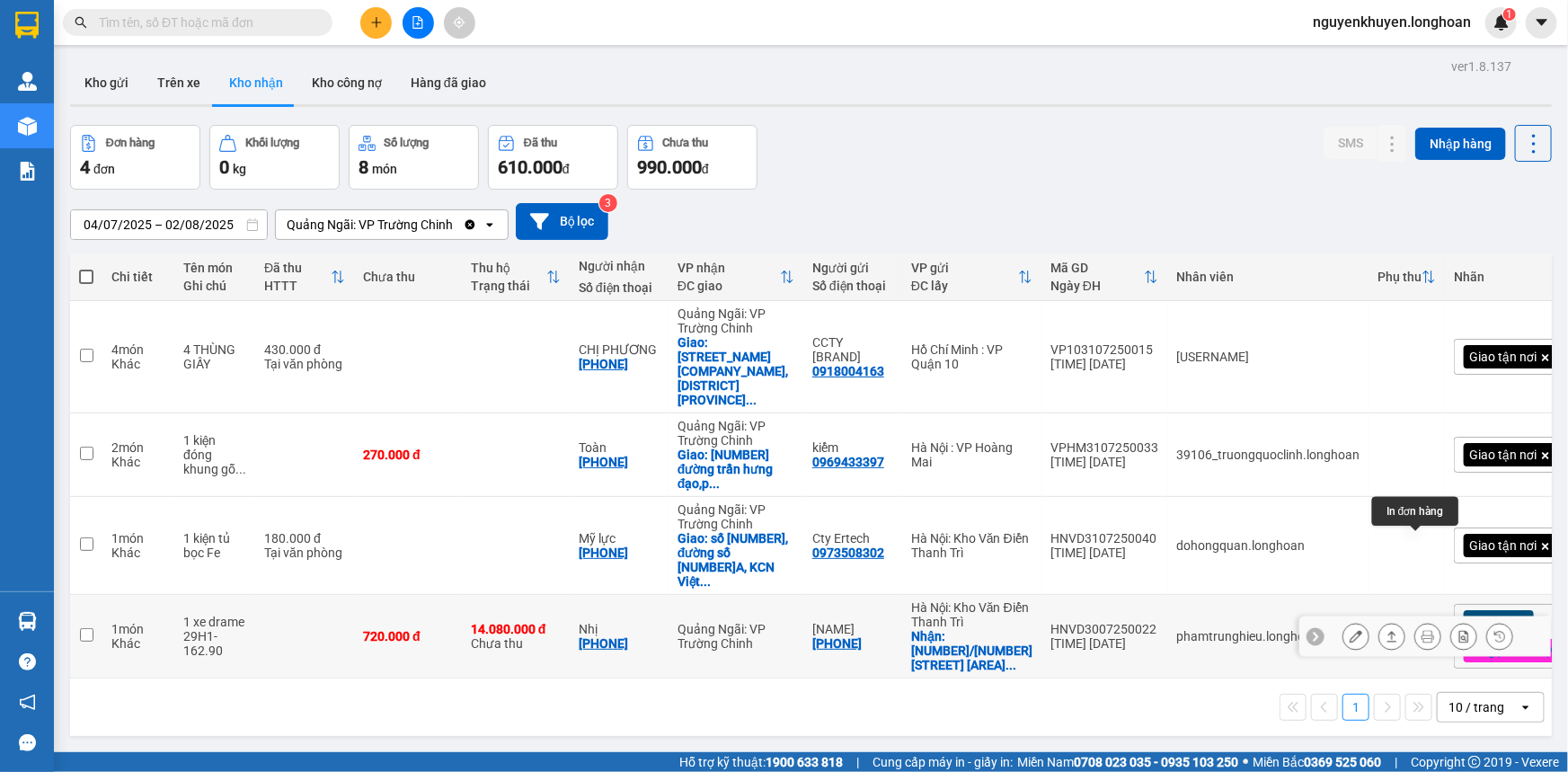 click 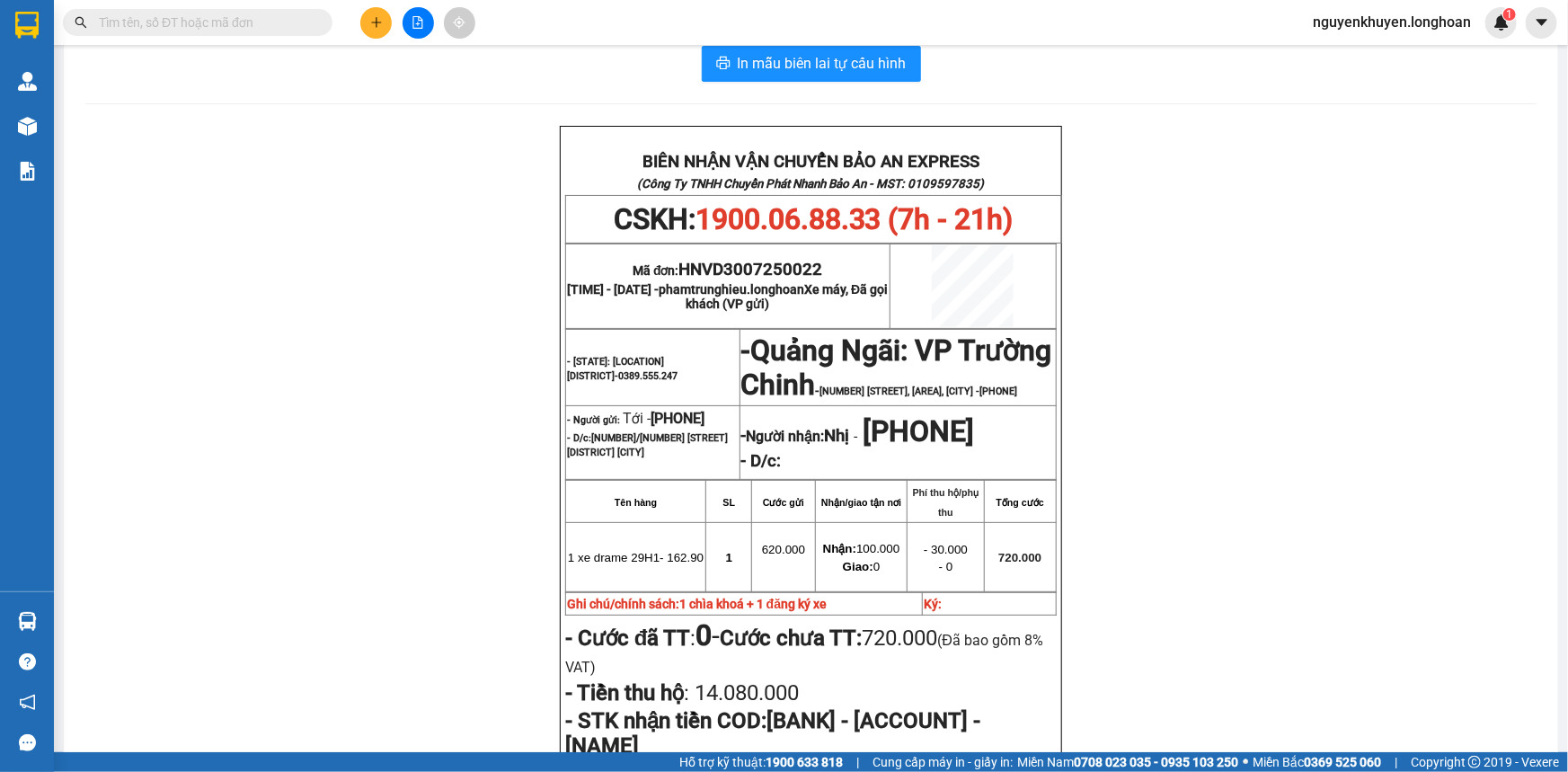 scroll, scrollTop: 0, scrollLeft: 0, axis: both 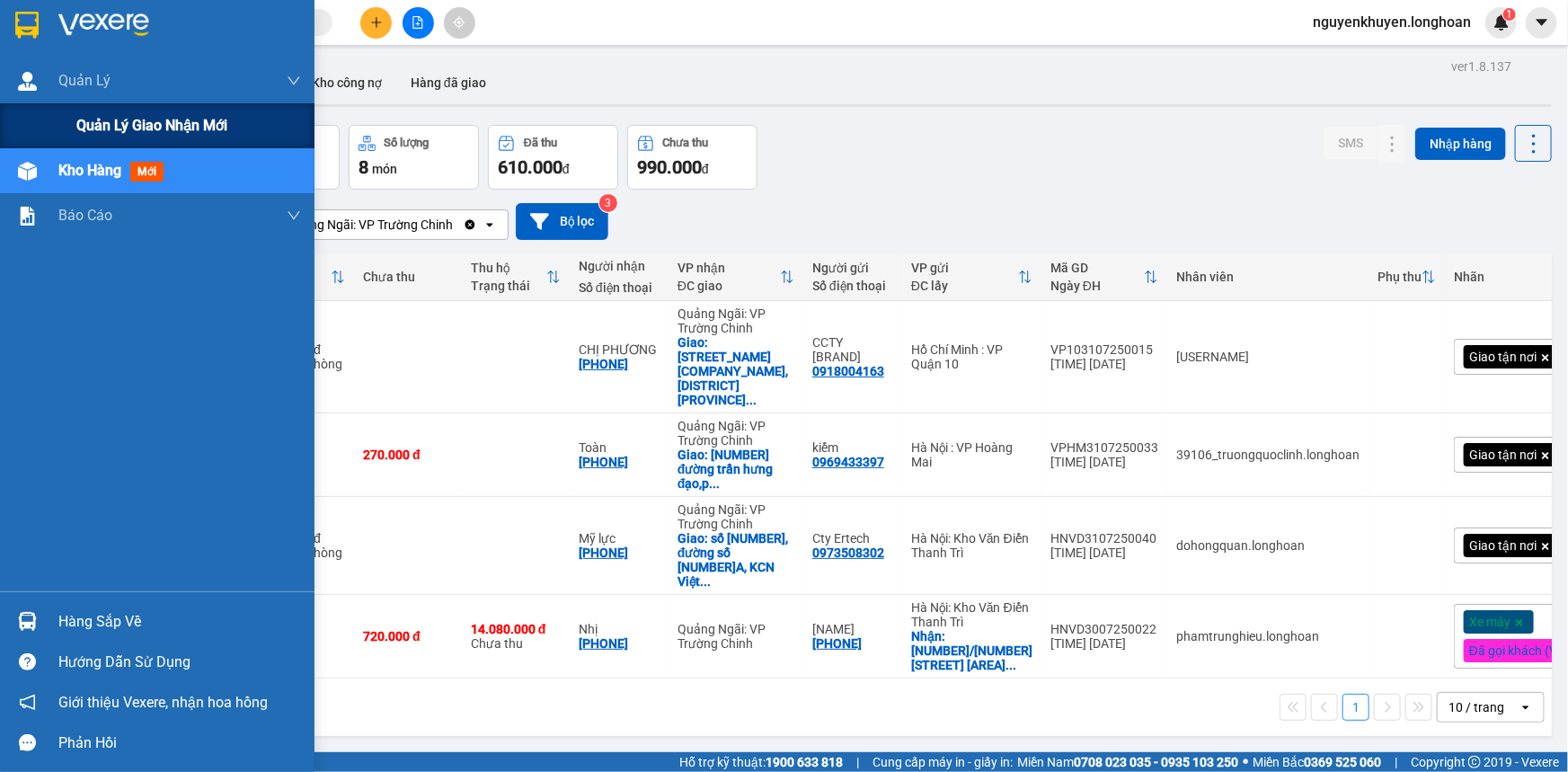 click on "Quản lý giao nhận mới" at bounding box center (152, 125) 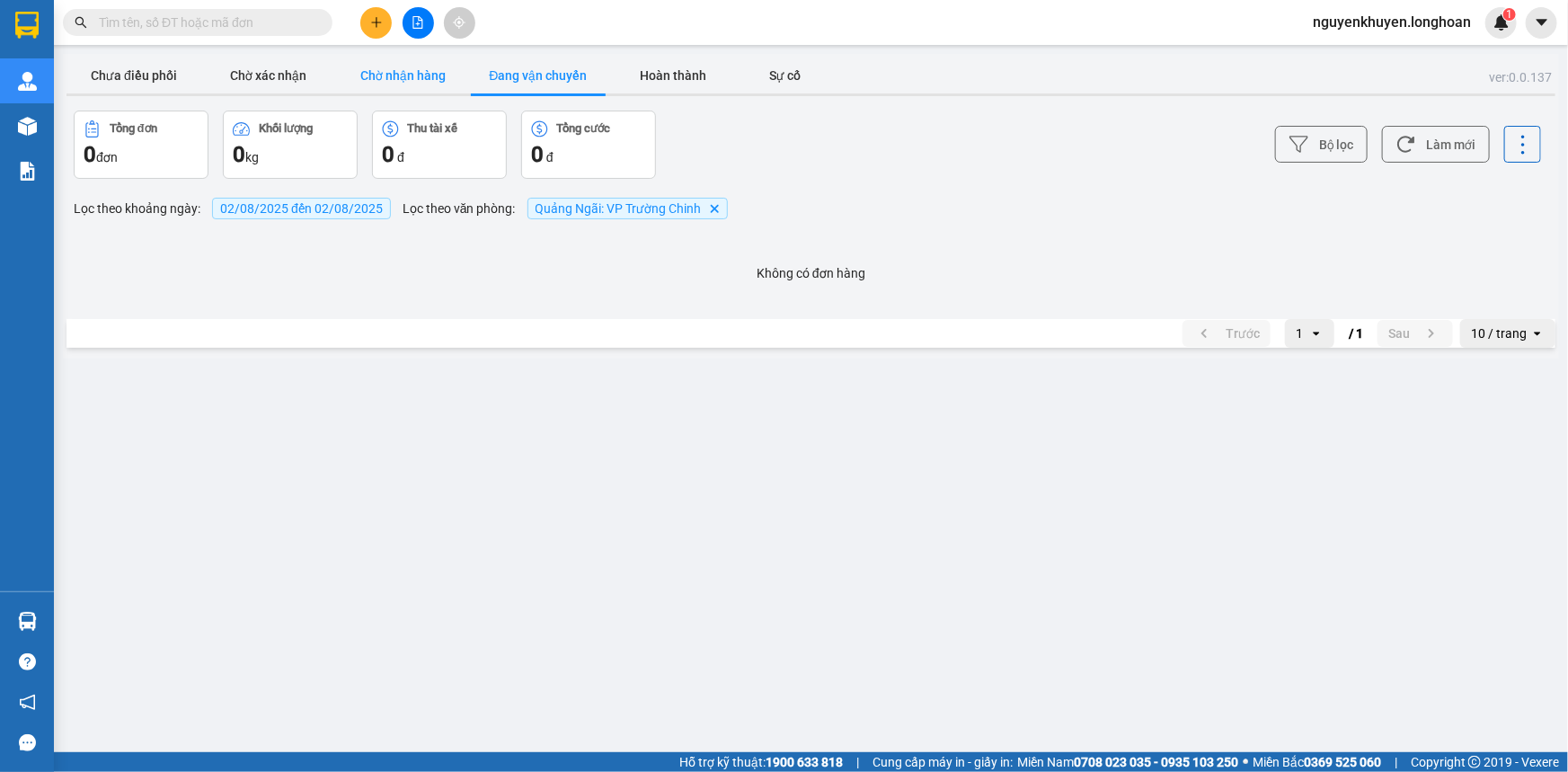 click on "Chờ nhận hàng" at bounding box center [403, 75] 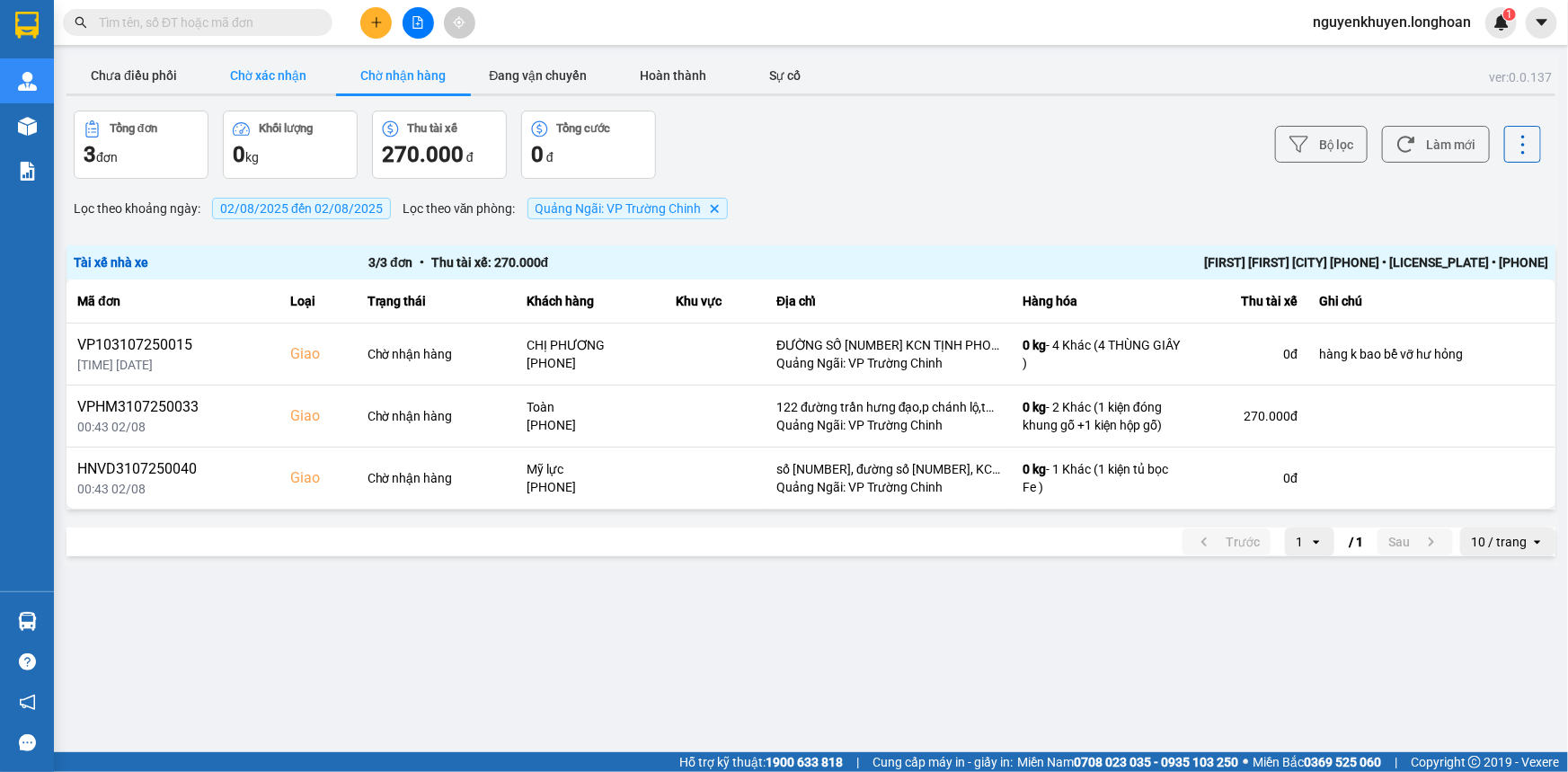 click on "Chờ xác nhận" at bounding box center [269, 75] 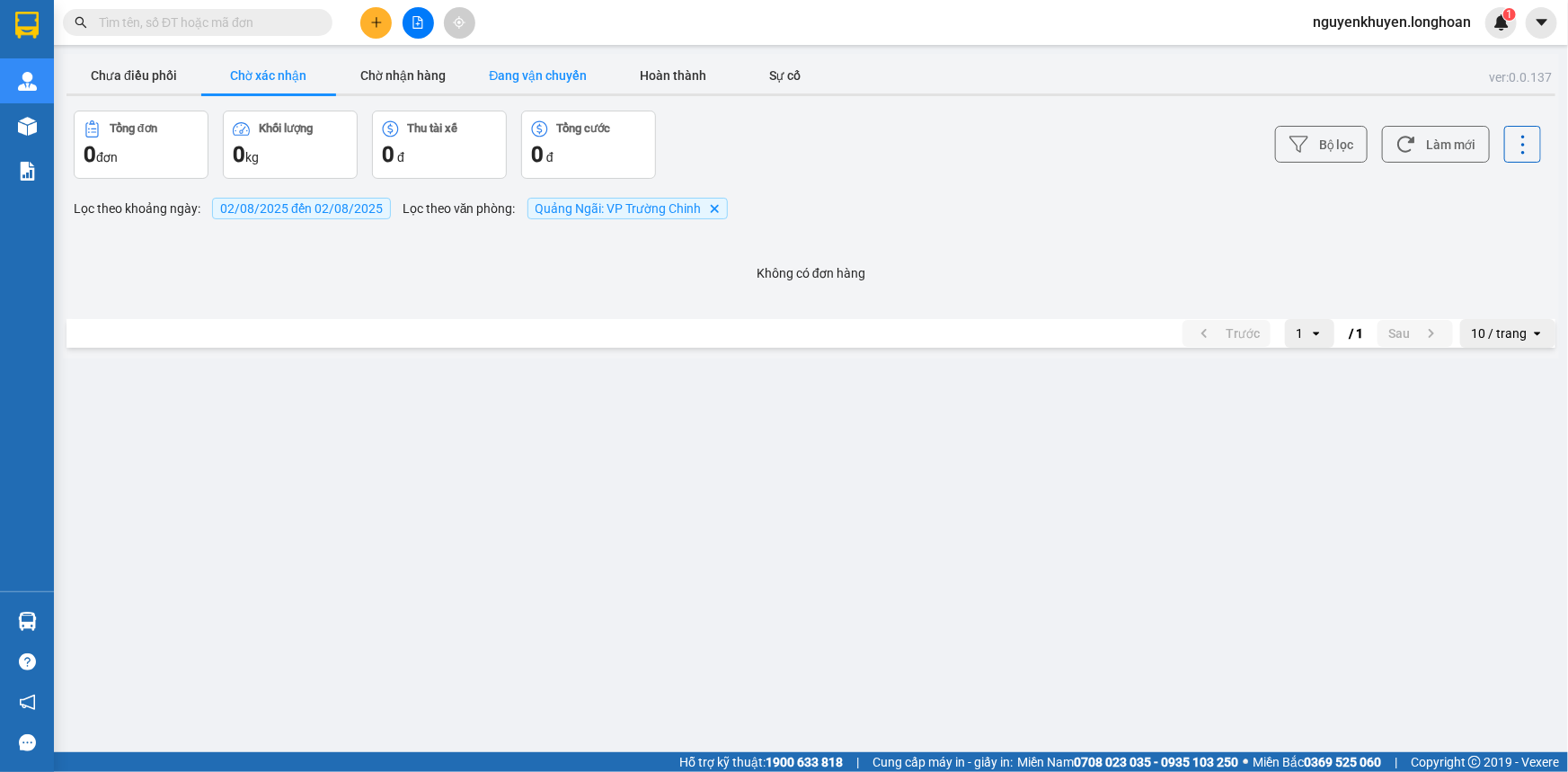 click on "Đang vận chuyển" at bounding box center [538, 75] 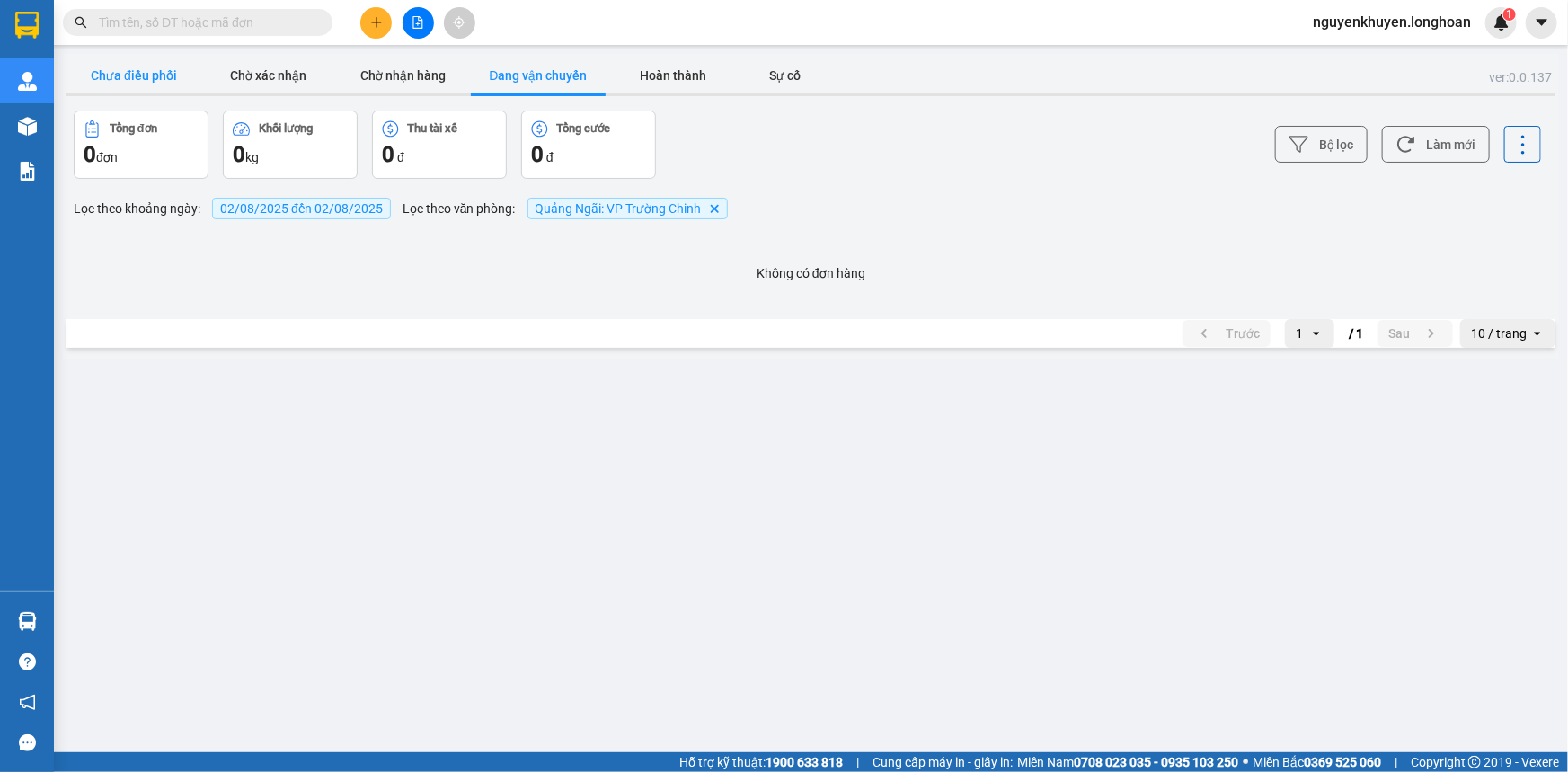 click on "Chưa điều phối" at bounding box center [134, 75] 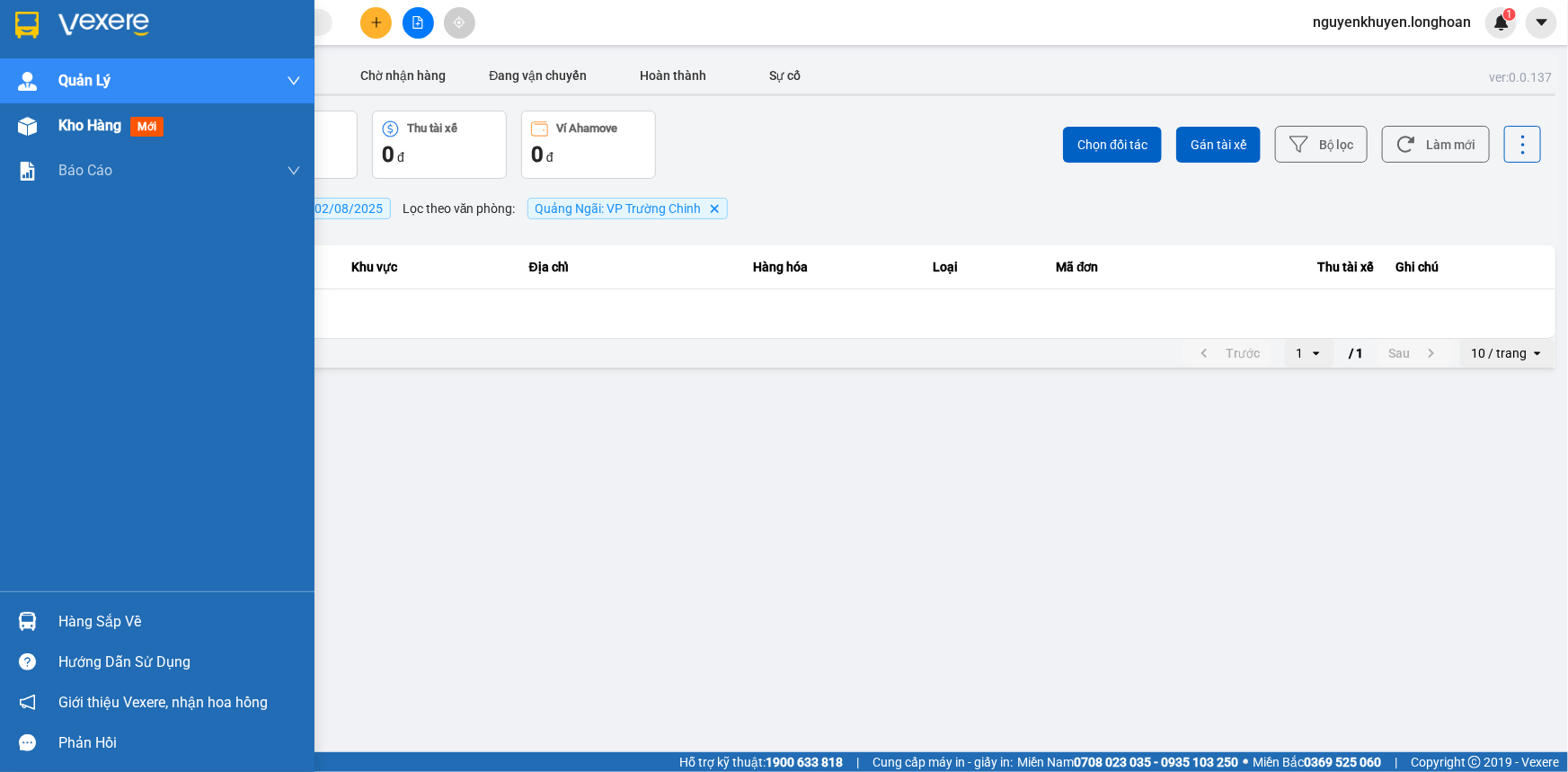 click on "Kho hàng" at bounding box center [90, 125] 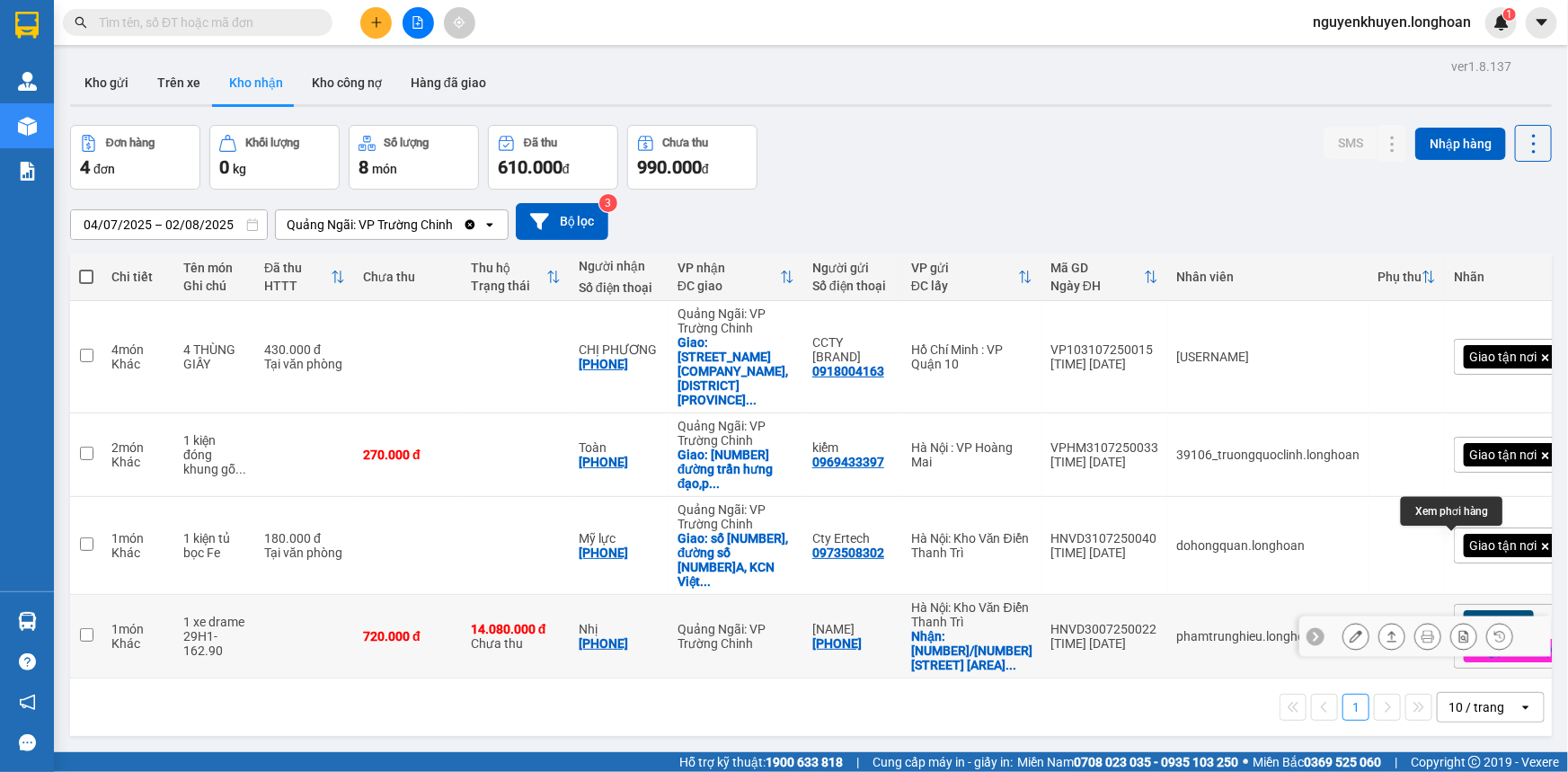 click 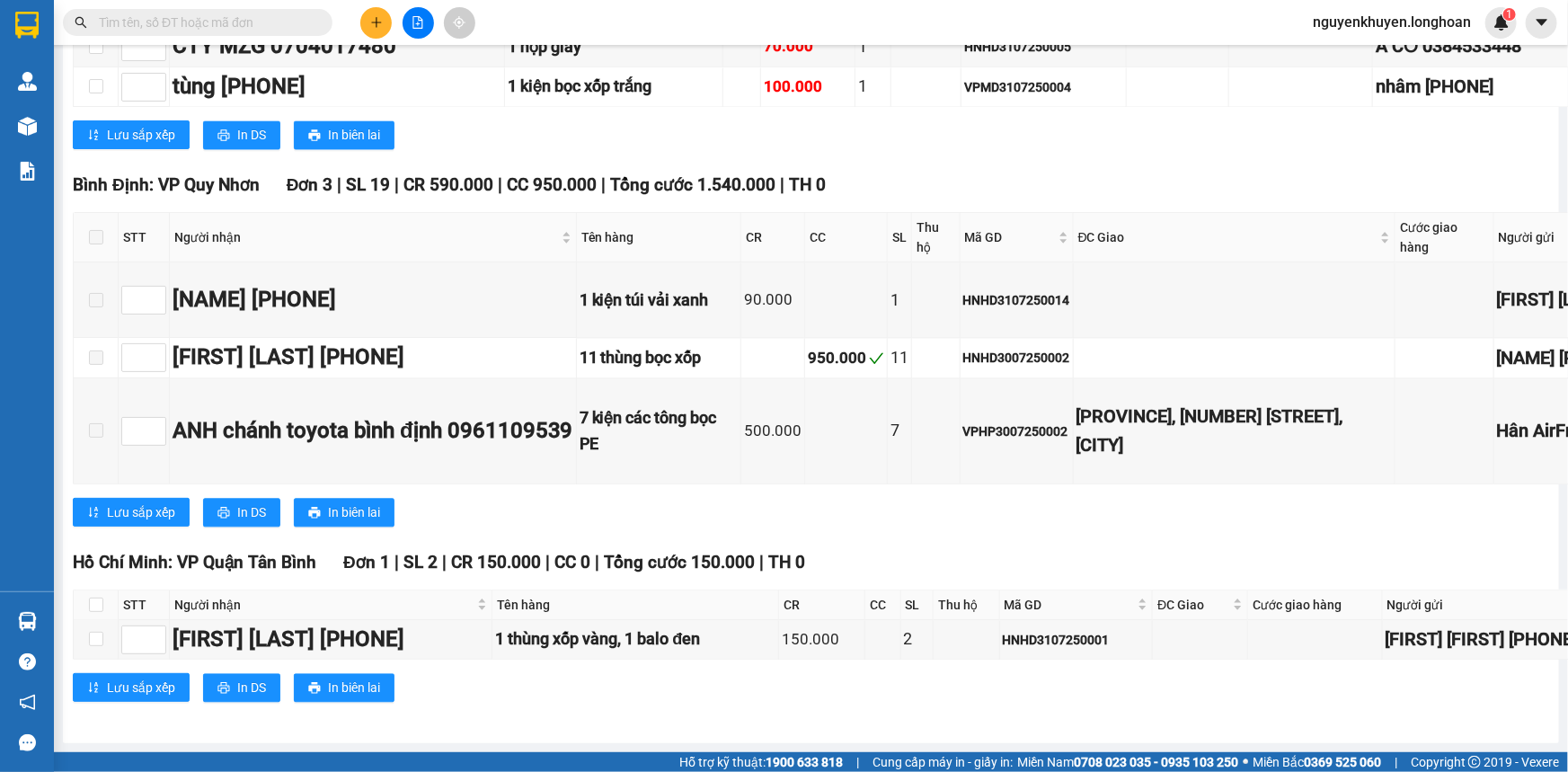 scroll, scrollTop: 13072, scrollLeft: 0, axis: vertical 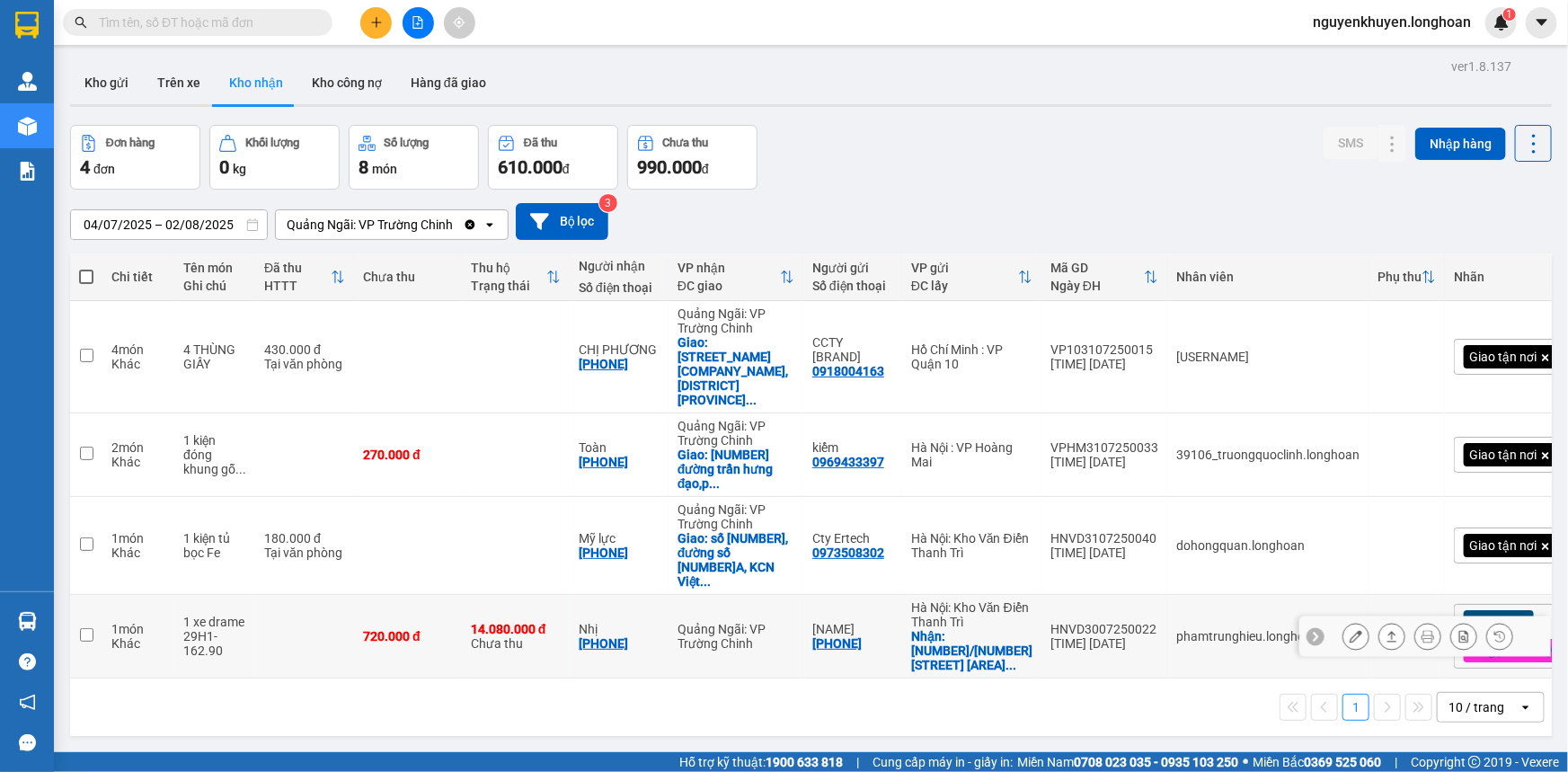 click at bounding box center (86, 634) 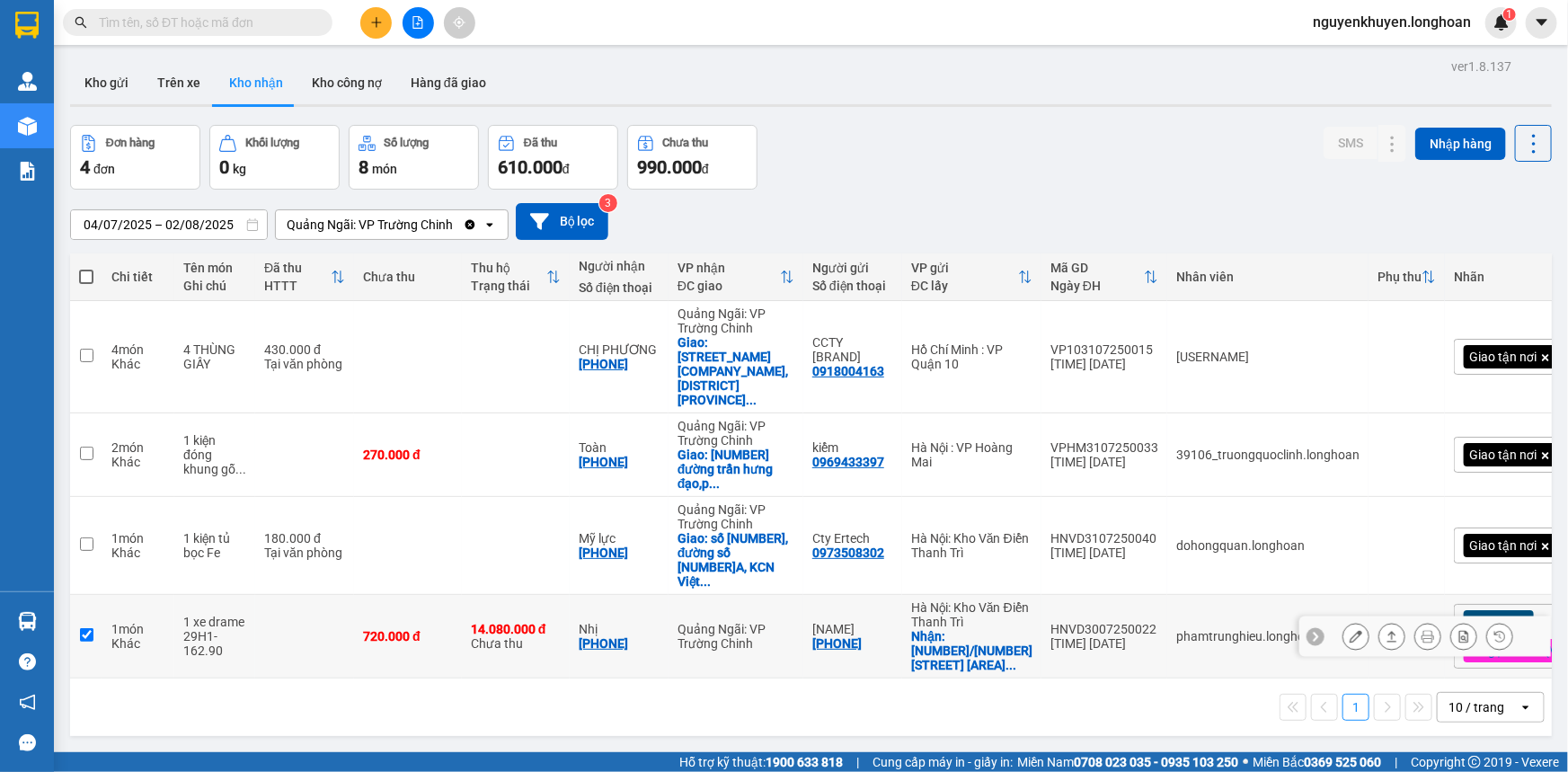 checkbox on "true" 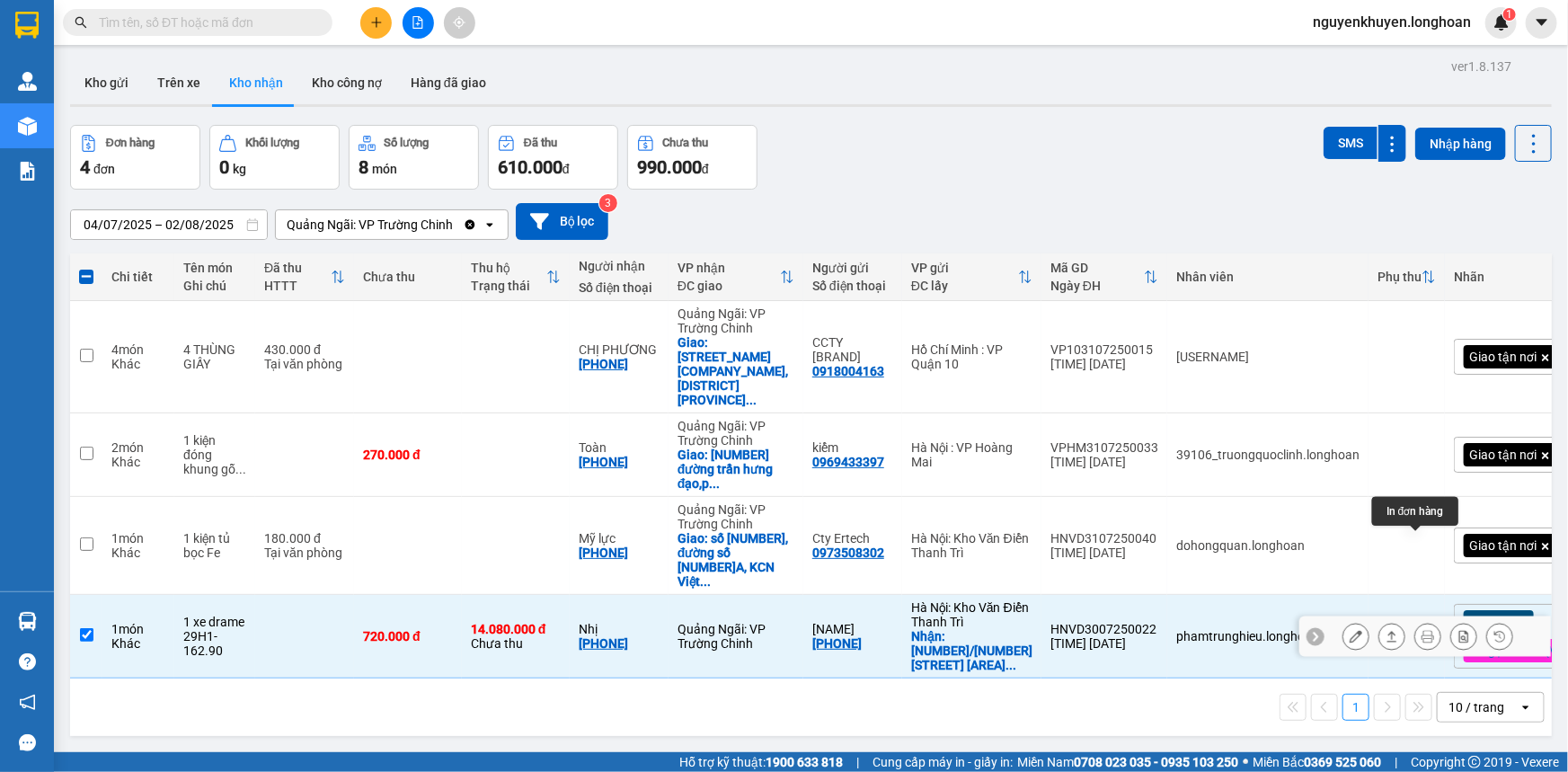 click 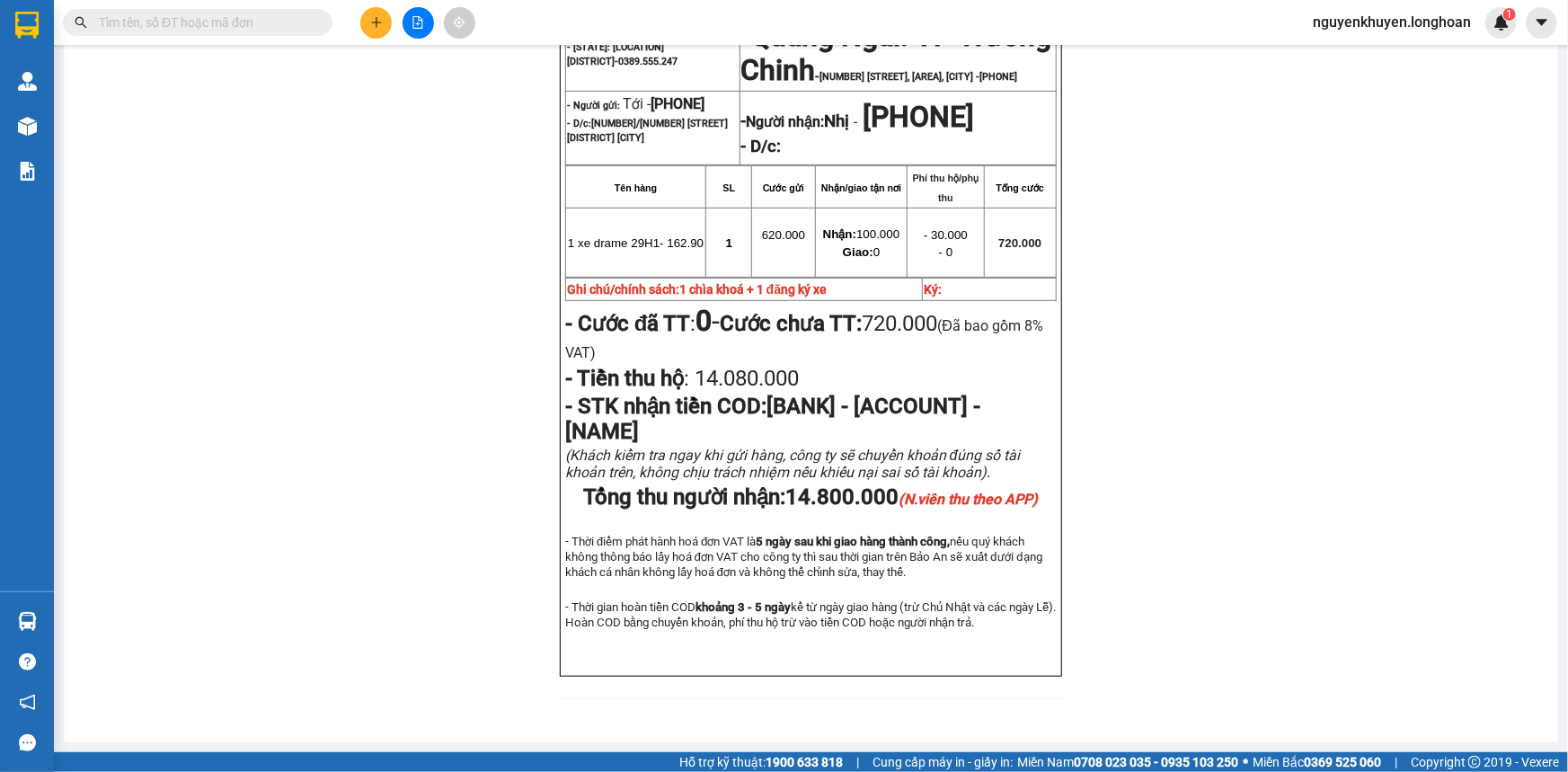scroll, scrollTop: 0, scrollLeft: 0, axis: both 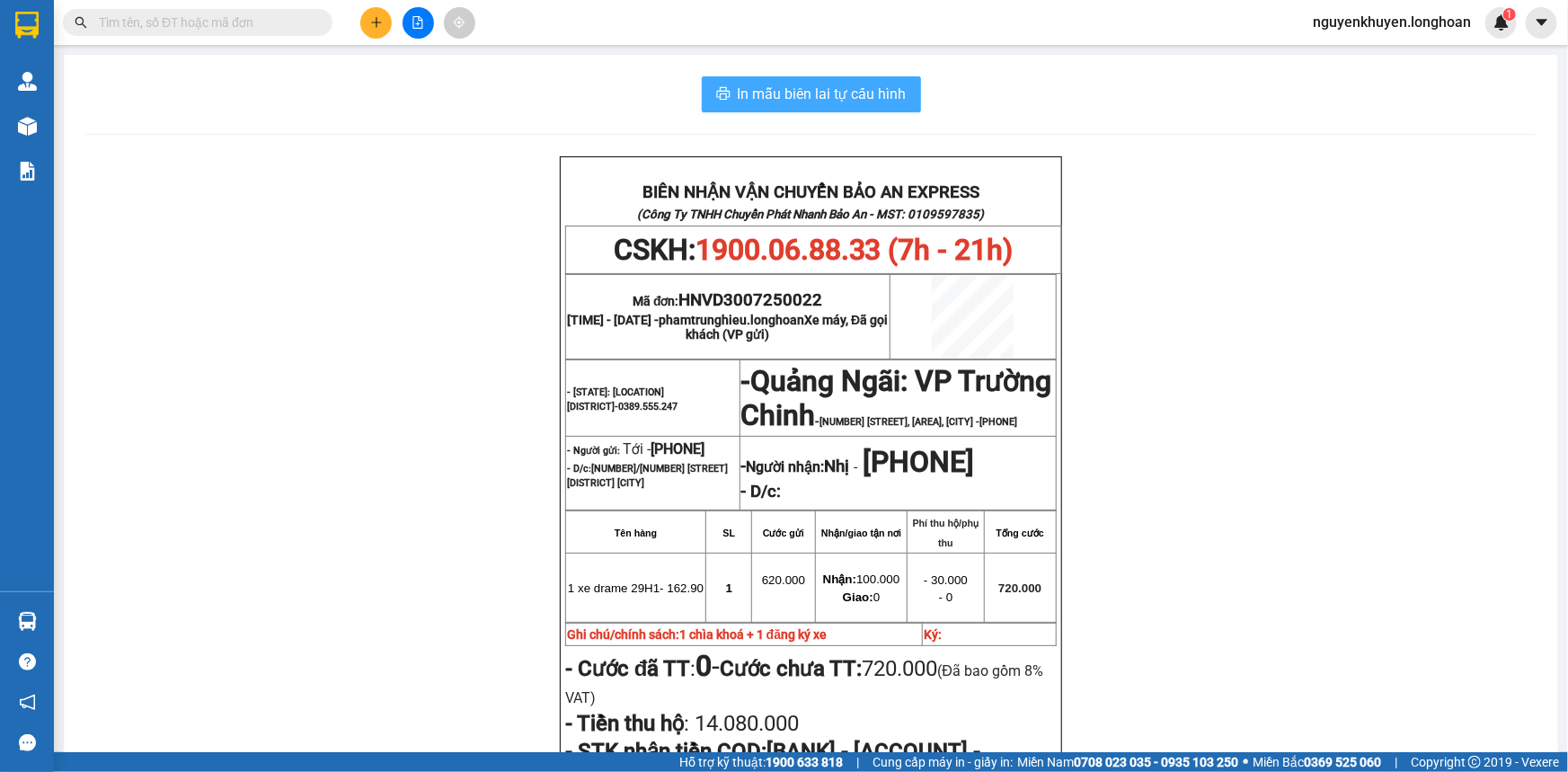click on "In mẫu biên lai tự cấu hình" at bounding box center [822, 93] 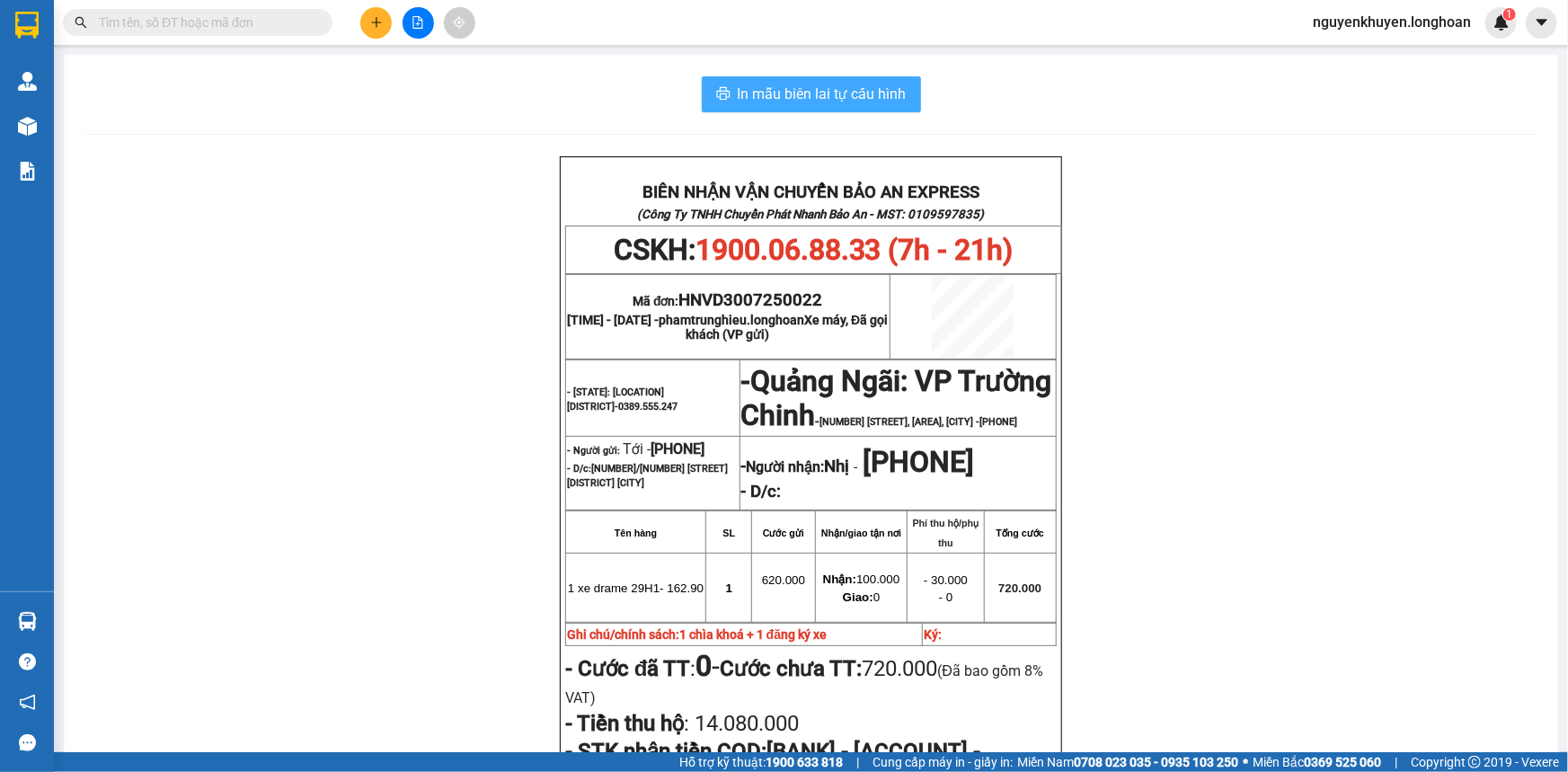 scroll, scrollTop: 0, scrollLeft: 0, axis: both 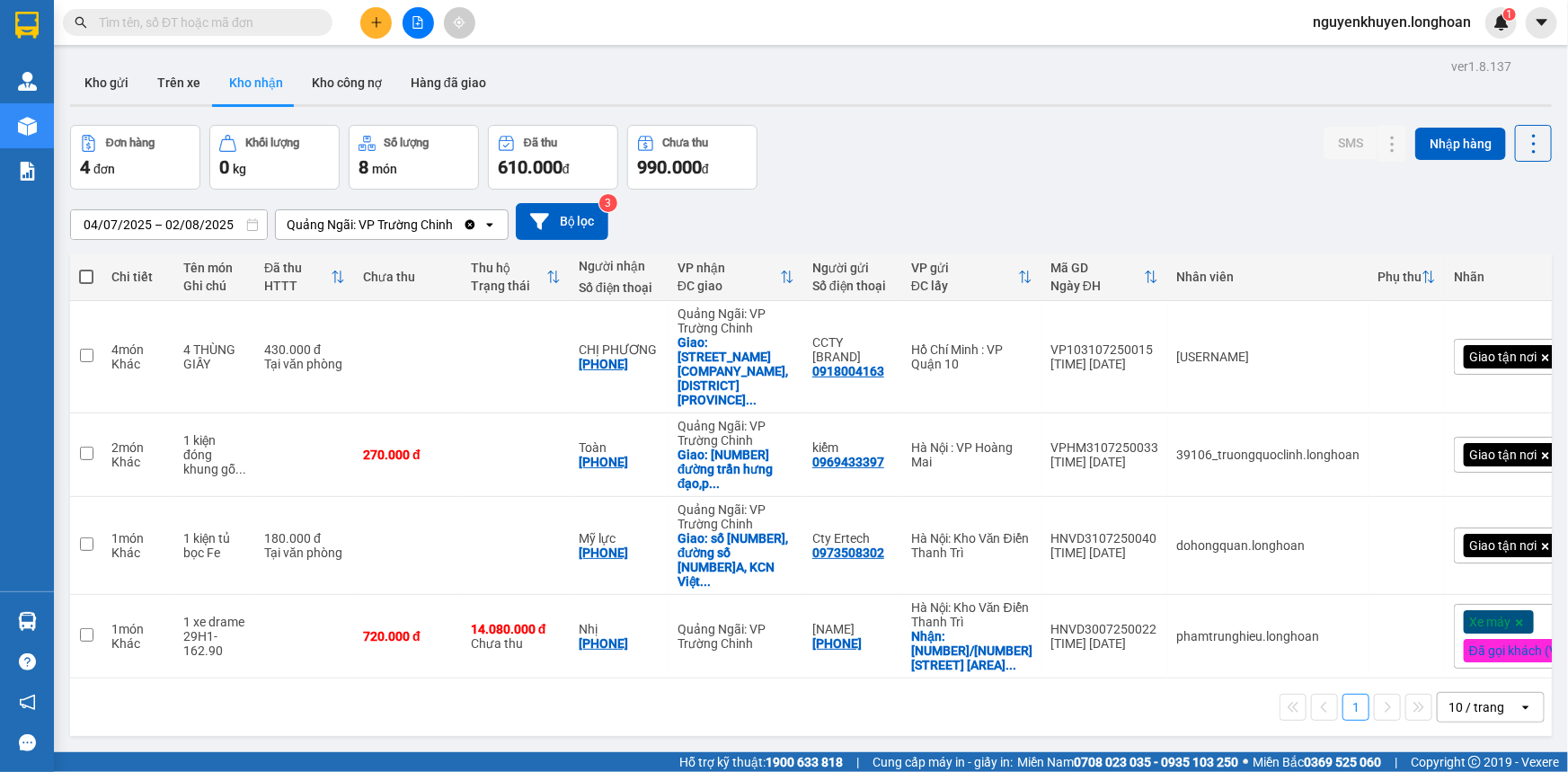 click at bounding box center (86, 277) 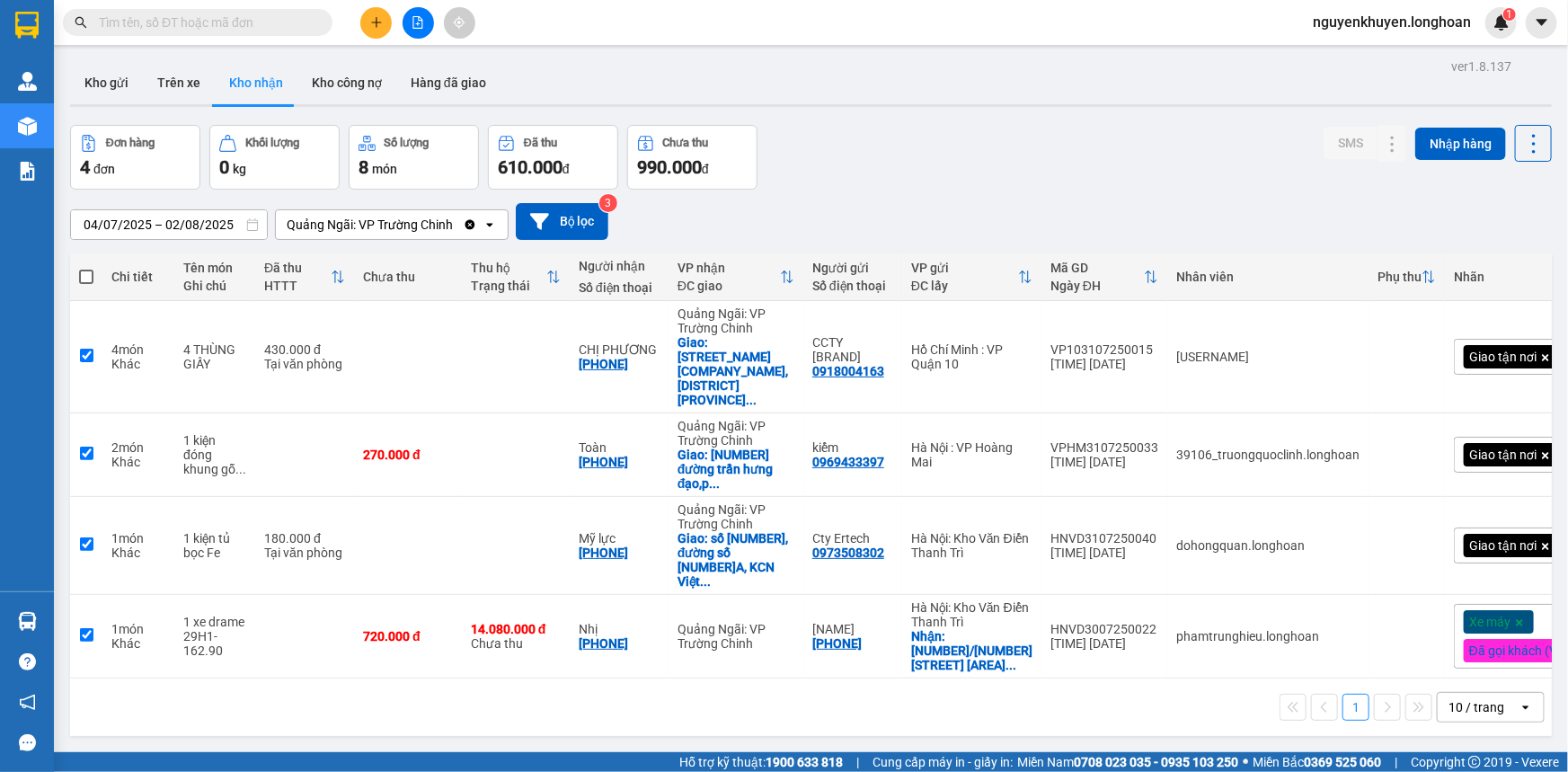 checkbox on "true" 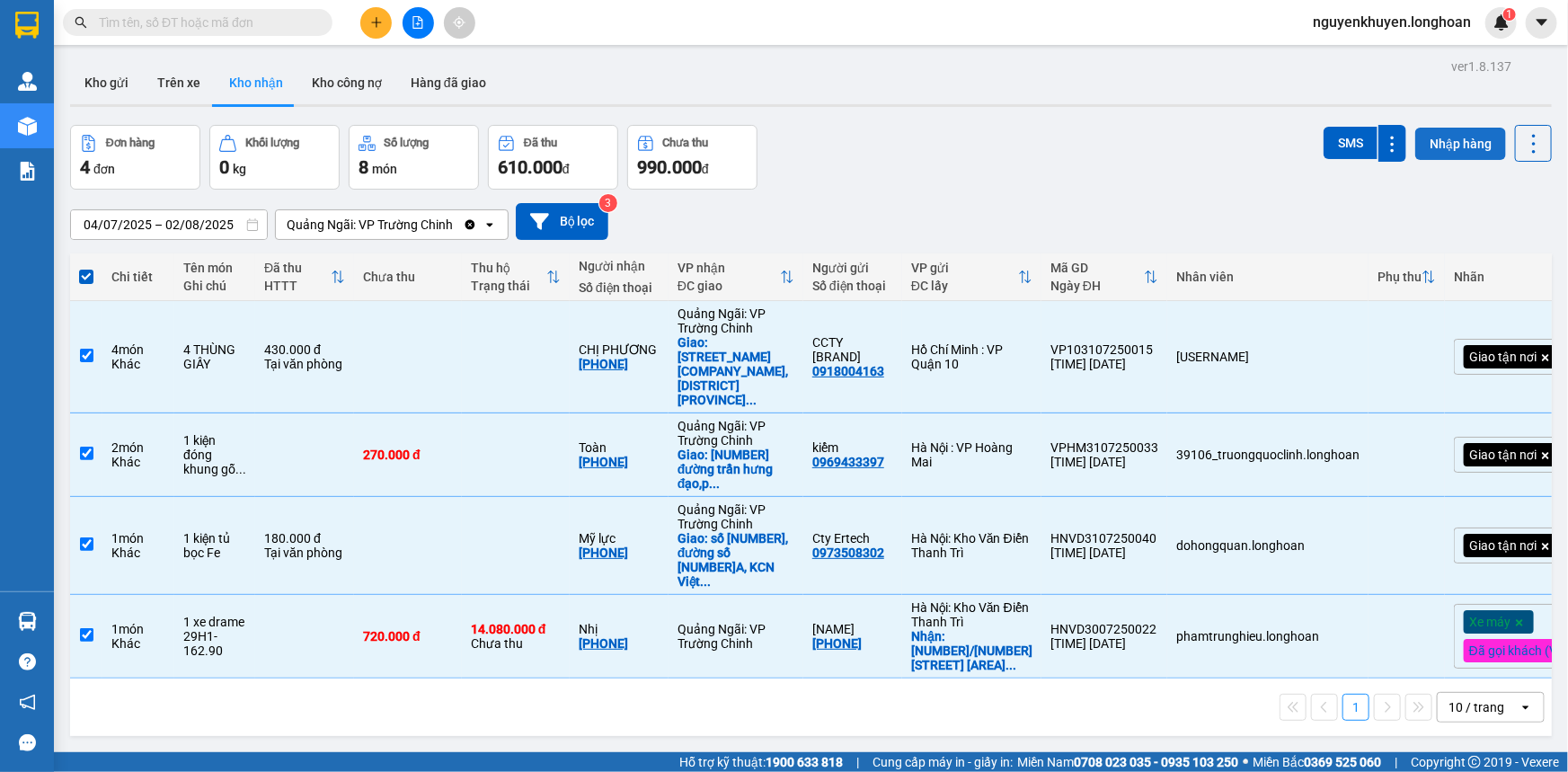 click on "Nhập hàng" at bounding box center [1460, 144] 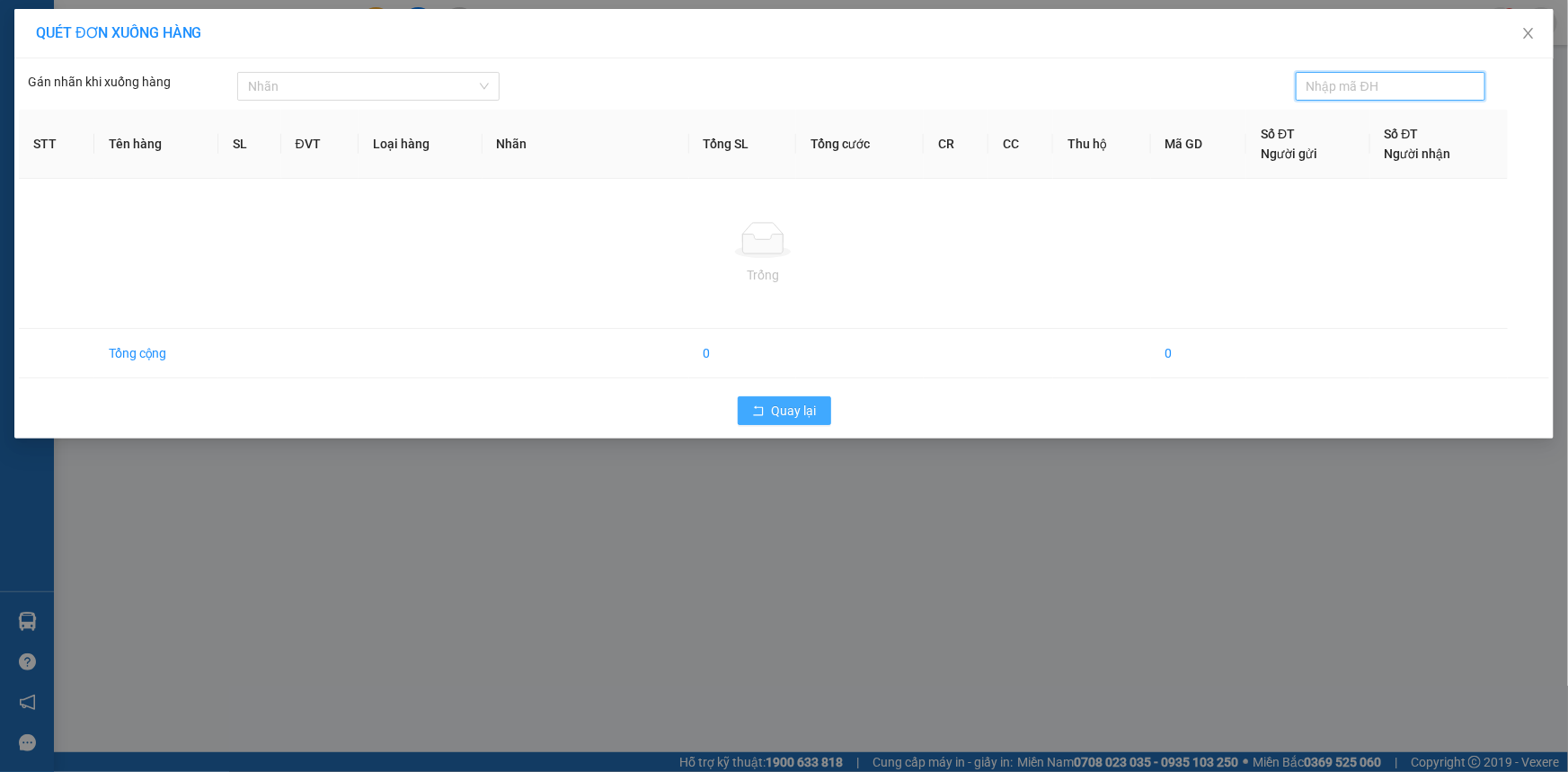 click on "Quay lại" at bounding box center [794, 411] 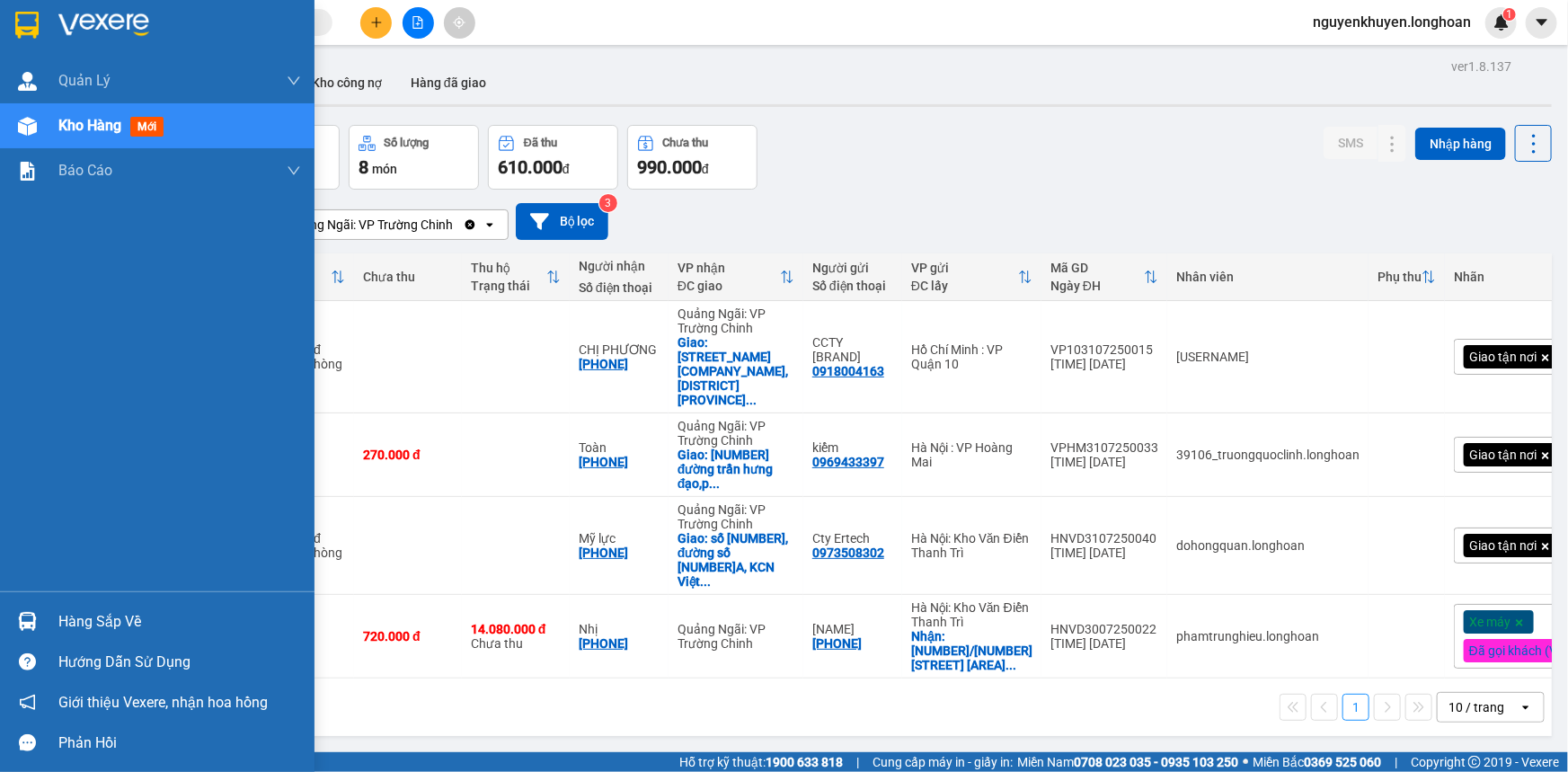 click on "Kho hàng" at bounding box center [90, 125] 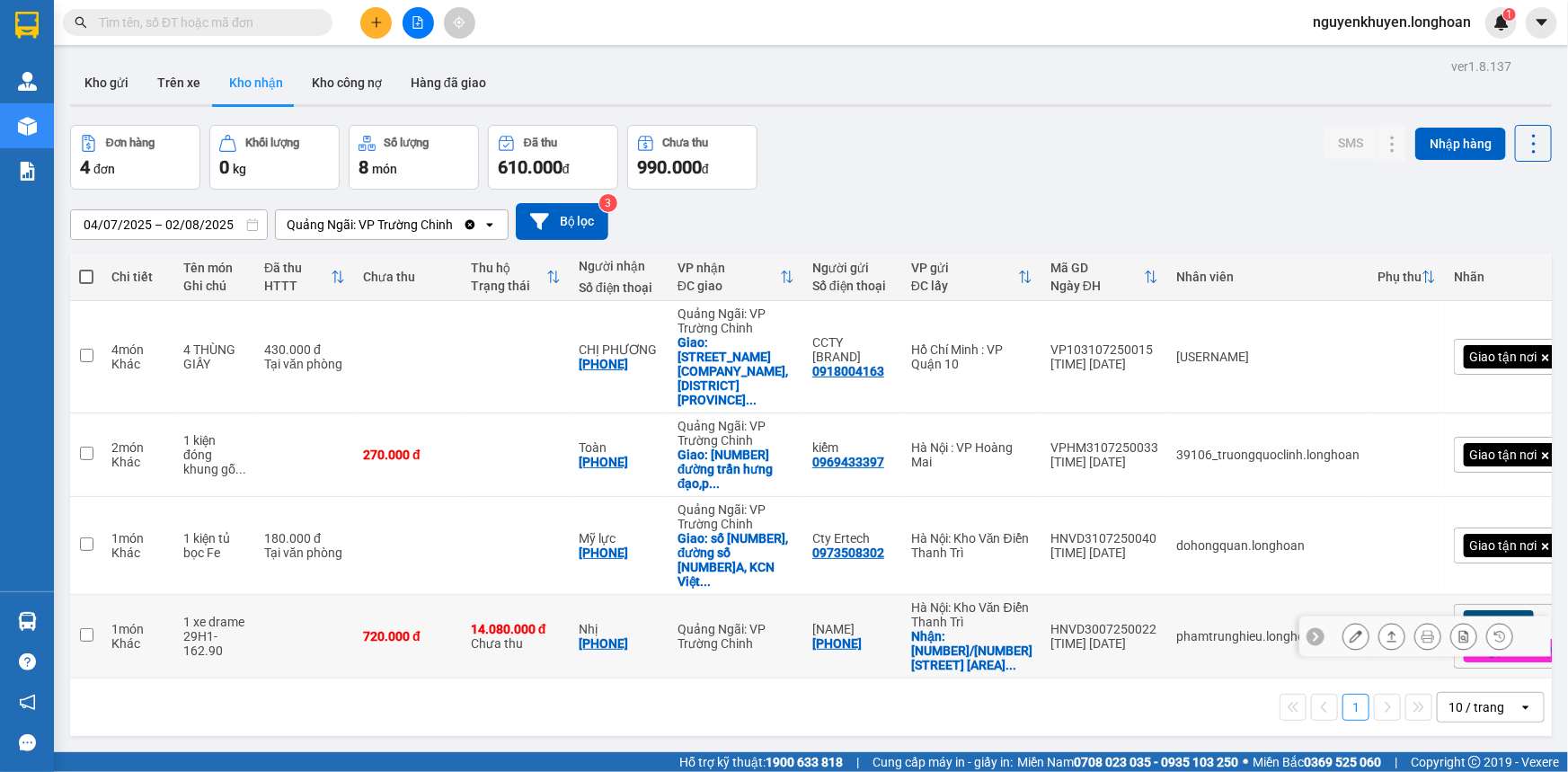click at bounding box center [86, 634] 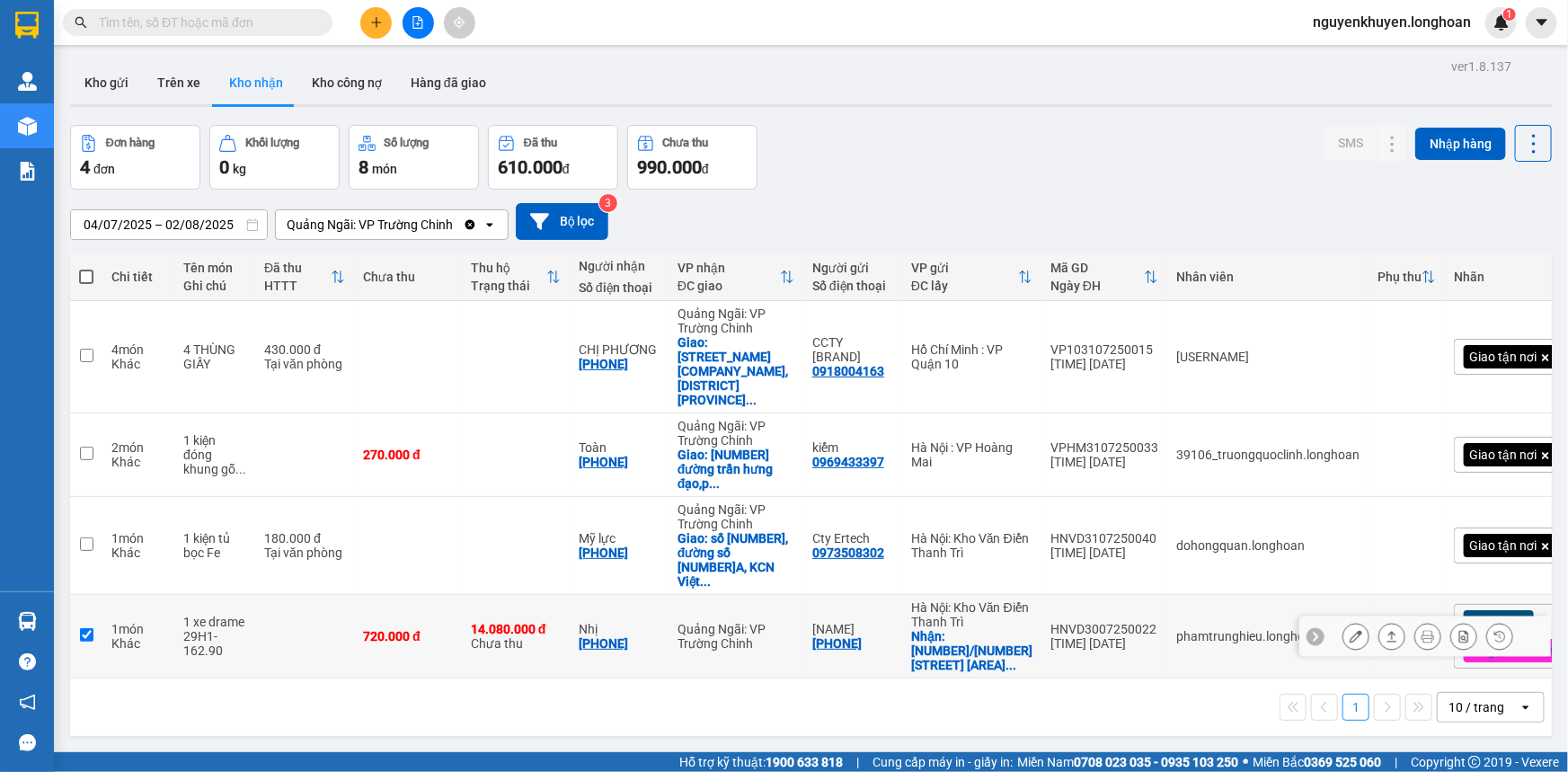 checkbox on "true" 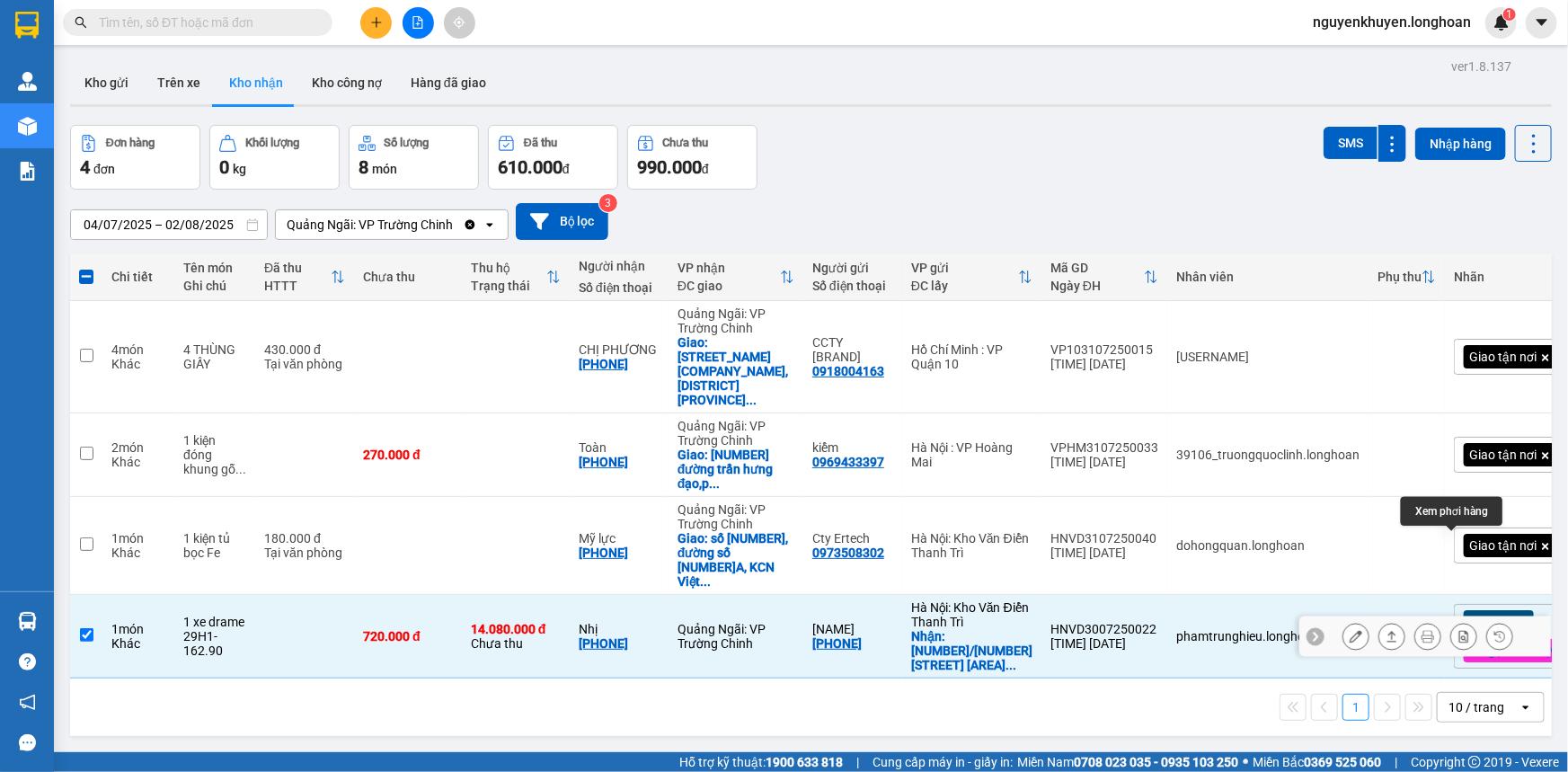 click 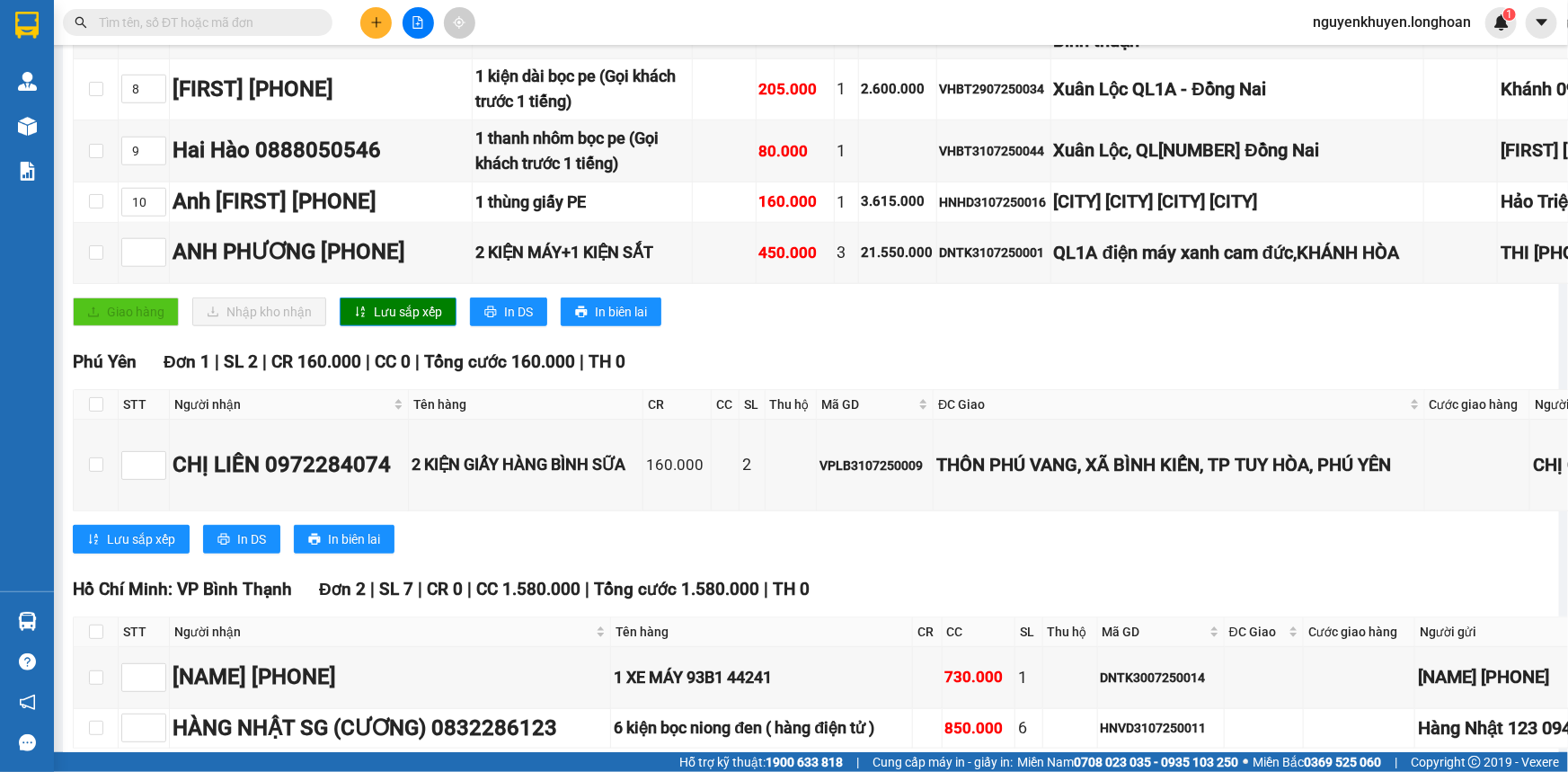 scroll, scrollTop: 735, scrollLeft: 0, axis: vertical 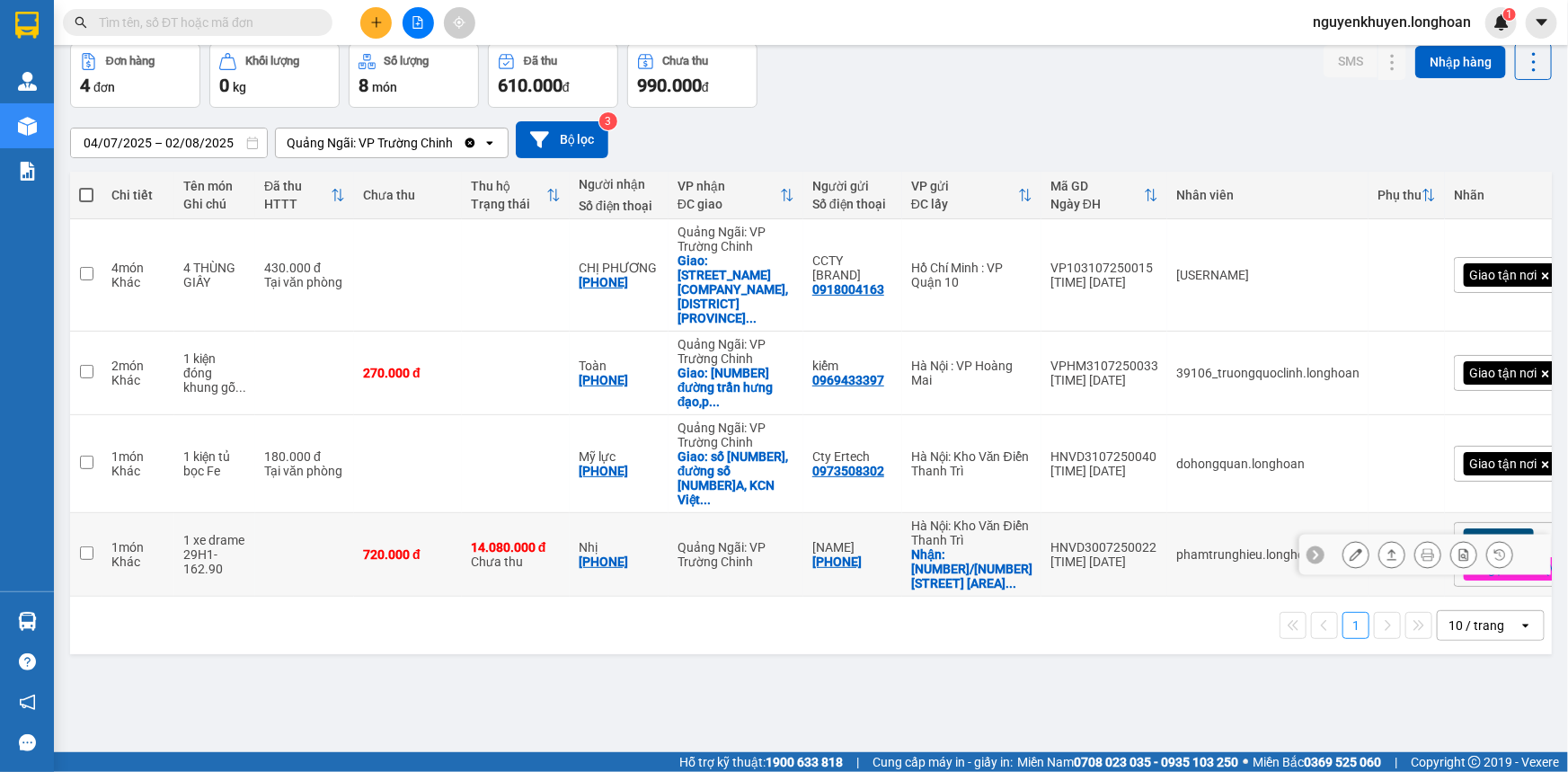 click at bounding box center [86, 553] 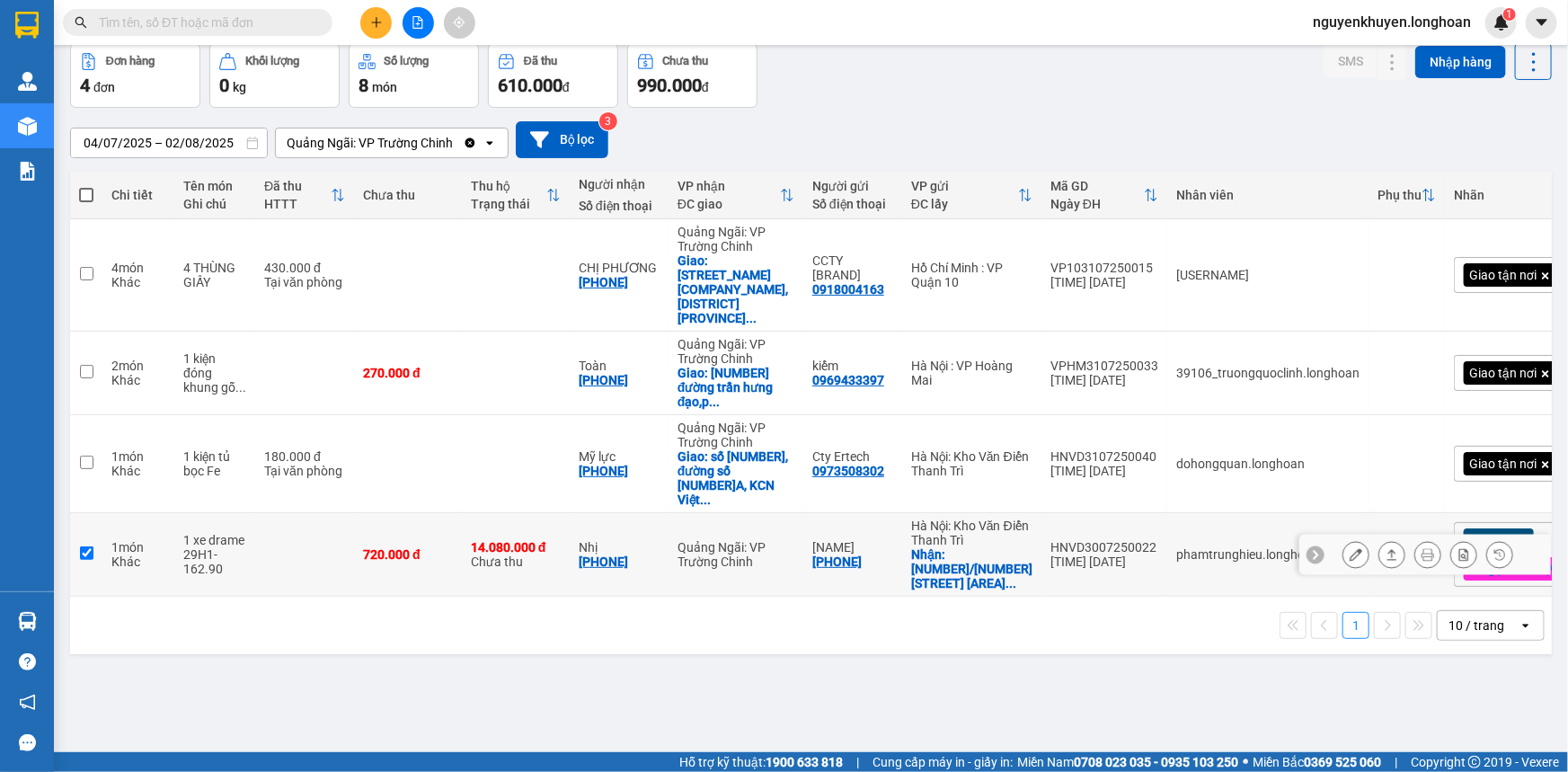 checkbox on "true" 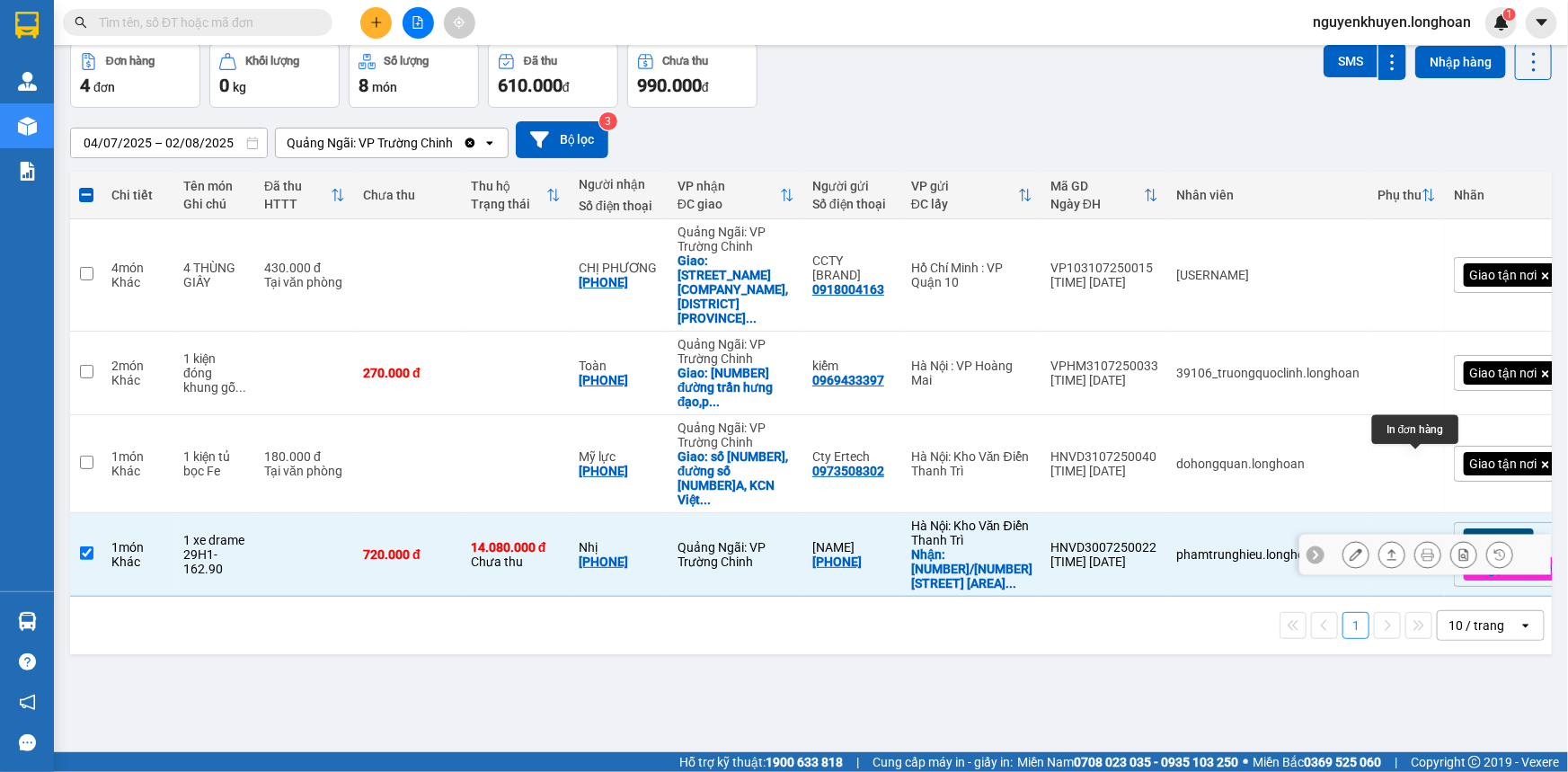 click 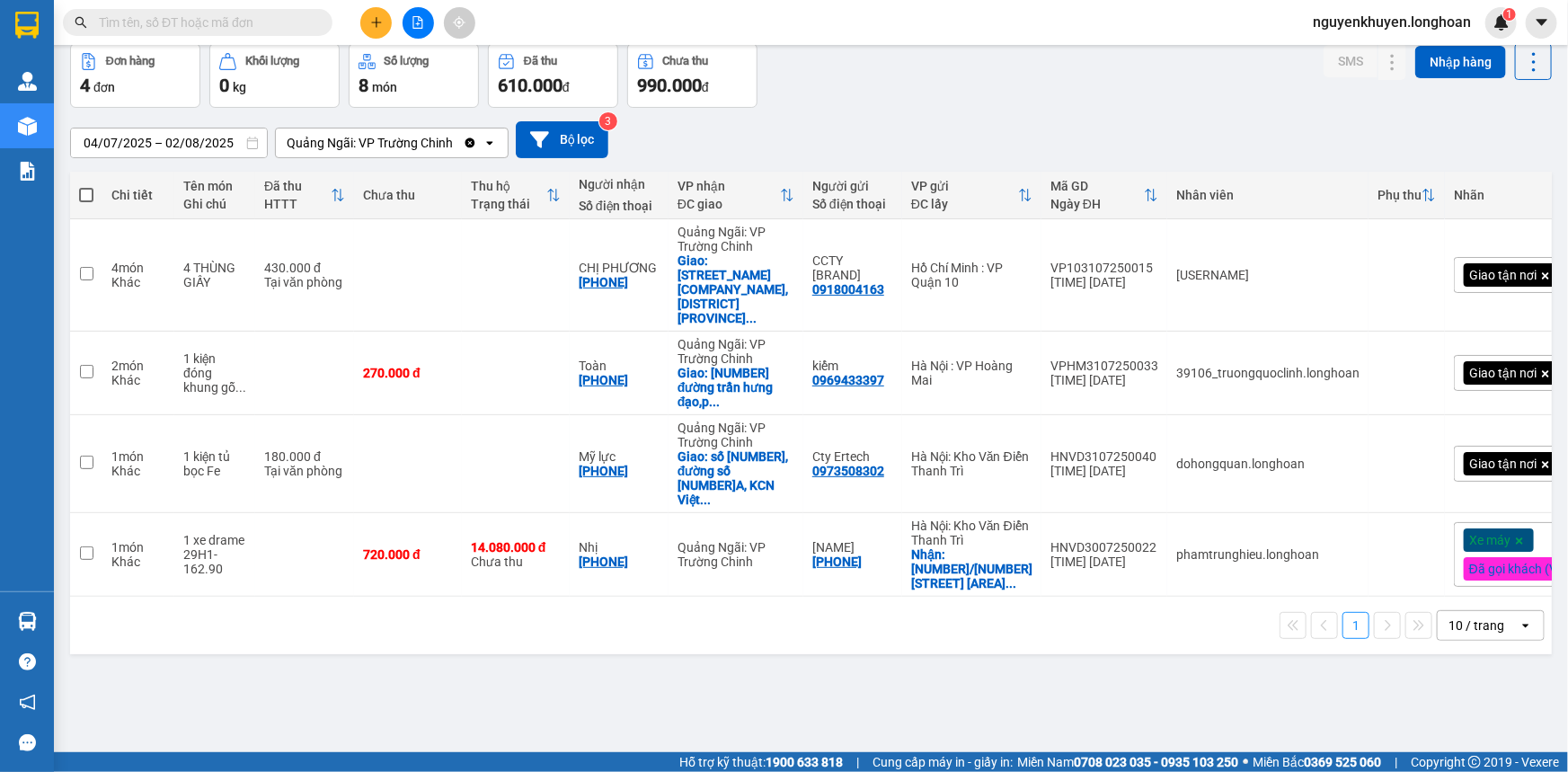 drag, startPoint x: 1520, startPoint y: 159, endPoint x: 1539, endPoint y: 300, distance: 142.27438 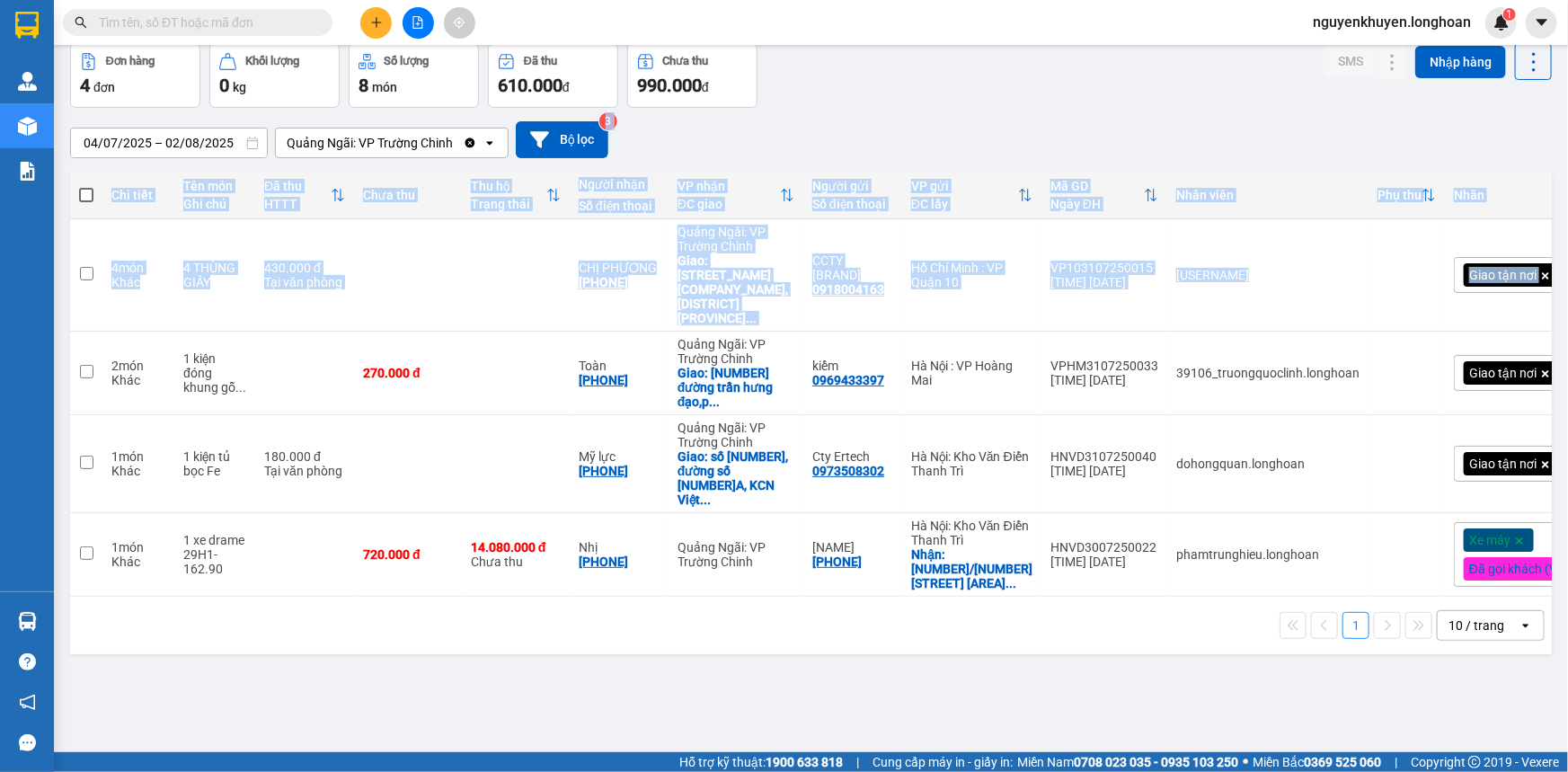scroll, scrollTop: 0, scrollLeft: 6, axis: horizontal 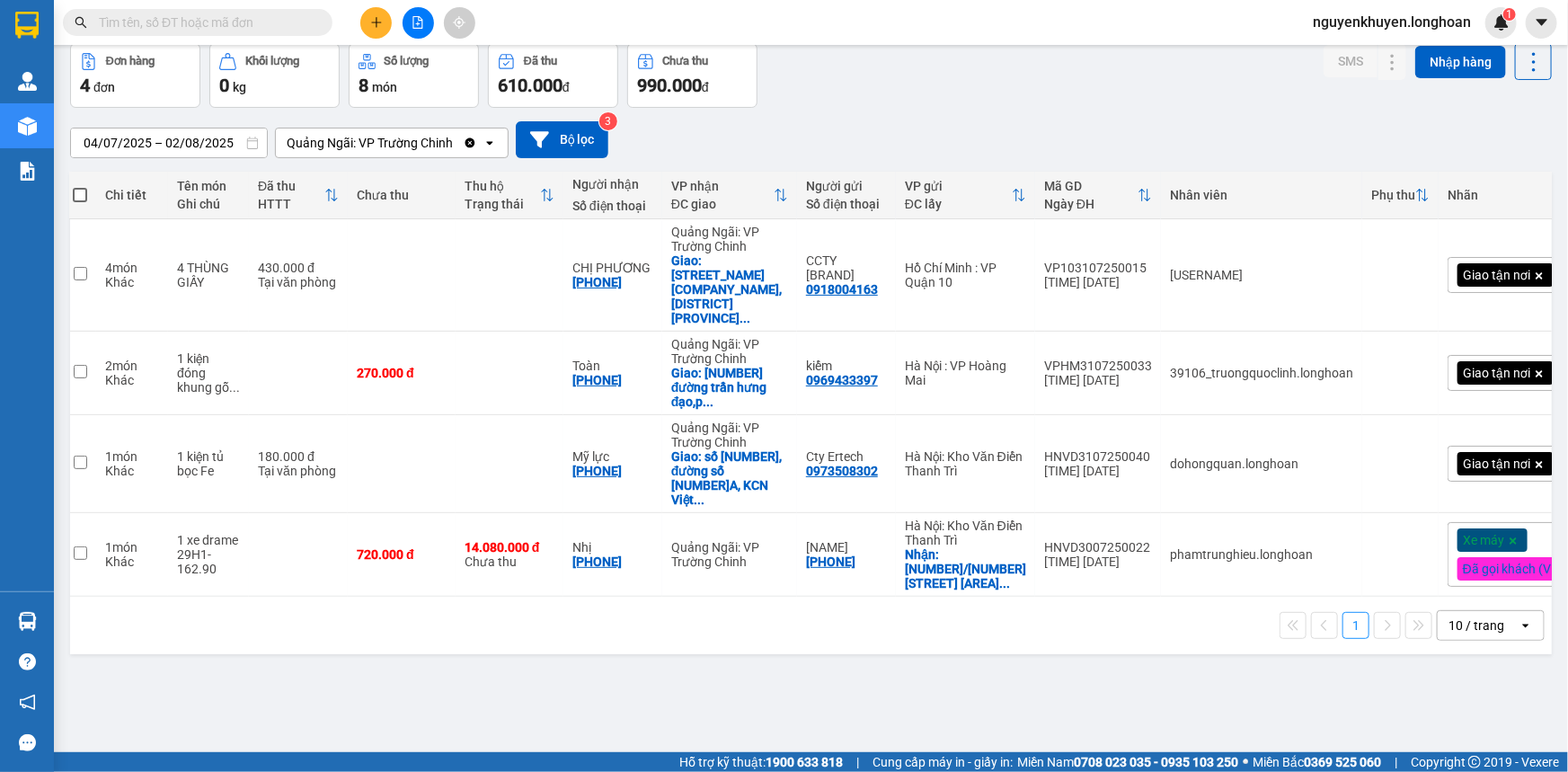 click on "ver  1.8.137 Kho gửi Trên xe Kho nhận Kho công nợ Hàng đã giao Đơn hàng 4 đơn Khối lượng 0 kg Số lượng 8 món Đã thu 610.000  đ Chưa thu 990.000  đ SMS Nhập hàng 04/07/2025 – 02/08/2025 Press the down arrow key to interact with the calendar and select a date. Press the escape button to close the calendar. Selected date range is from 04/07/2025 to 02/08/2025. Quảng Ngãi: VP Trường Chinh Clear value open Bộ lọc 3 Chi tiết Tên món Ghi chú Đã thu HTTT Chưa thu Thu hộ Trạng thái Người nhận Số điện thoại VP nhận ĐC giao Người gửi Số điện thoại VP gửi ĐC lấy Mã GD Ngày ĐH Nhân viên Phụ thu Nhãn Tồn kho 4  món Khác 4 THÙNG GIẤY  430.000 đ Tại văn phòng CHỊ PHƯƠNG  0974478854 Quảng Ngãi: VP Trường Chinh Giao: ĐƯỜNG SỐ 5 KCN TỊNH PHON ... CCTY TESFA TECHPHA 0918004163 Hồ Chí Minh : VP Quận 10 VP103107250015 14:45 31/07 giap.longhoan Giao tận nơi 1   ngày 2  món Khác ... 270.000 đ" at bounding box center (811, 358) 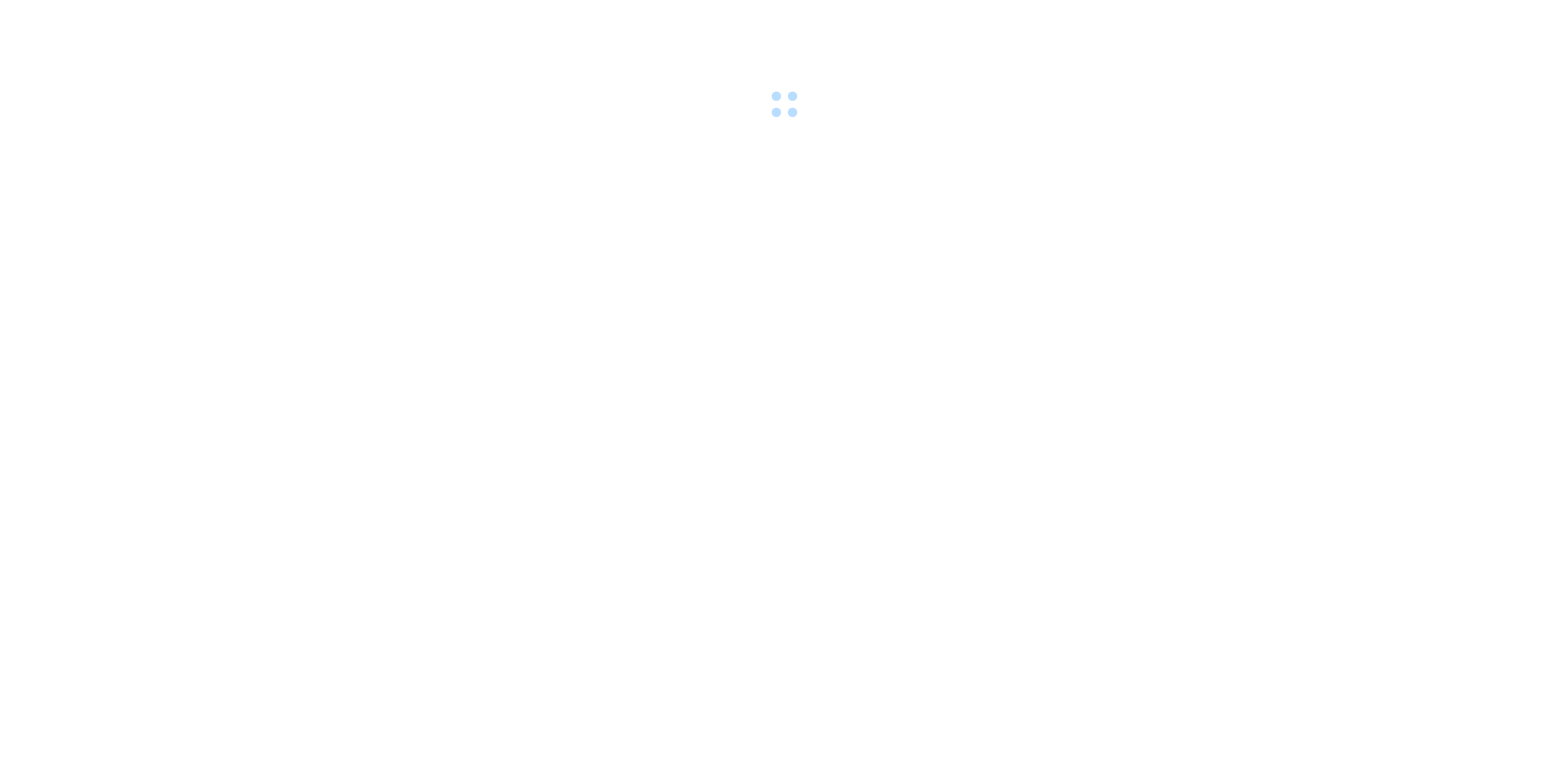 scroll, scrollTop: 0, scrollLeft: 0, axis: both 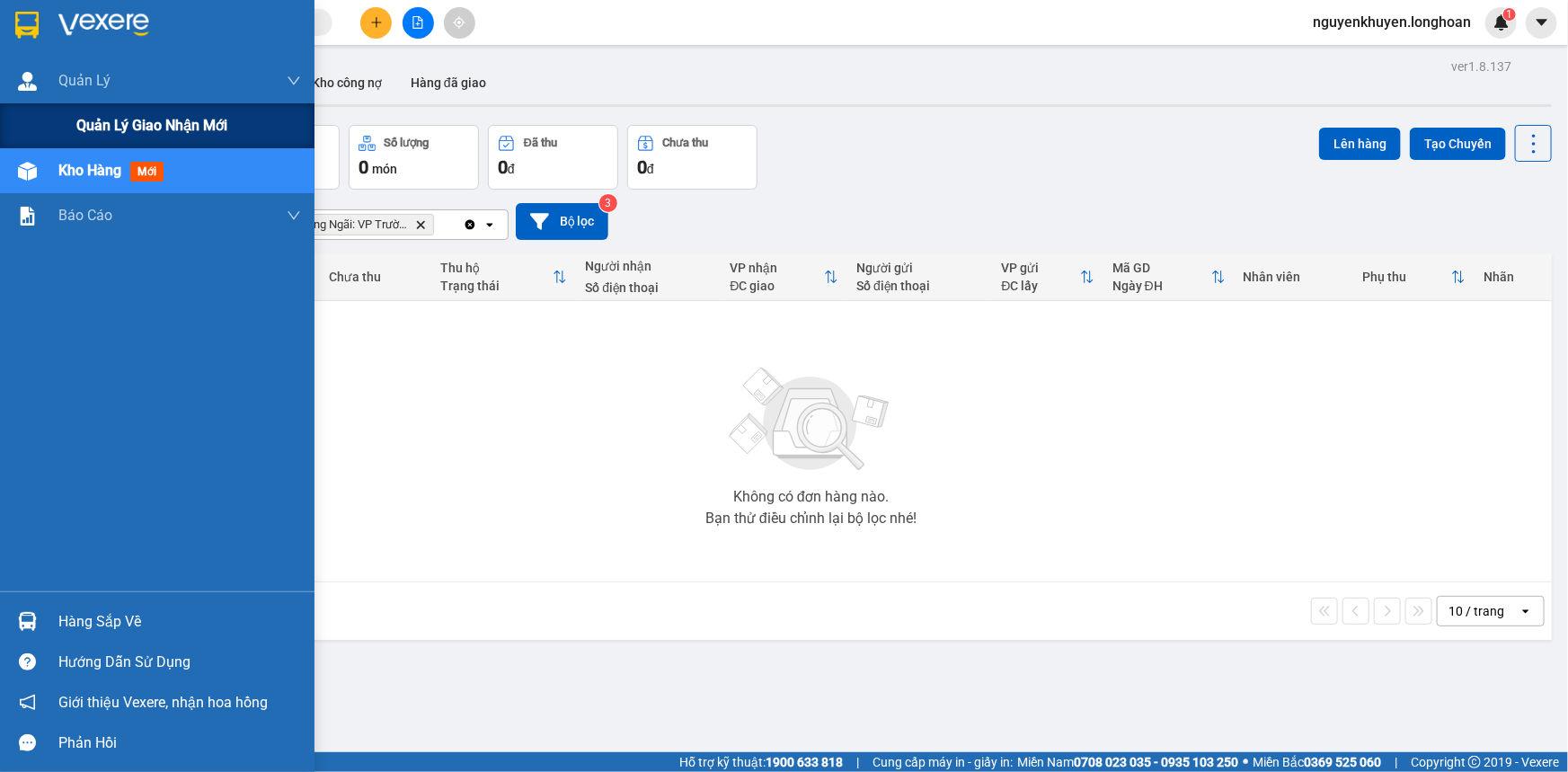 click on "Quản lý giao nhận mới" at bounding box center [152, 125] 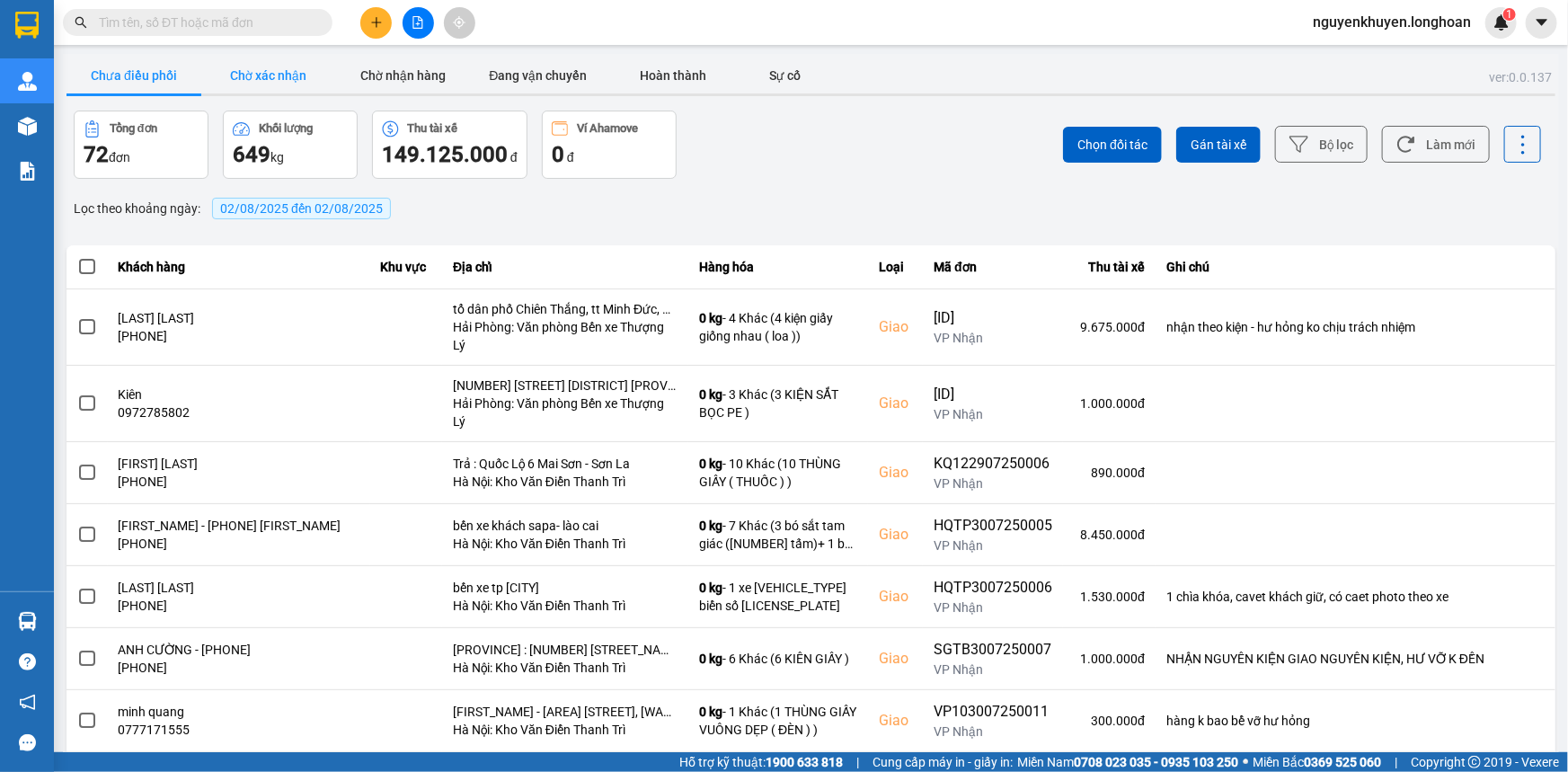 click on "Chờ xác nhận" at bounding box center (269, 75) 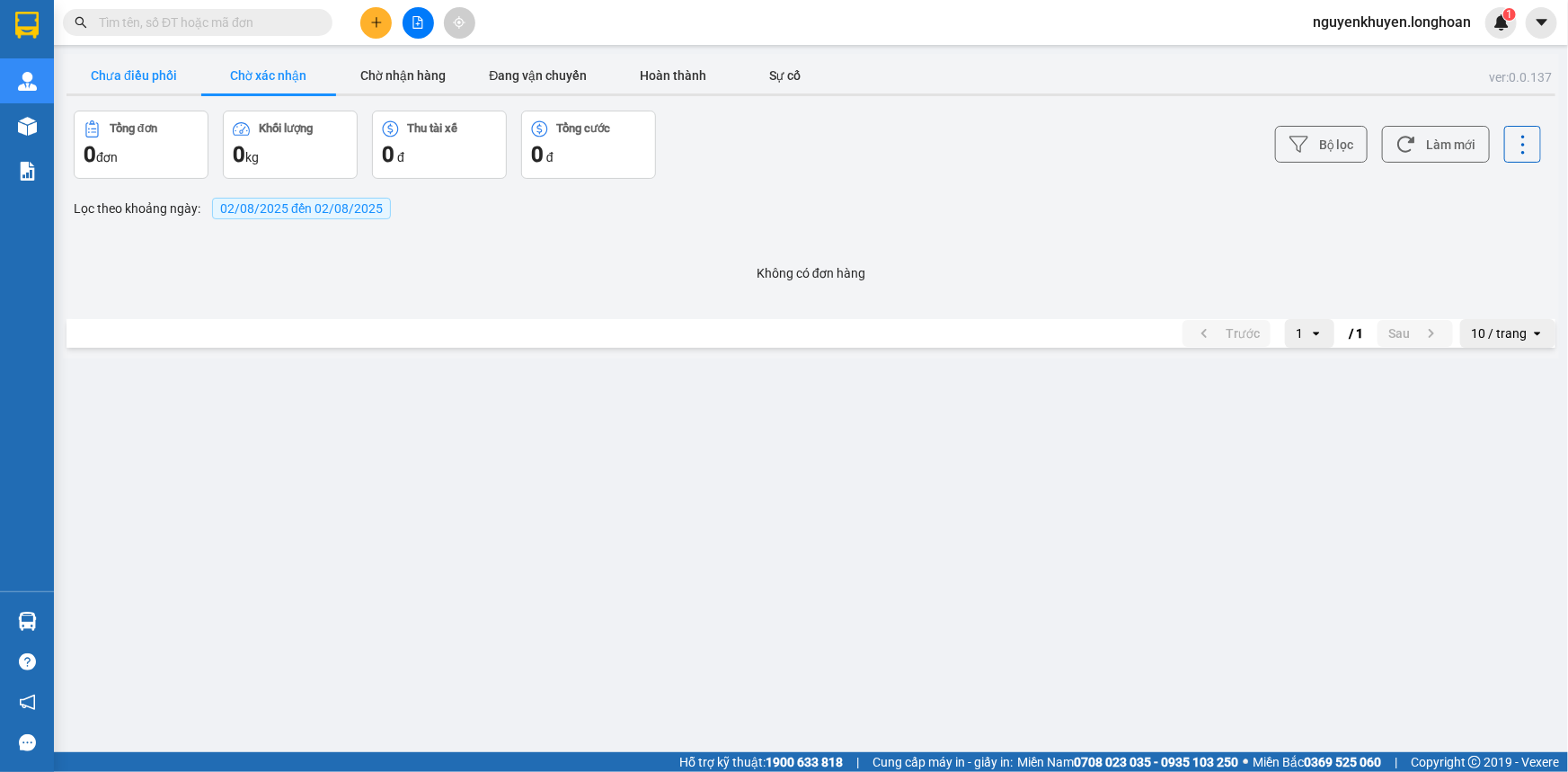 click on "Chưa điều phối" at bounding box center [134, 75] 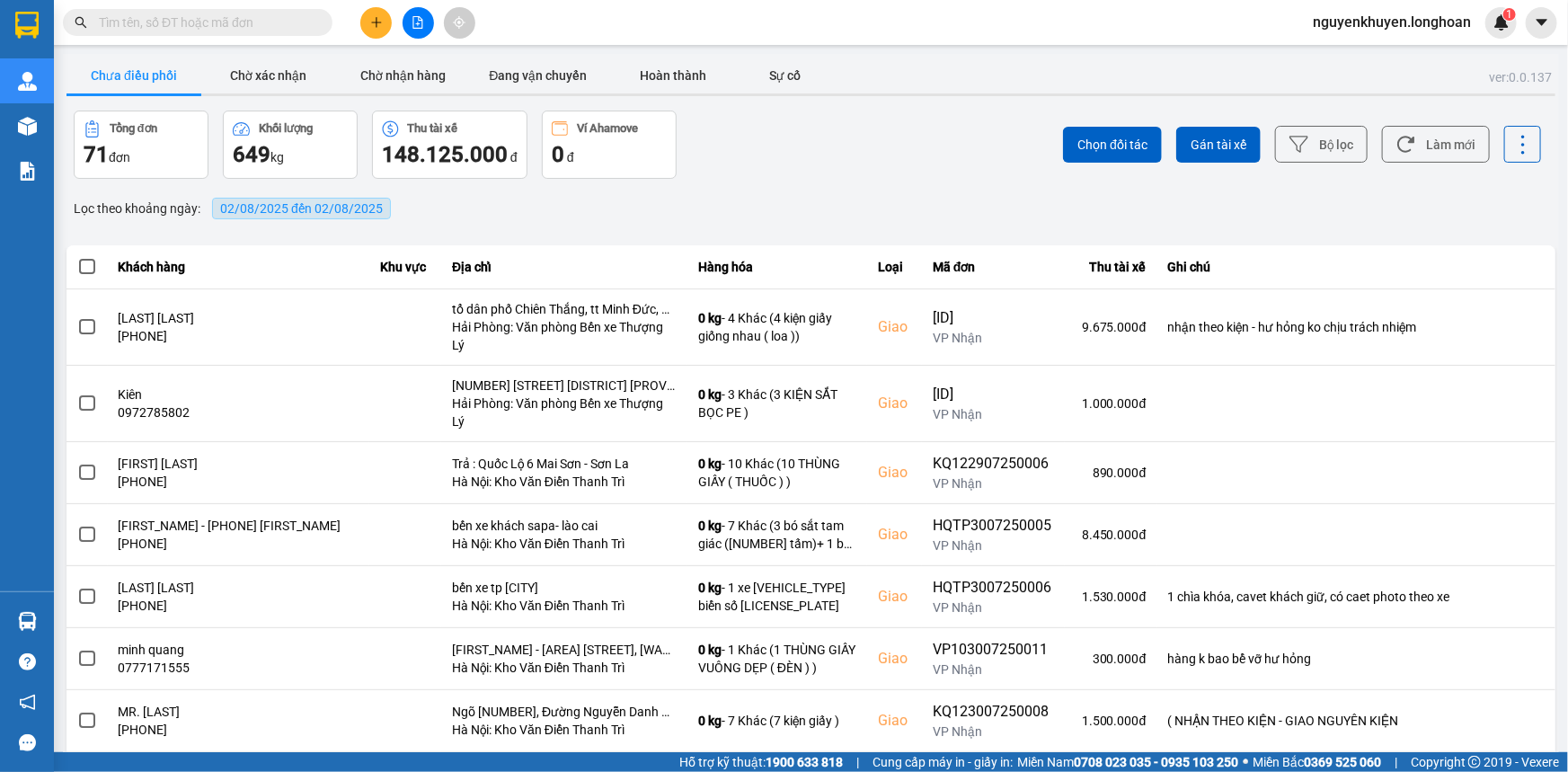 click on "02/08/2025 đến 02/08/2025" at bounding box center (301, 209) 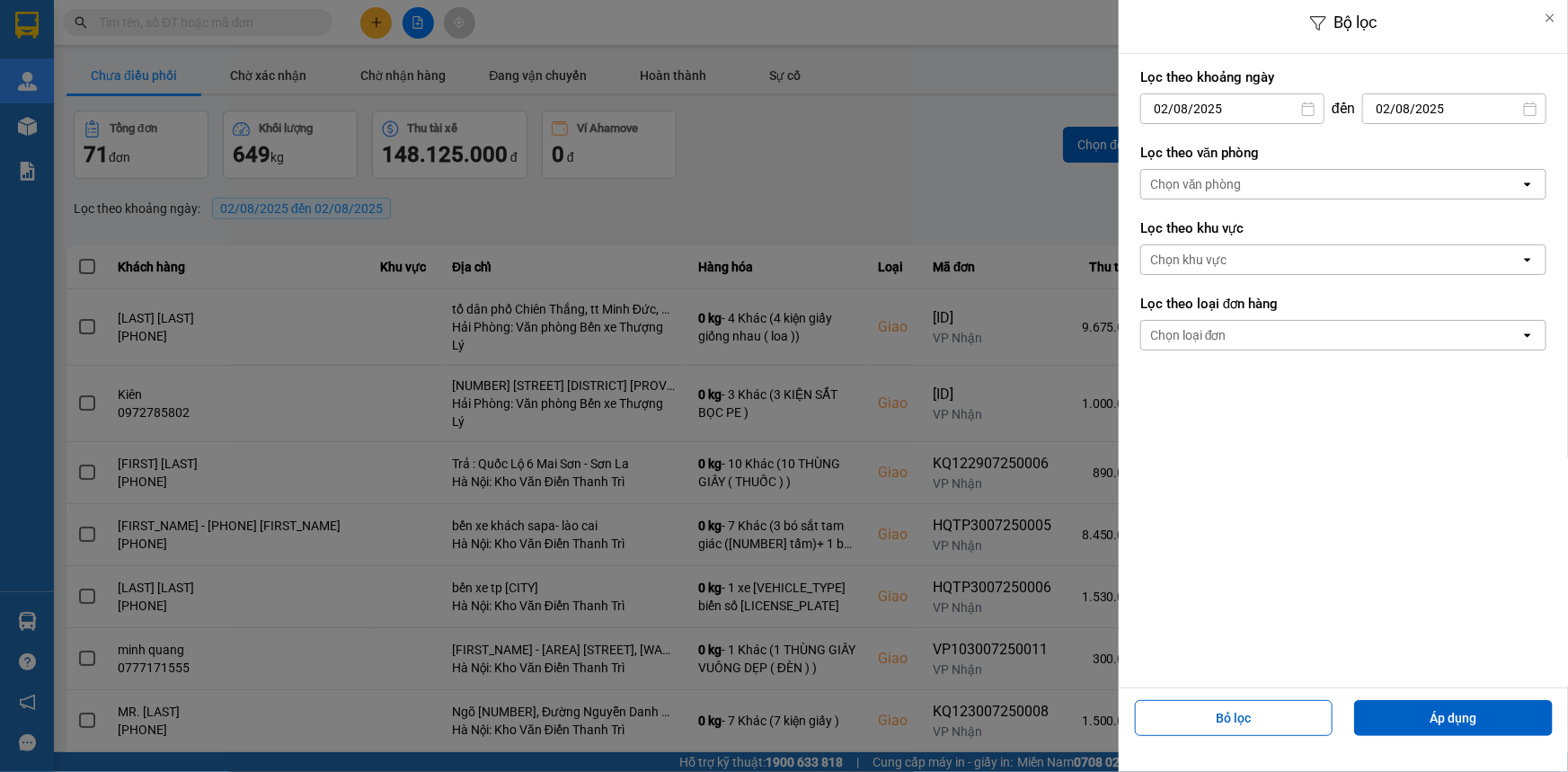click on "Chọn văn phòng" at bounding box center (1331, 184) 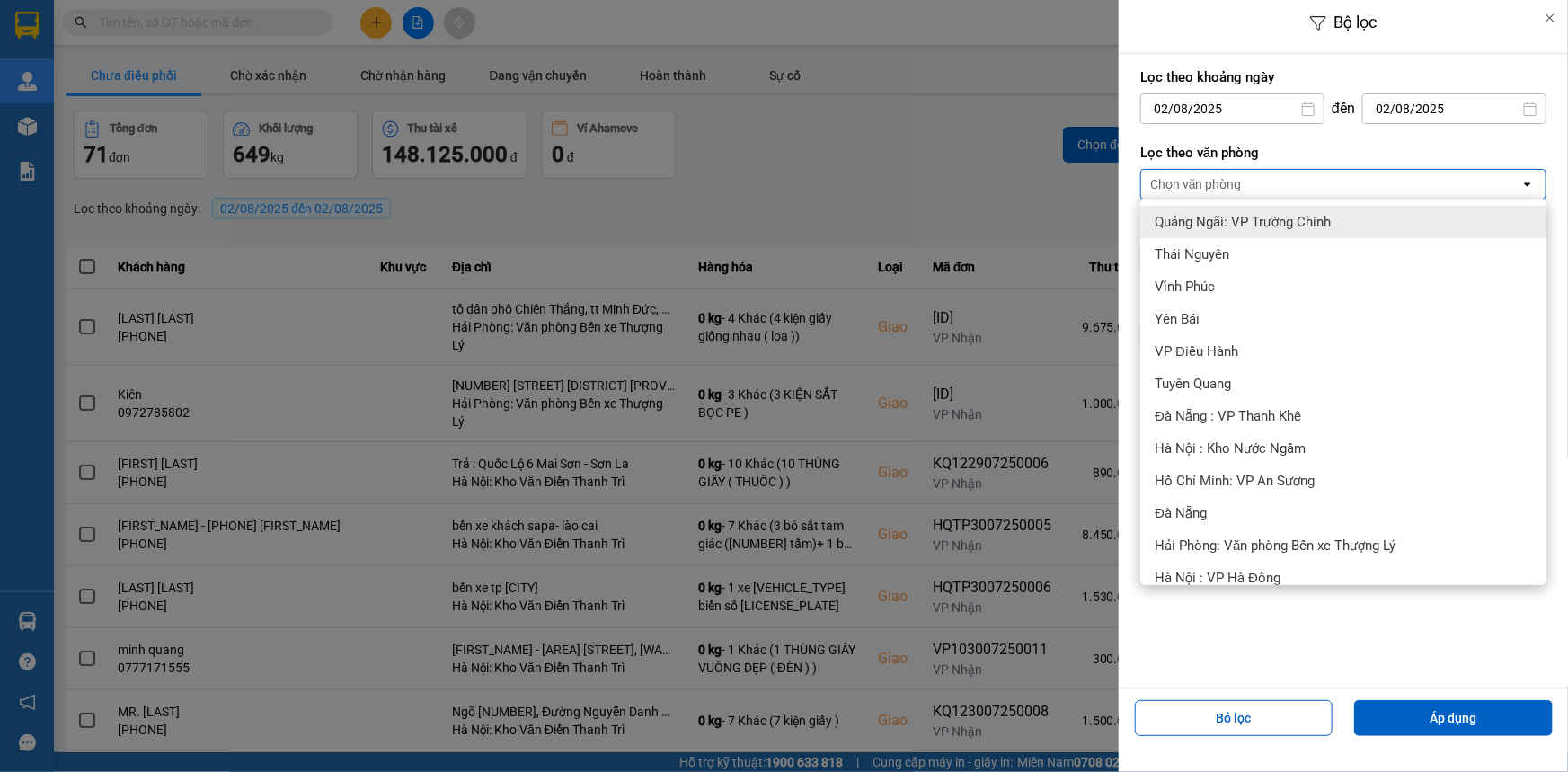 click on "Quảng Ngãi: VP Trường Chinh" at bounding box center (1243, 222) 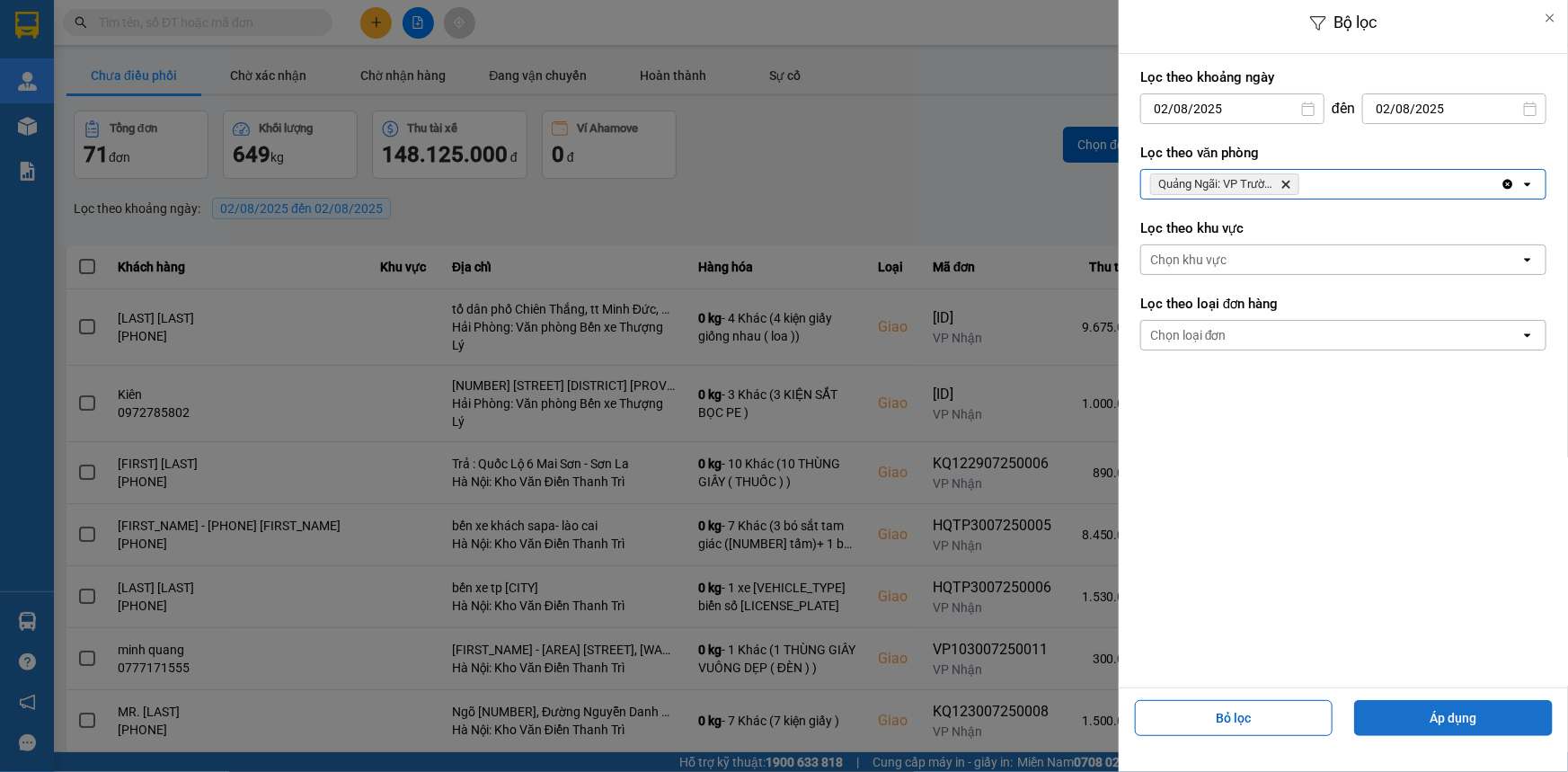 click on "Áp dụng" at bounding box center (1453, 718) 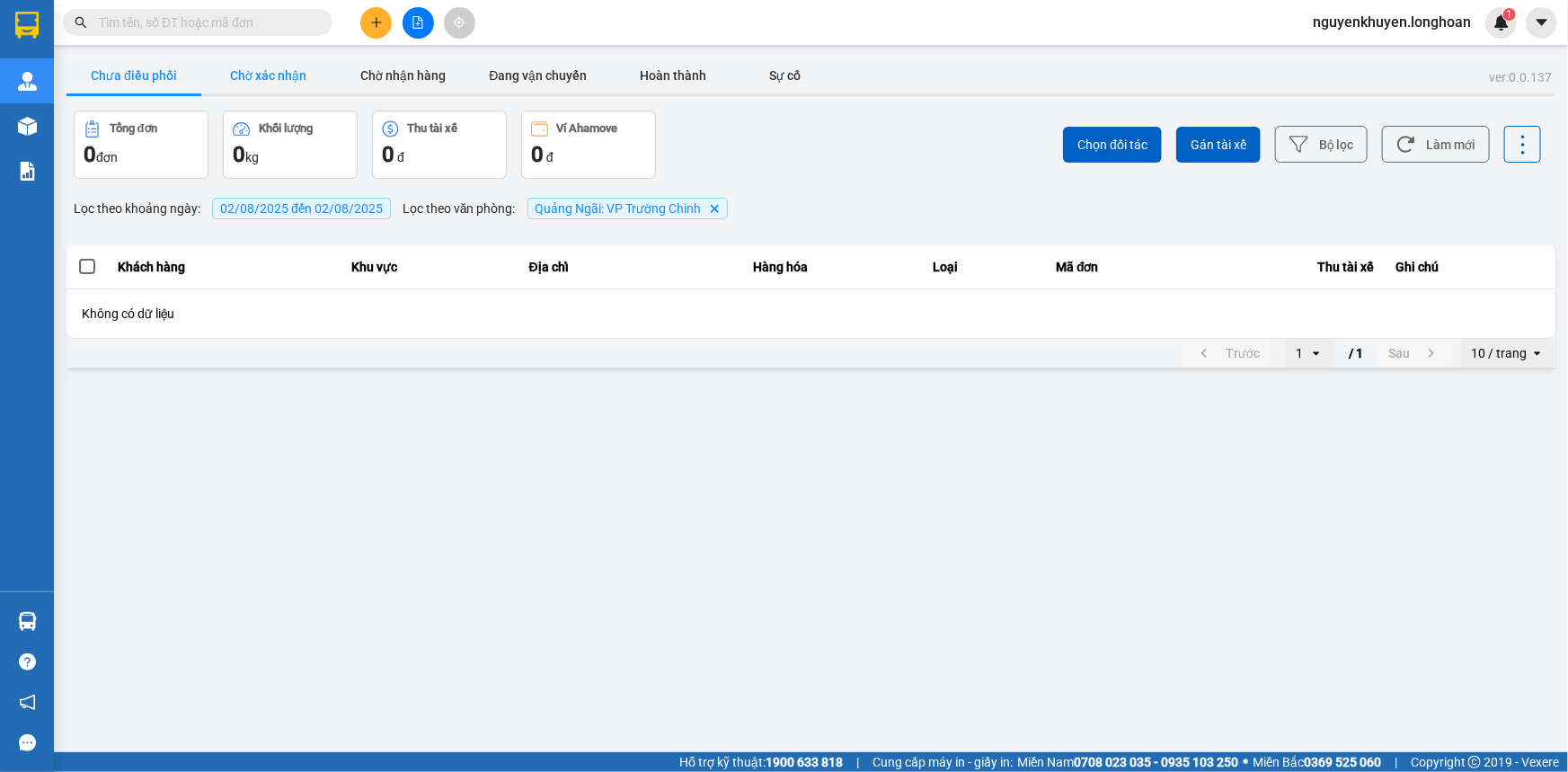 click on "Chờ xác nhận" at bounding box center (269, 75) 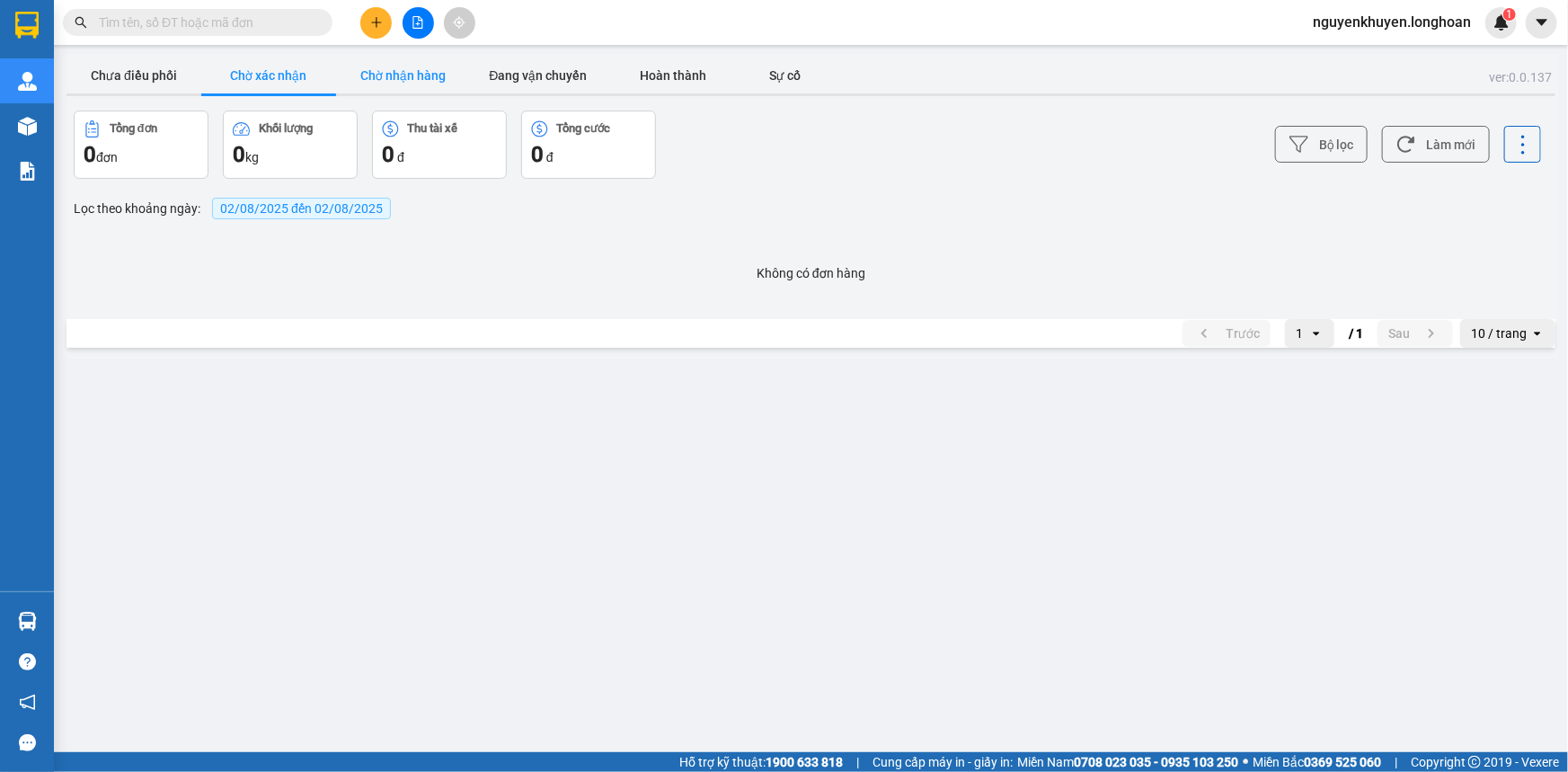 click on "Chờ nhận hàng" at bounding box center (403, 75) 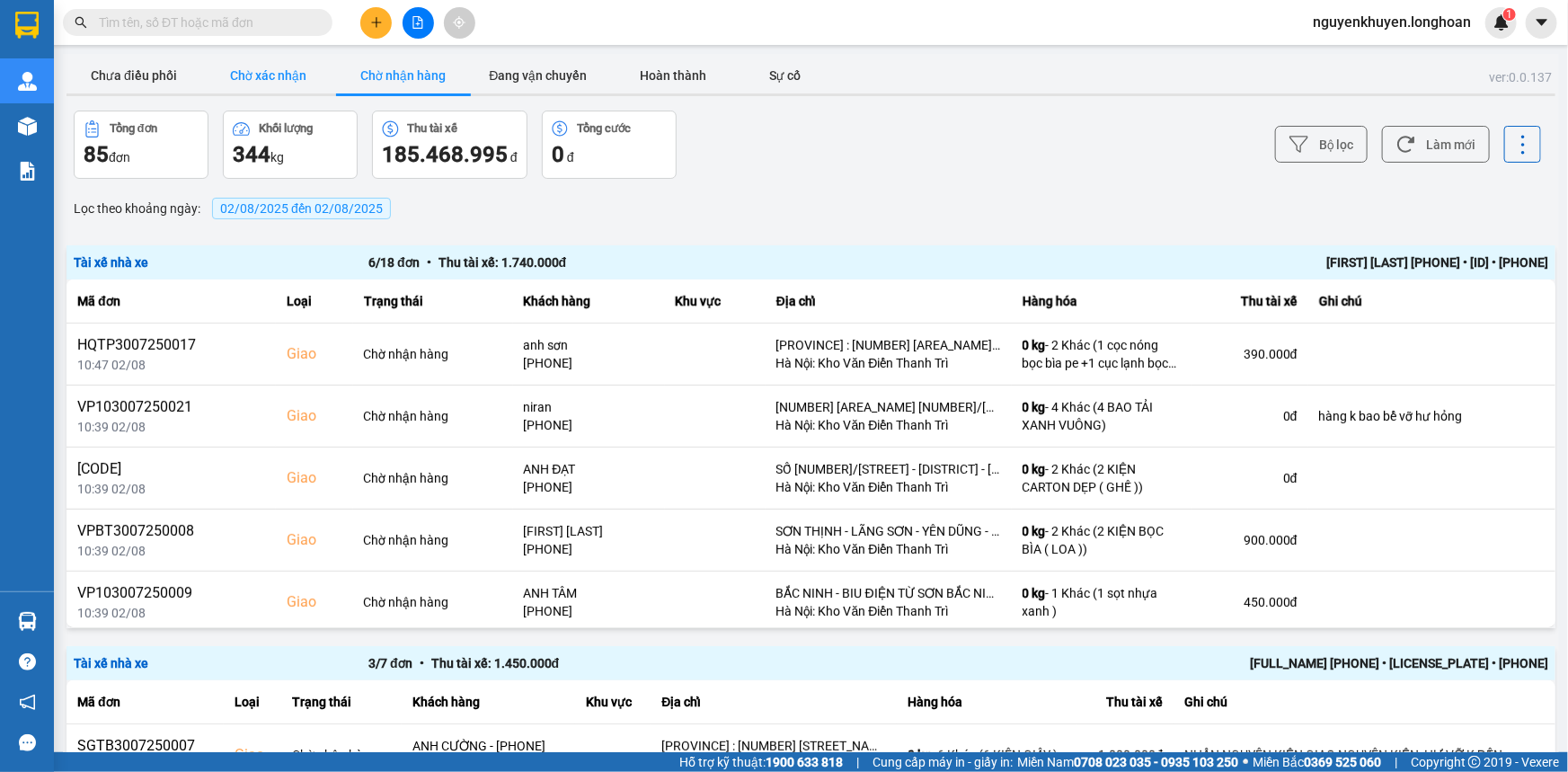 click on "Chờ xác nhận" at bounding box center (269, 75) 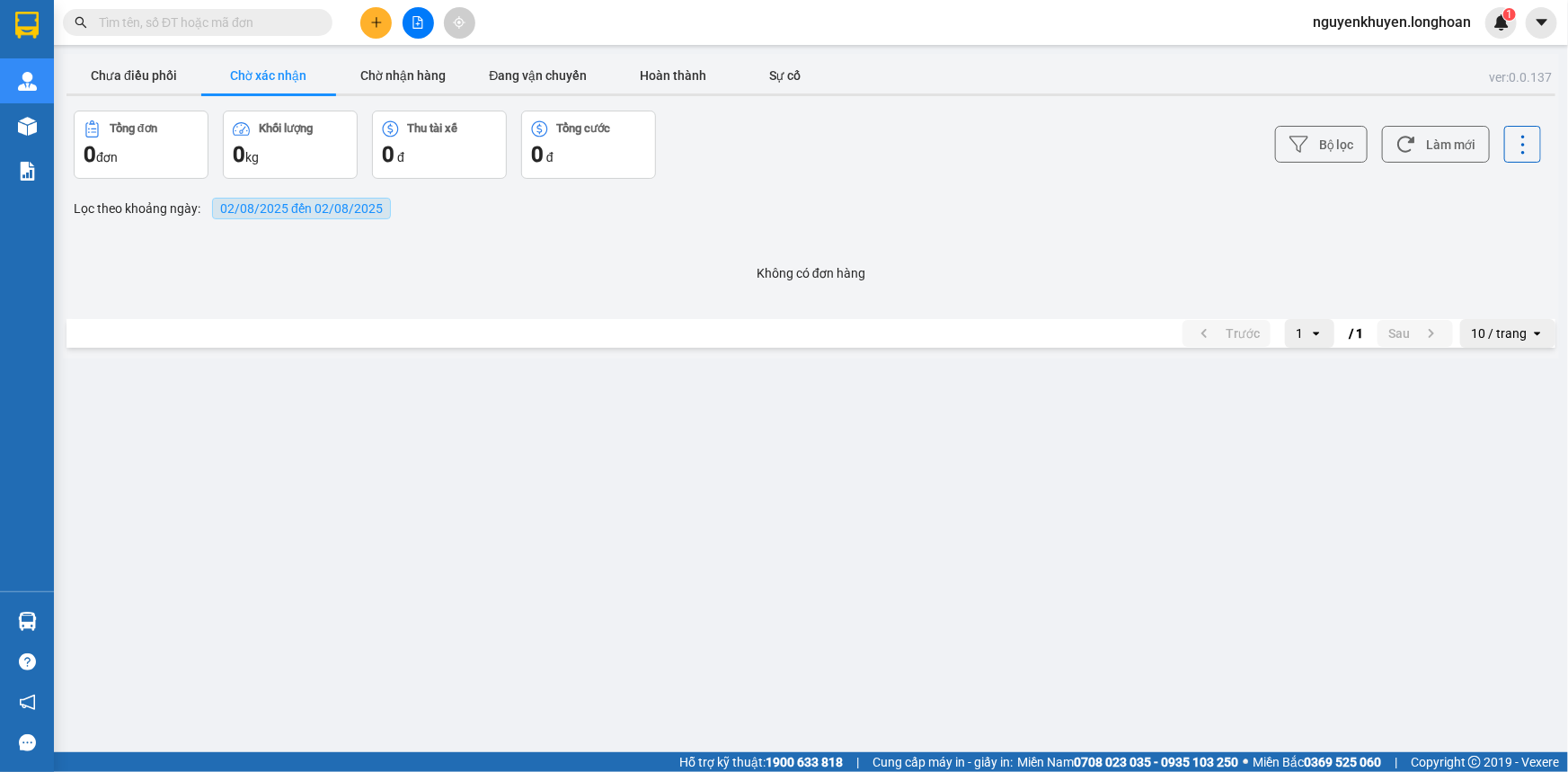 click on "02/08/2025 đến 02/08/2025" at bounding box center (301, 209) 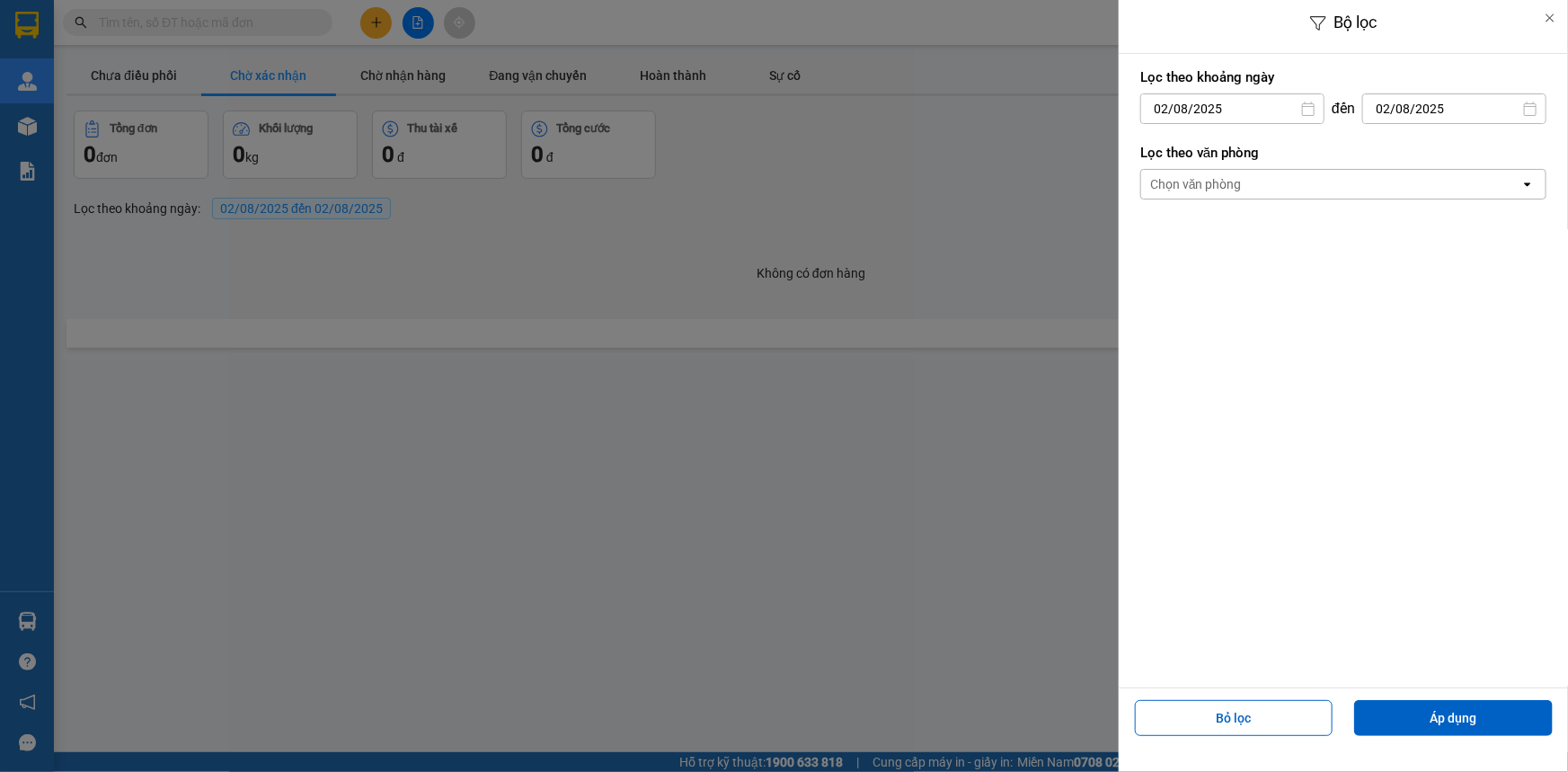 click on "Chọn văn phòng" at bounding box center [1196, 184] 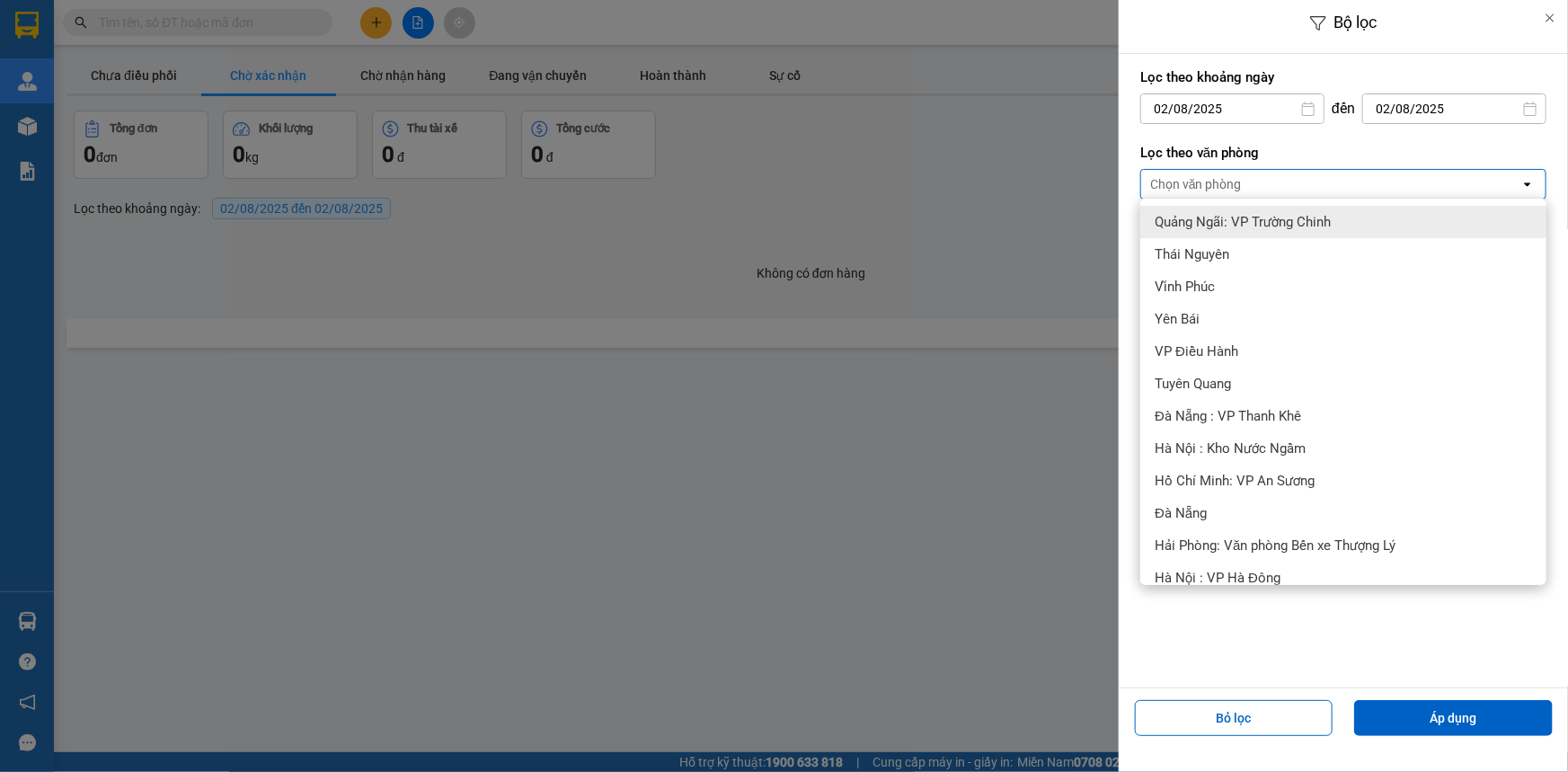 click on "Quảng Ngãi: VP Trường Chinh" at bounding box center (1243, 222) 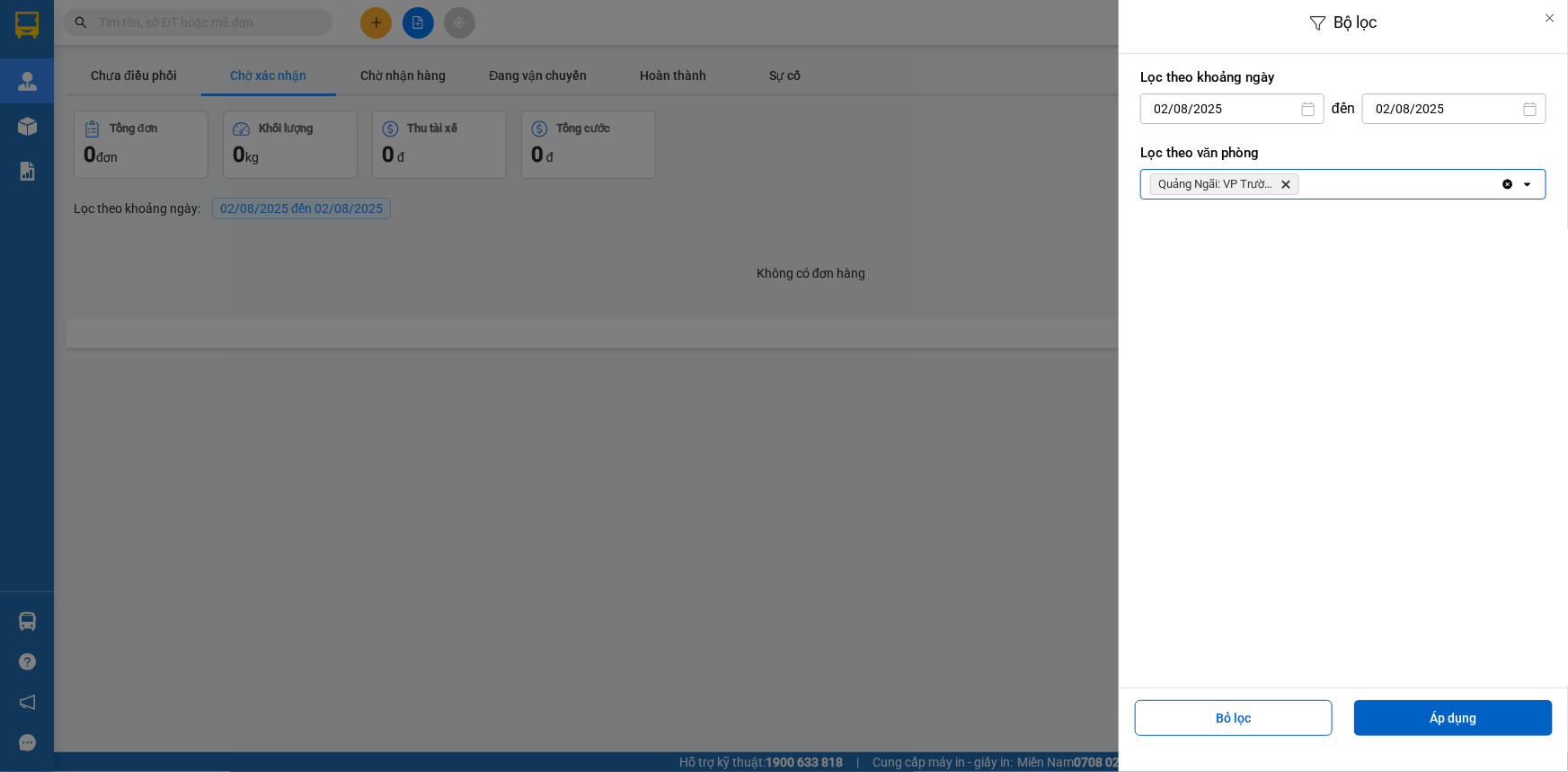 drag, startPoint x: 1430, startPoint y: 718, endPoint x: 1286, endPoint y: 592, distance: 191.34262 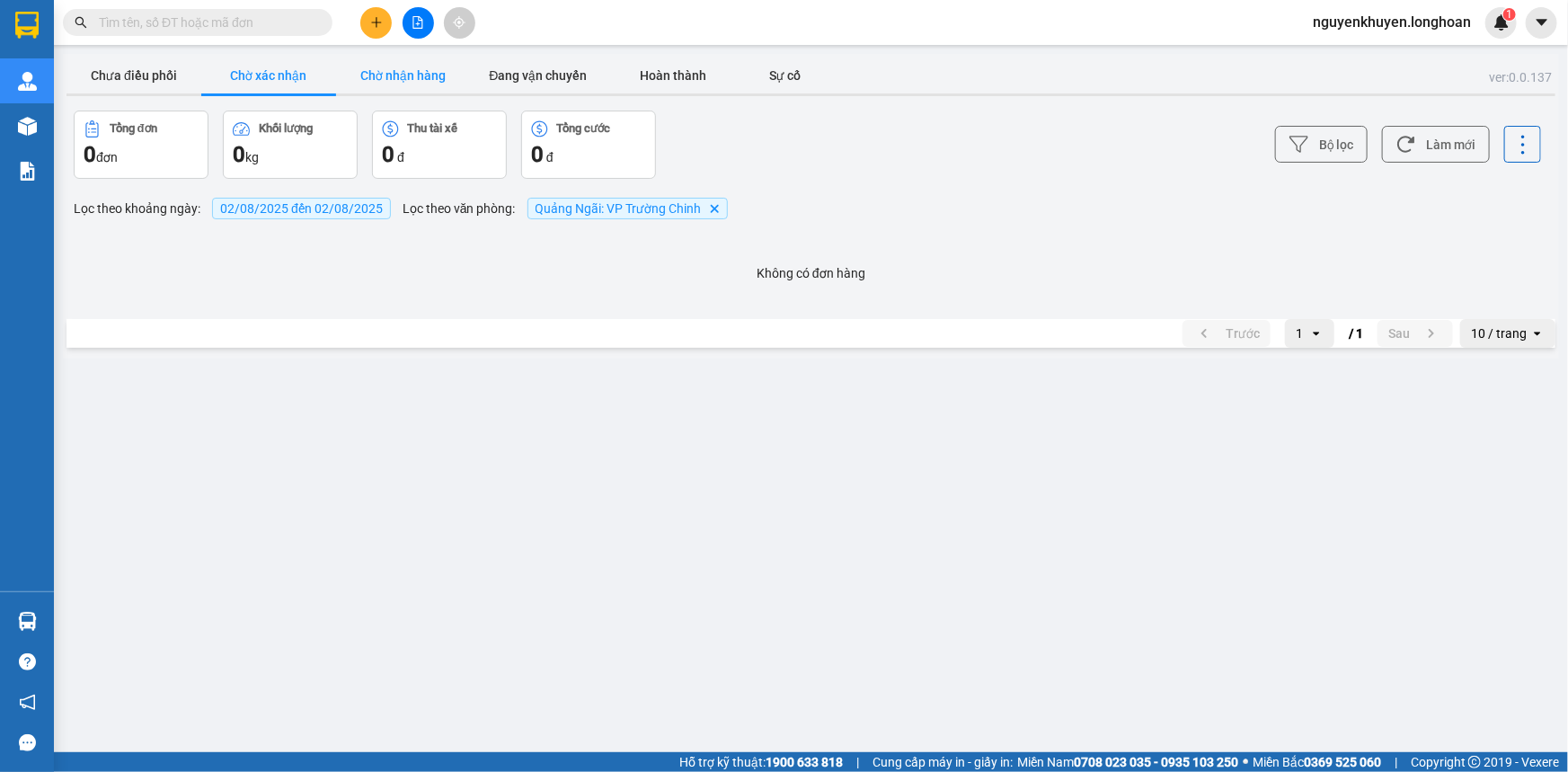 click on "Chờ nhận hàng" at bounding box center (403, 75) 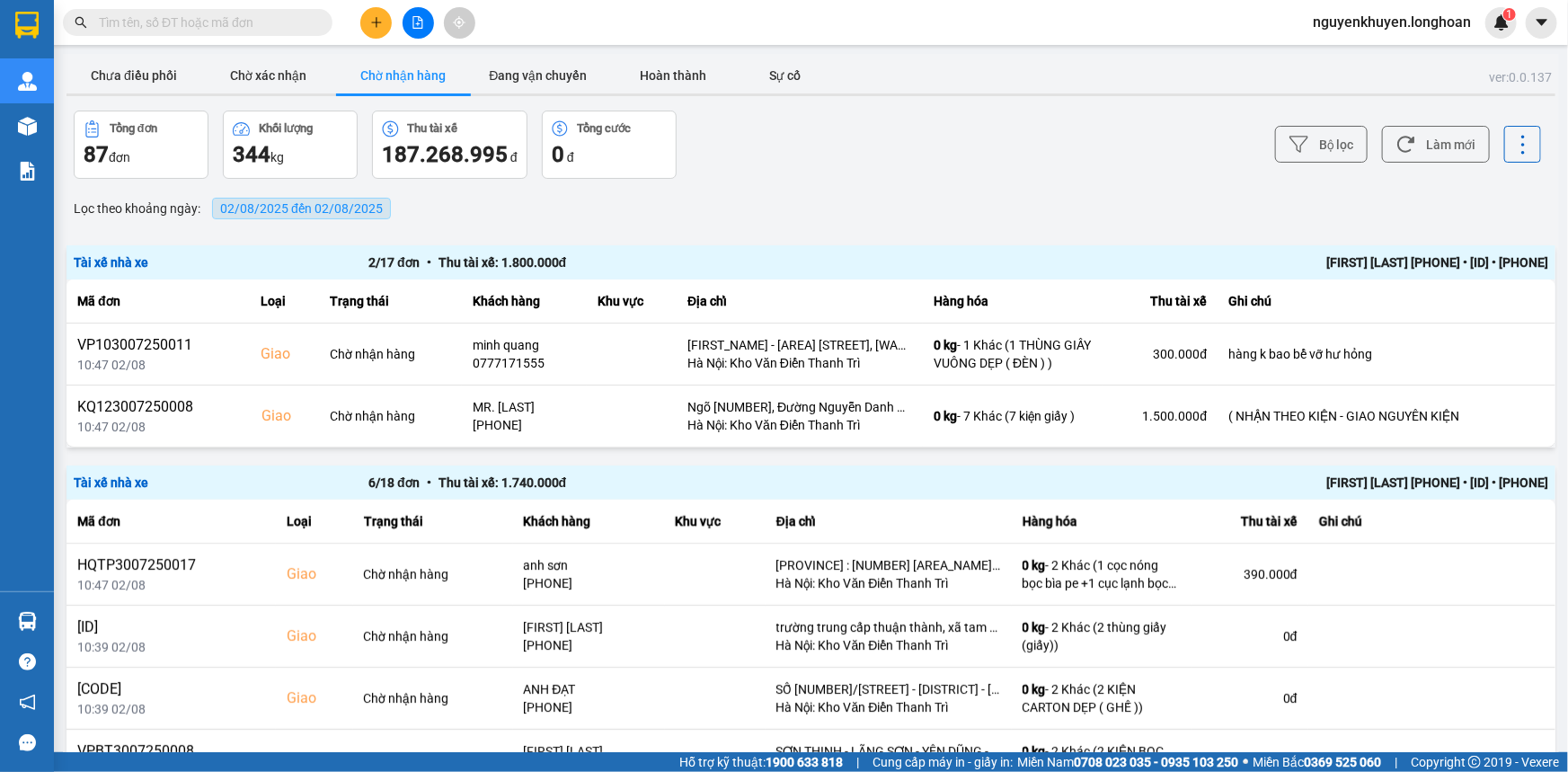 click on "02/08/2025 đến 02/08/2025" at bounding box center (301, 209) 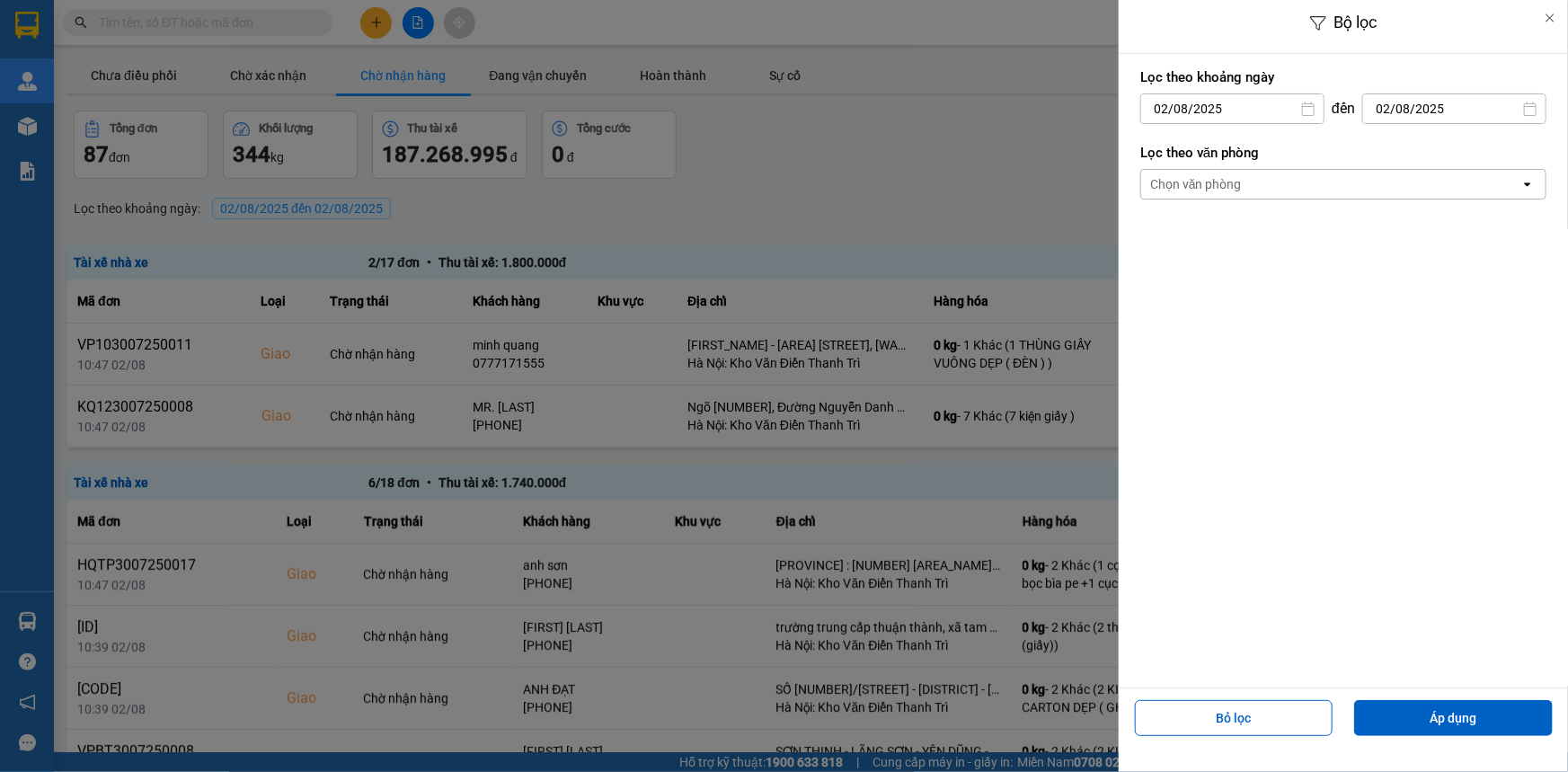 click on "Chọn văn phòng" at bounding box center [1331, 184] 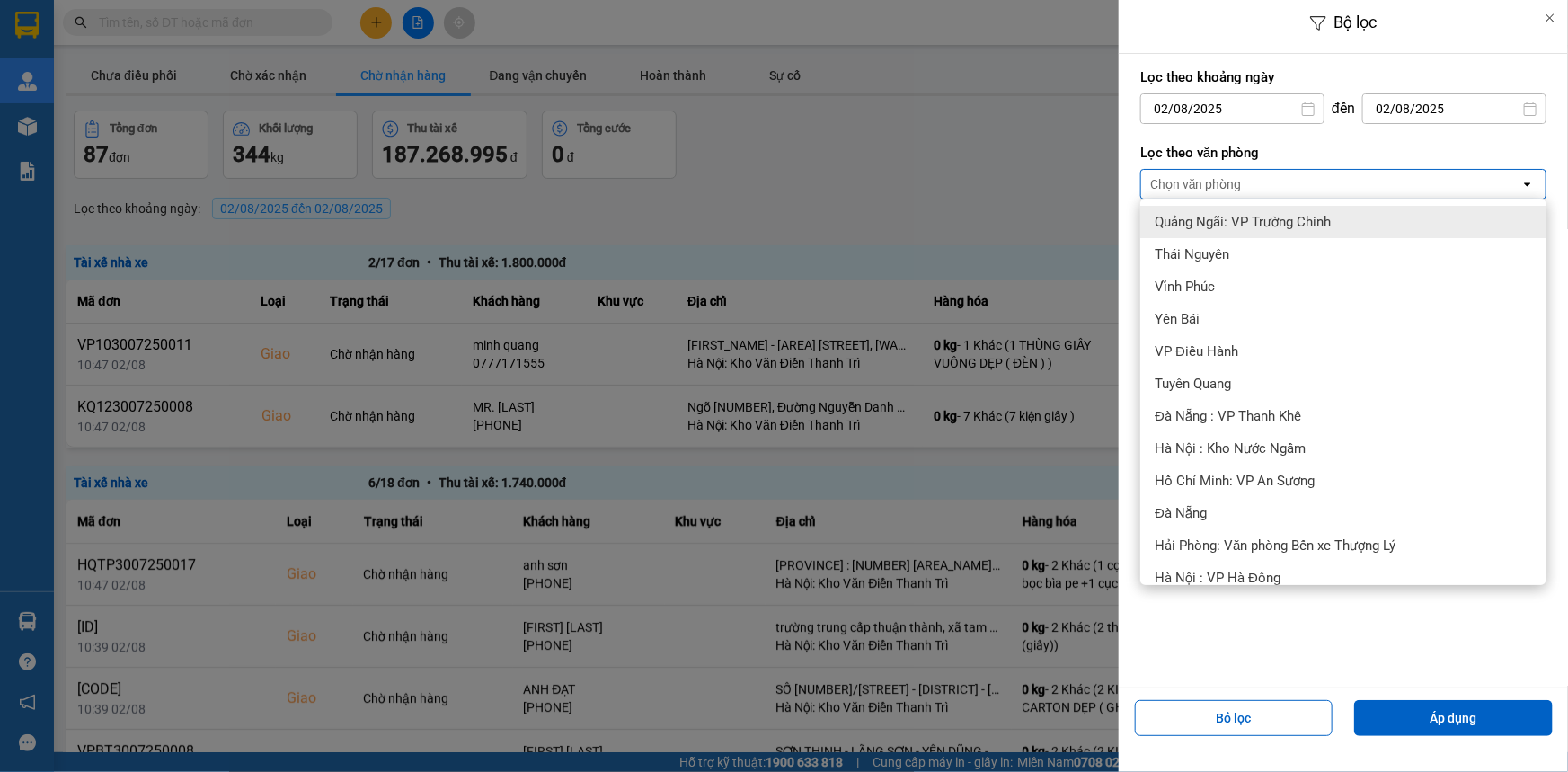 click on "Quảng Ngãi: VP Trường Chinh" at bounding box center (1243, 222) 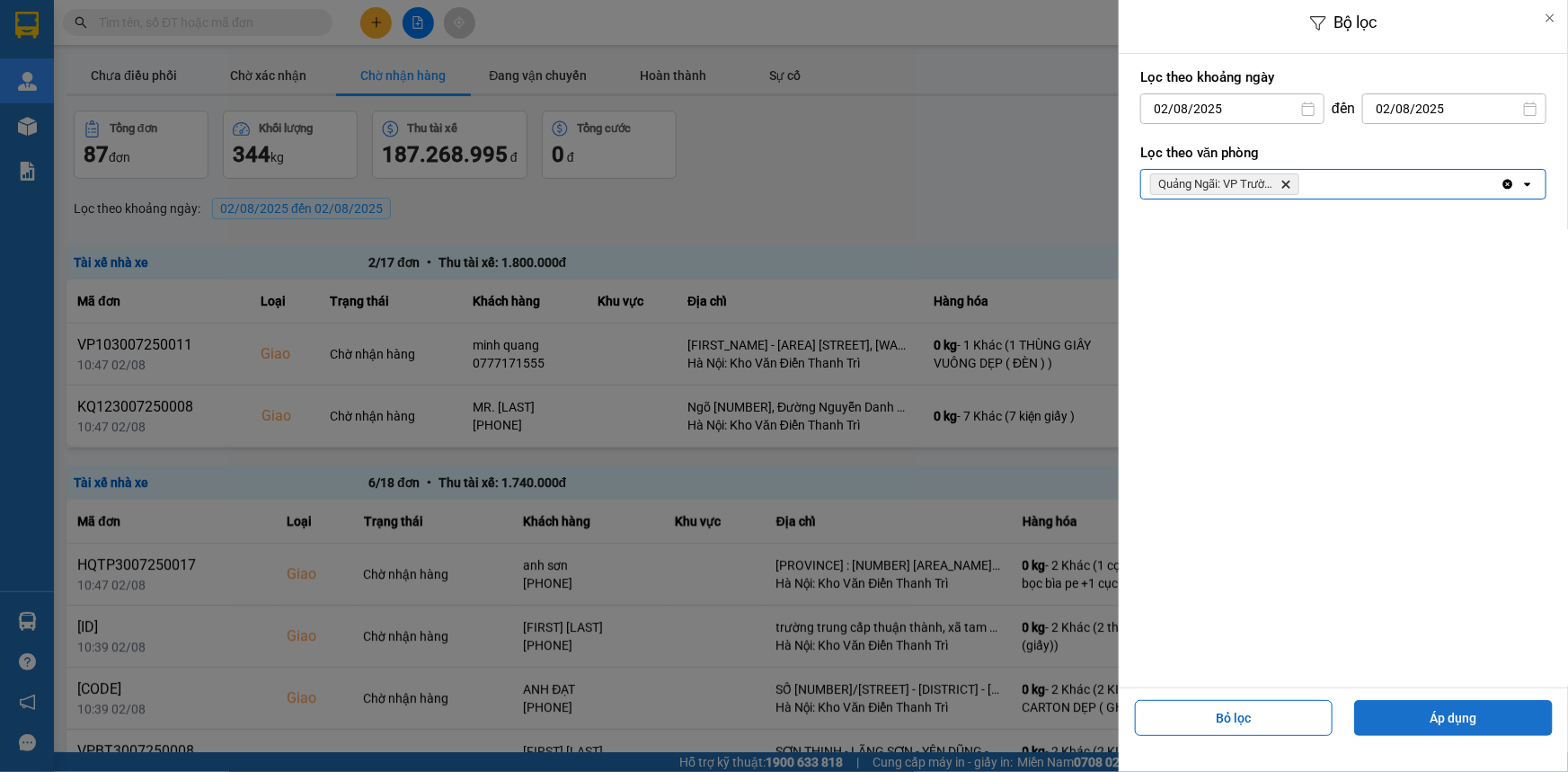 drag, startPoint x: 1467, startPoint y: 718, endPoint x: 1469, endPoint y: 703, distance: 15.132746 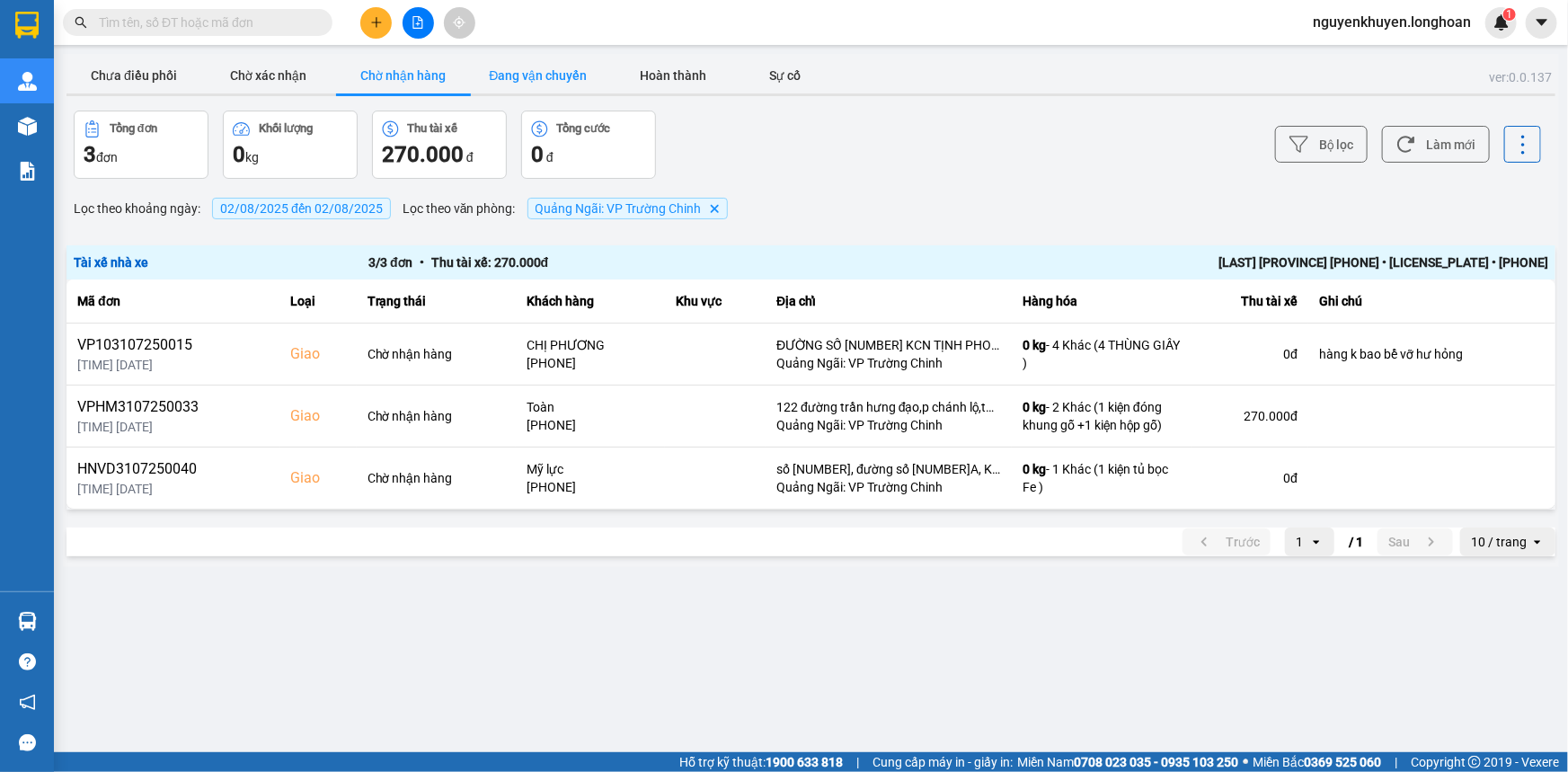 click on "Đang vận chuyển" at bounding box center (538, 75) 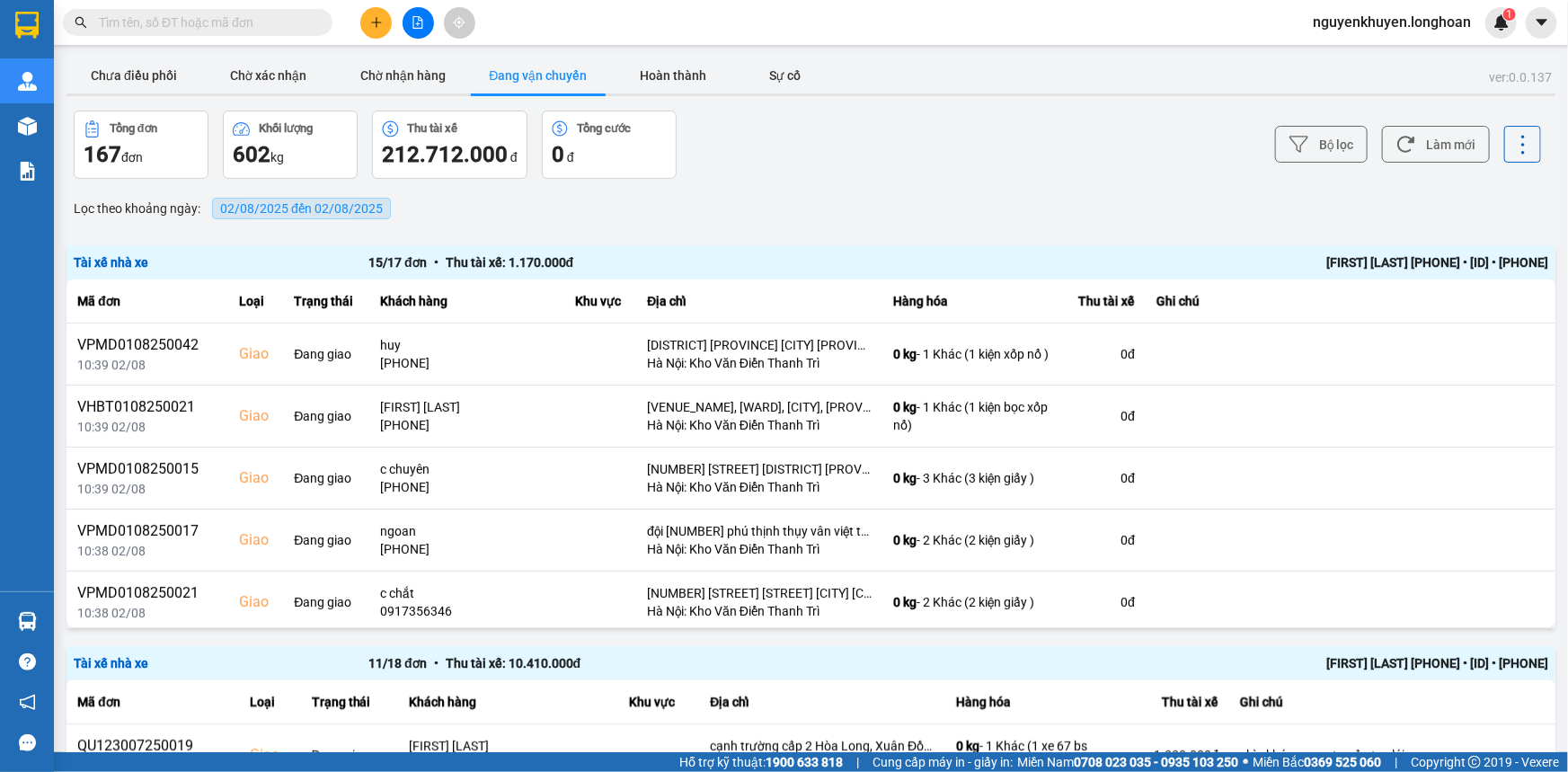 click on "02/08/2025 đến 02/08/2025" at bounding box center [301, 209] 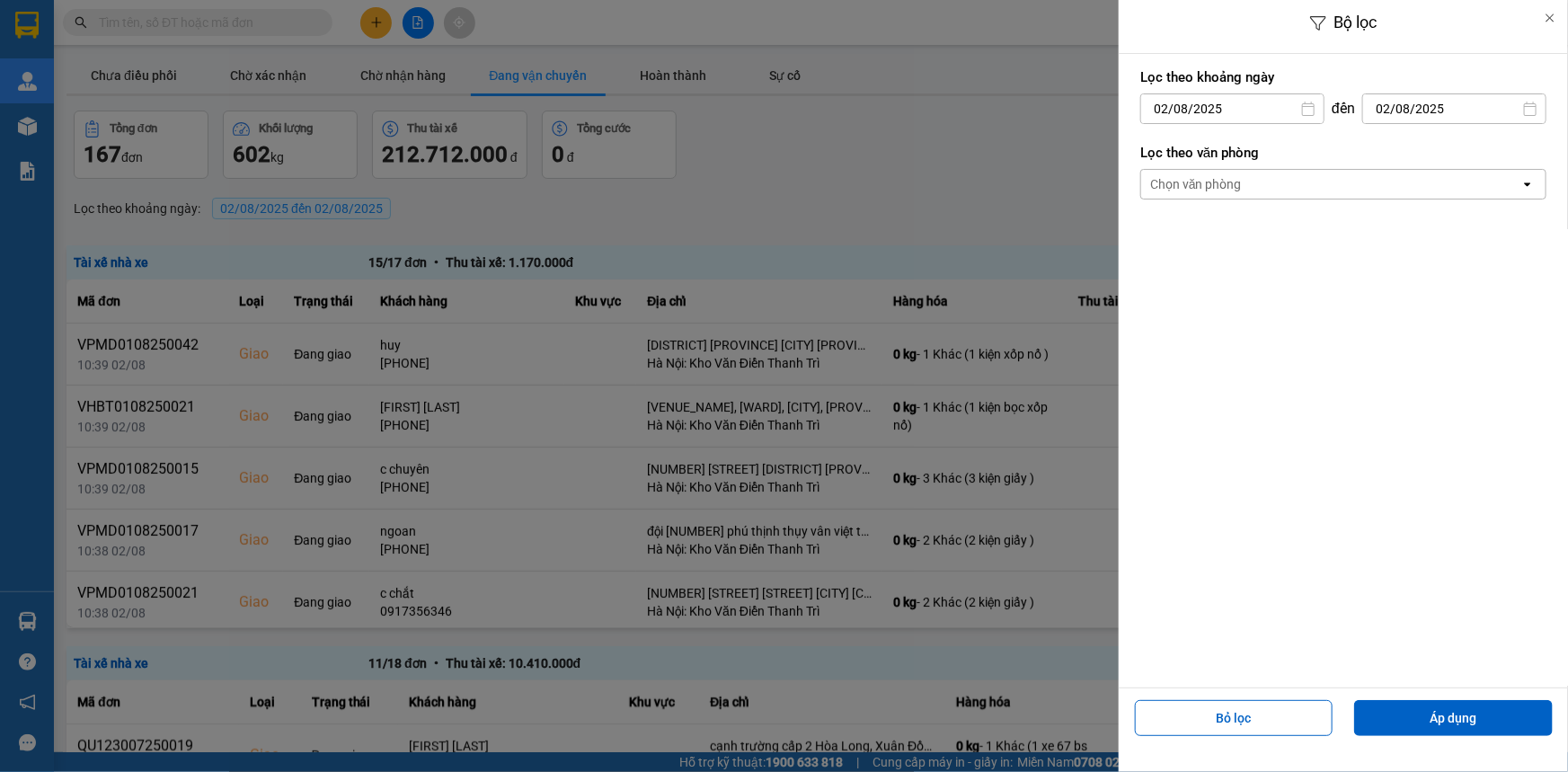 click on "Chọn văn phòng" at bounding box center (1331, 184) 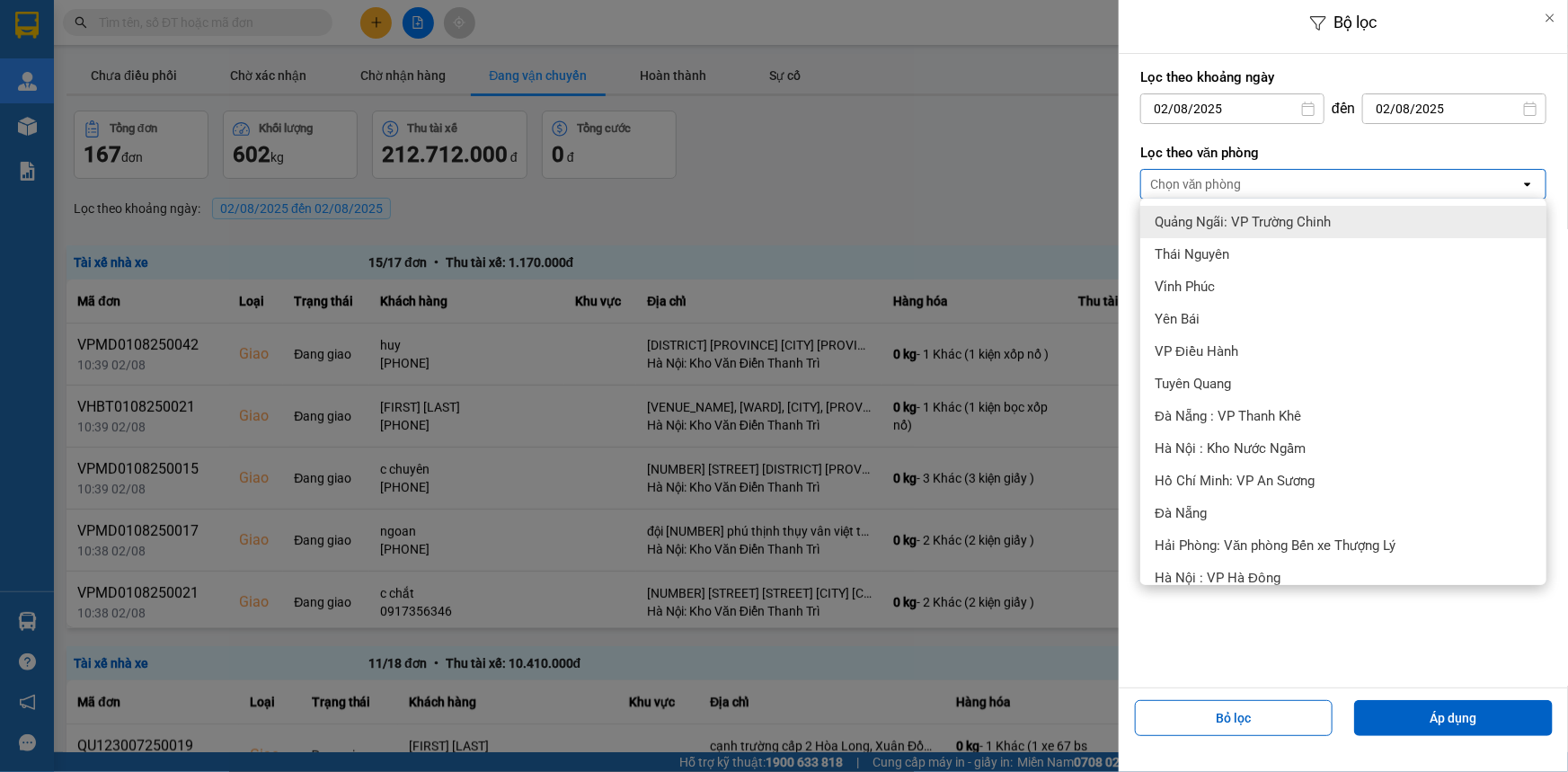 click on "Quảng Ngãi: VP Trường Chinh" at bounding box center [1243, 222] 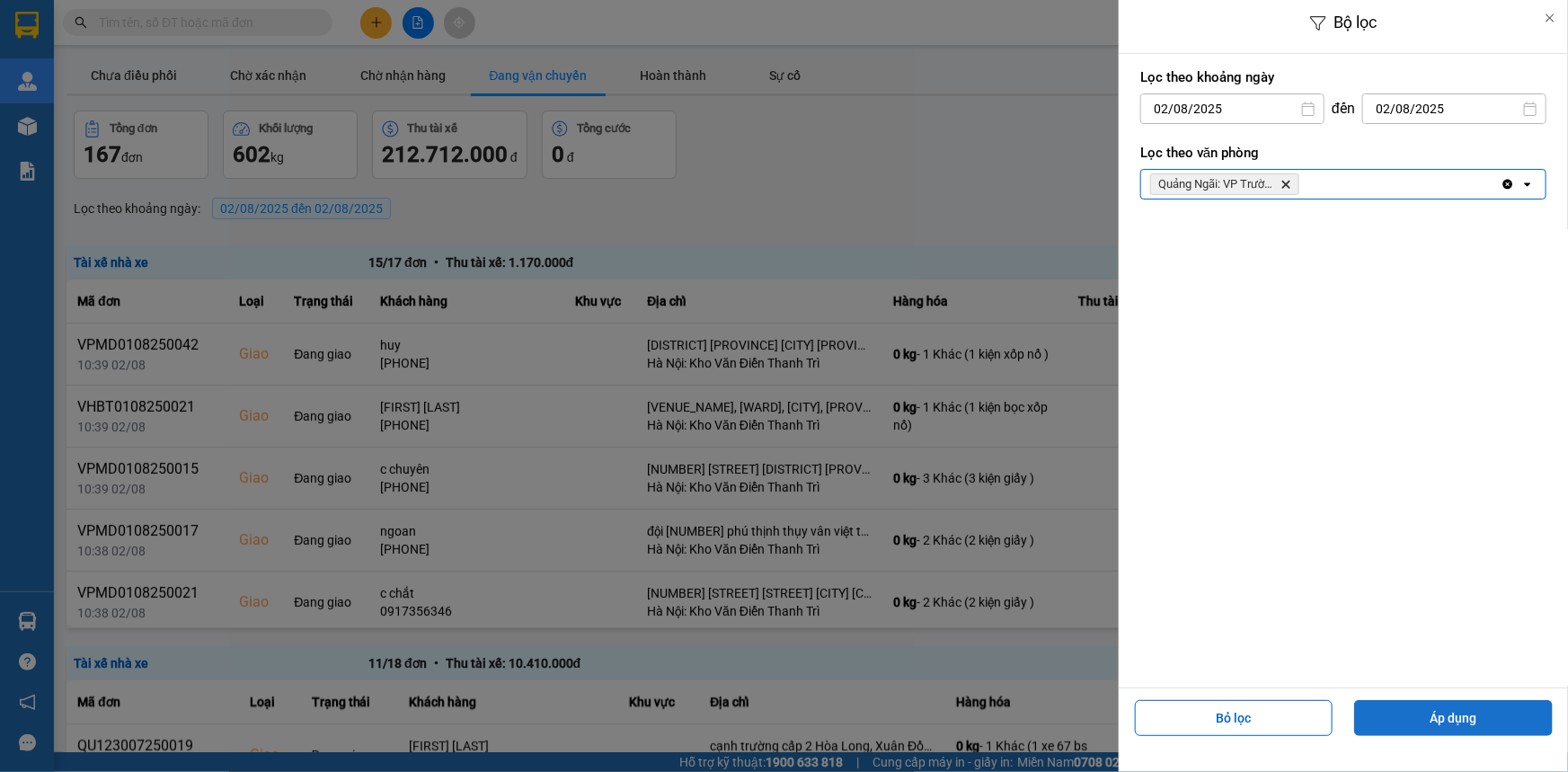 click on "Áp dụng" at bounding box center [1453, 718] 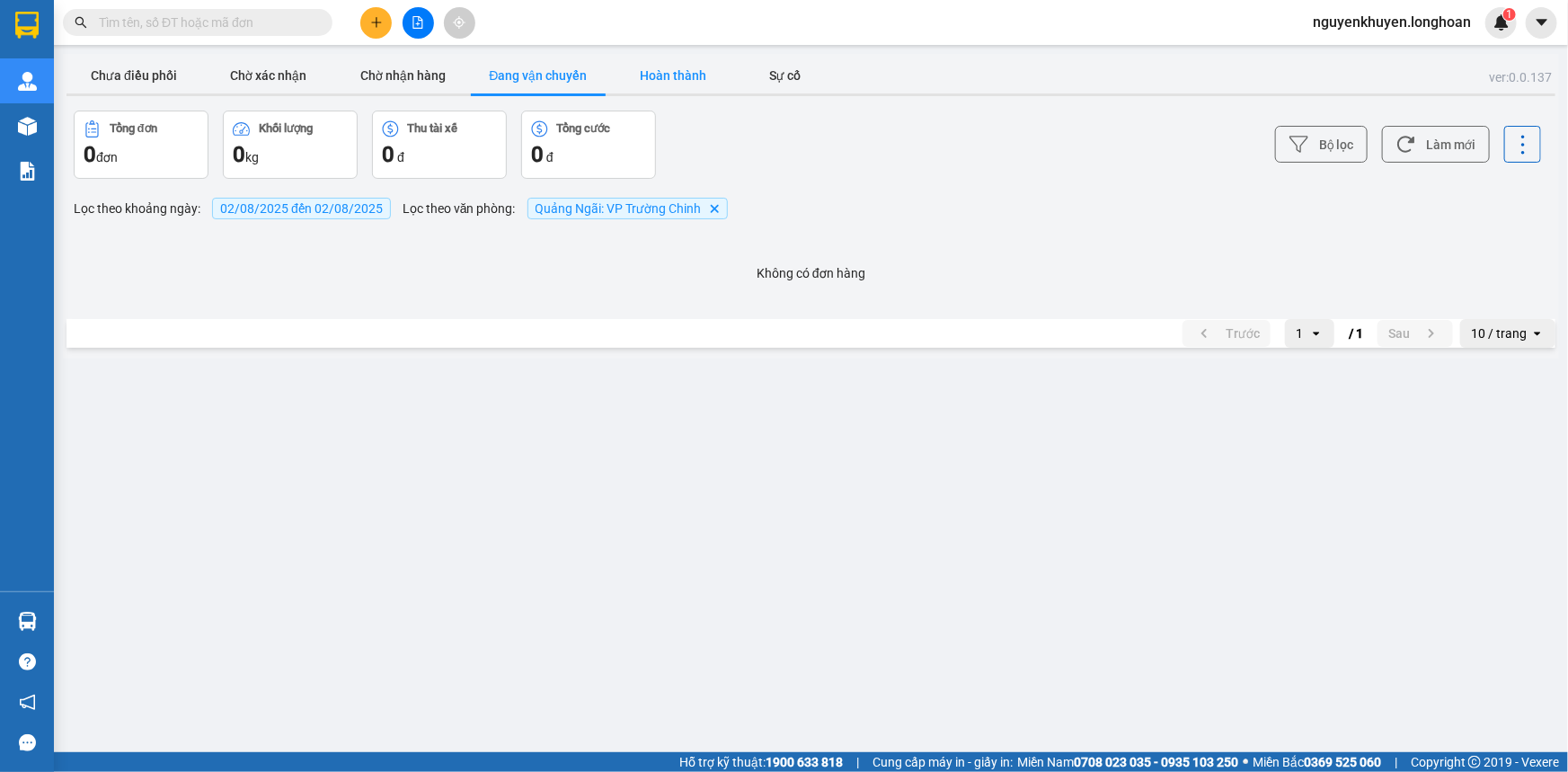 click on "Hoàn thành" at bounding box center (673, 75) 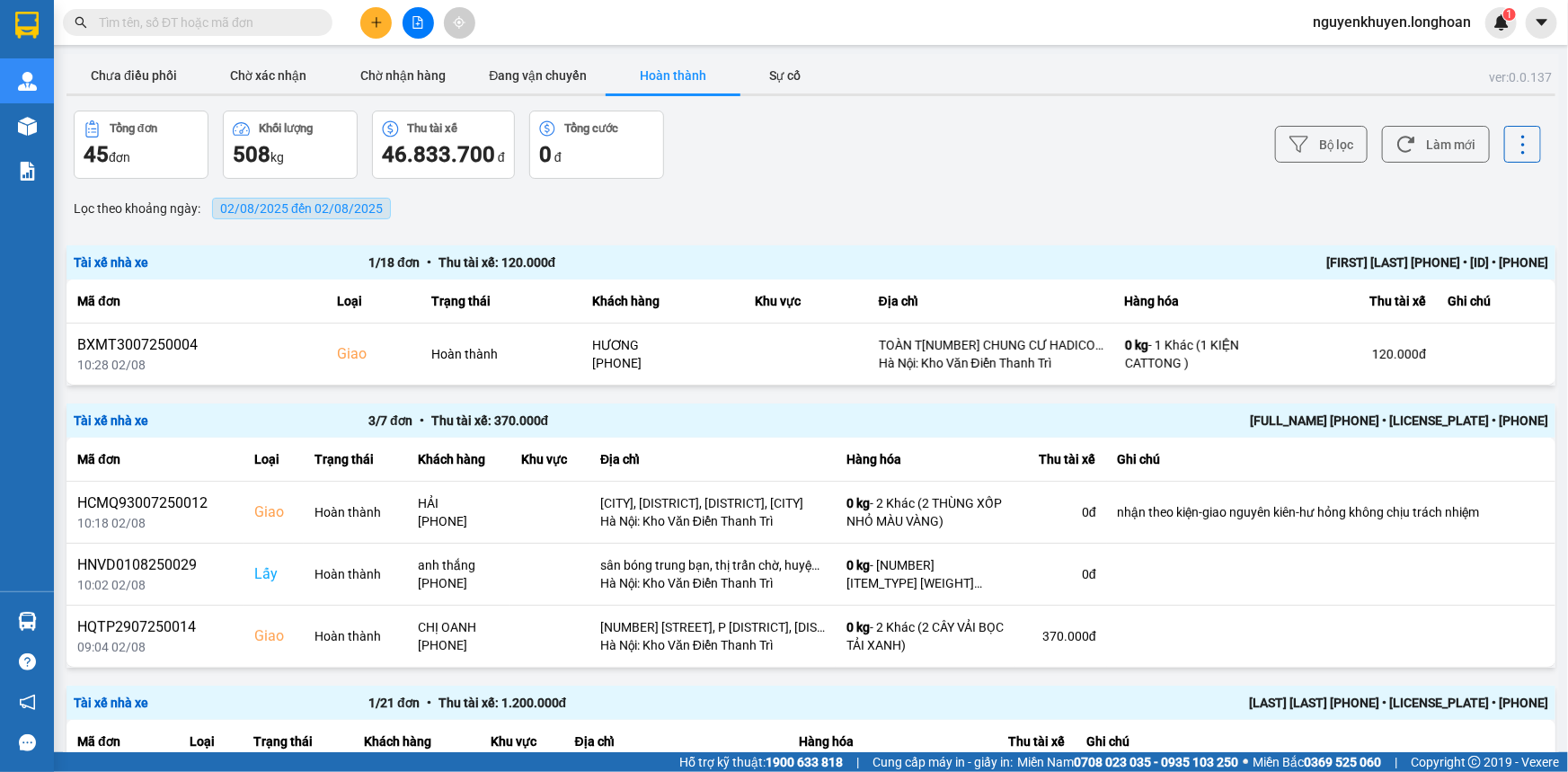 click on "02/08/2025 đến 02/08/2025" at bounding box center (301, 209) 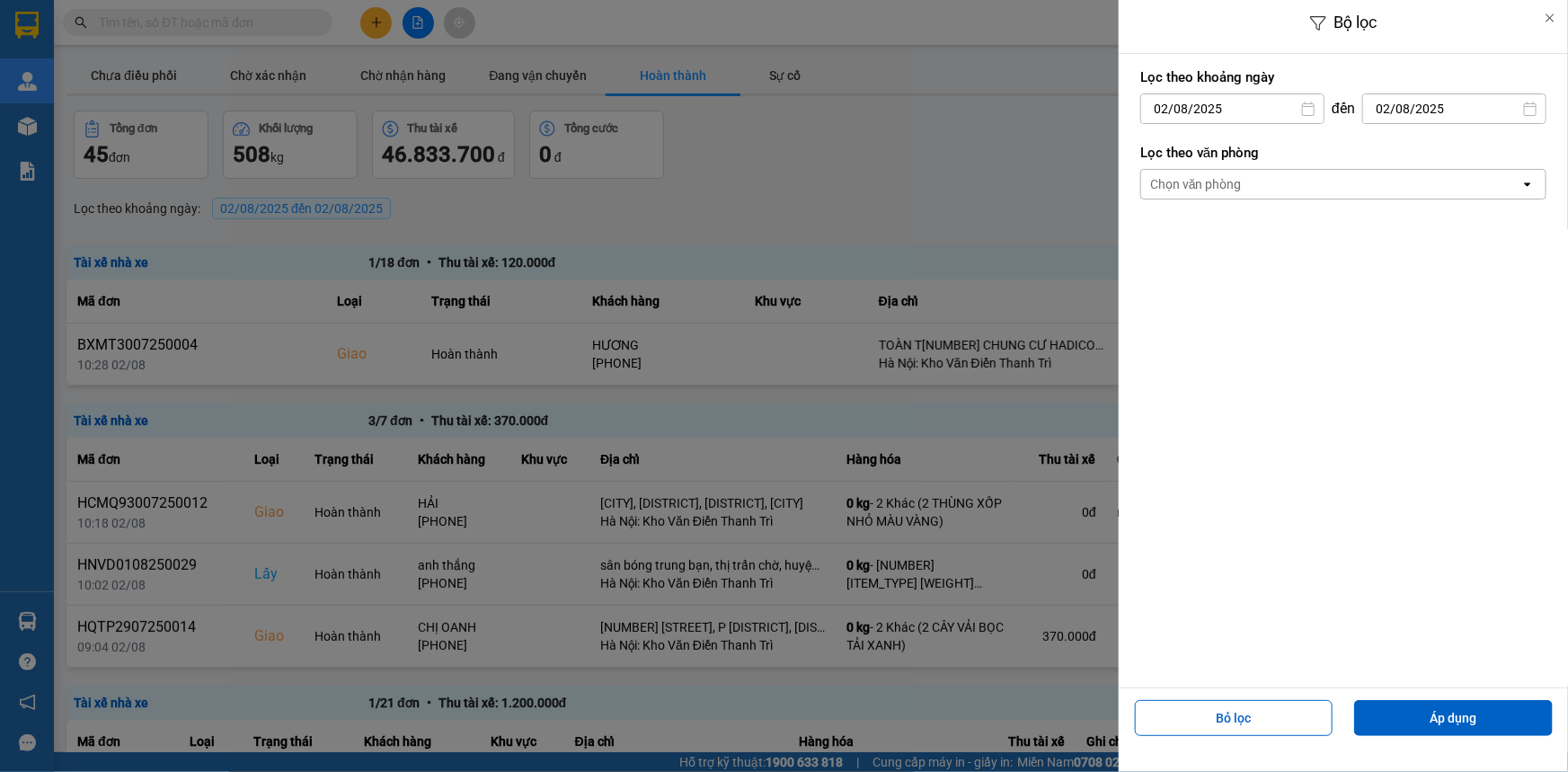 click on "Chọn văn phòng" at bounding box center [1331, 184] 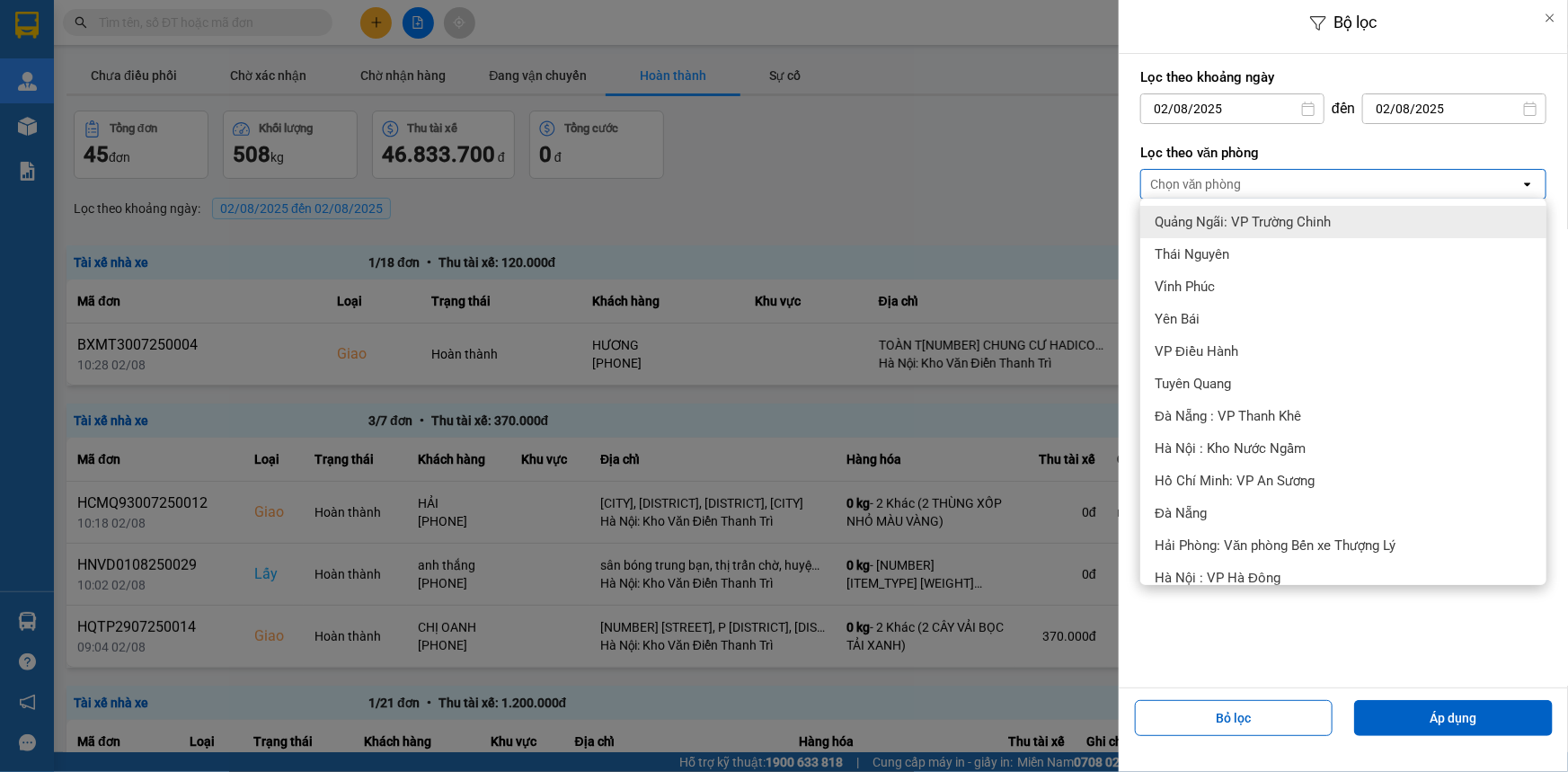 click on "Quảng Ngãi: VP Trường Chinh" at bounding box center (1243, 222) 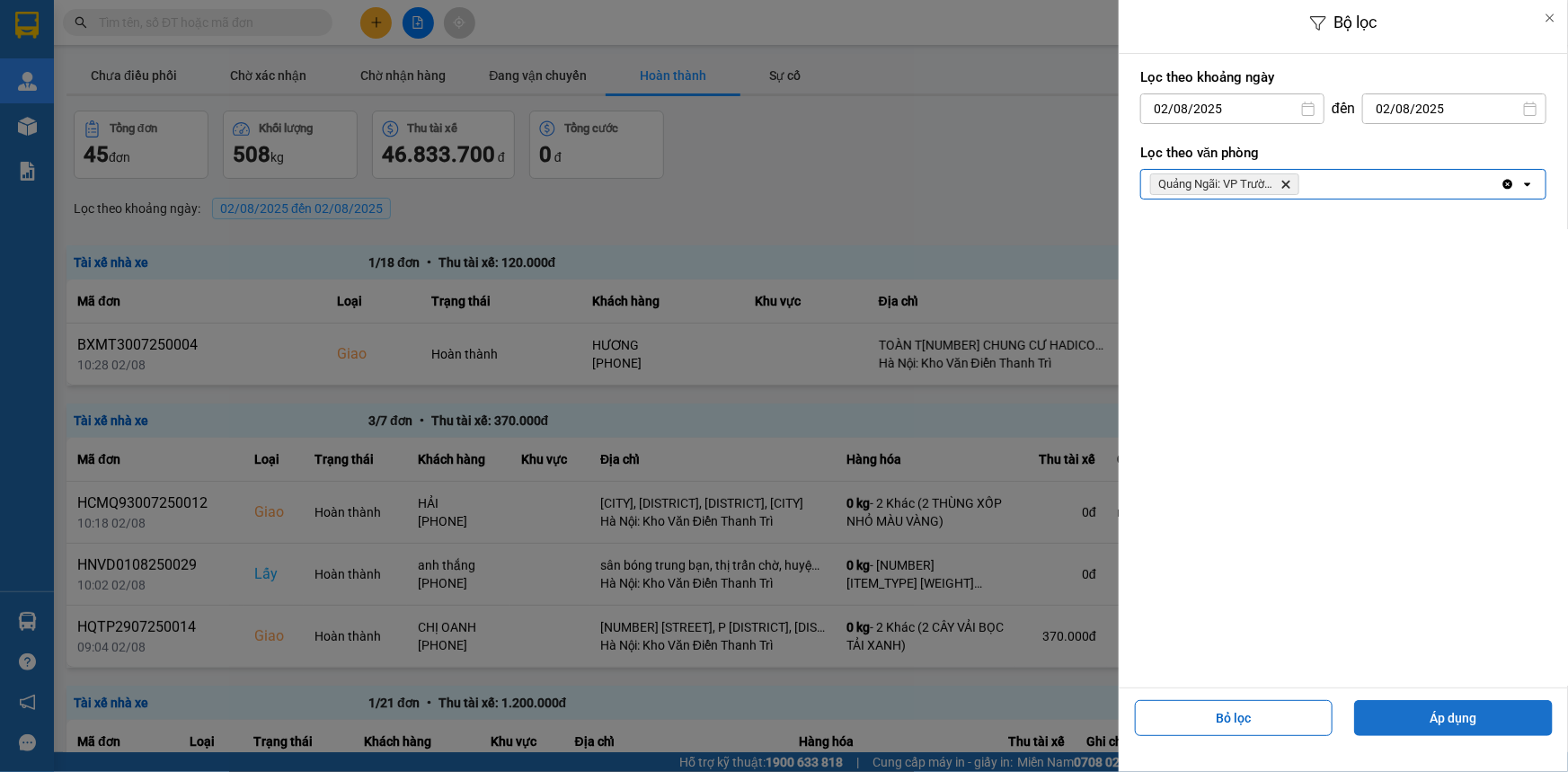 click on "Áp dụng" at bounding box center (1453, 718) 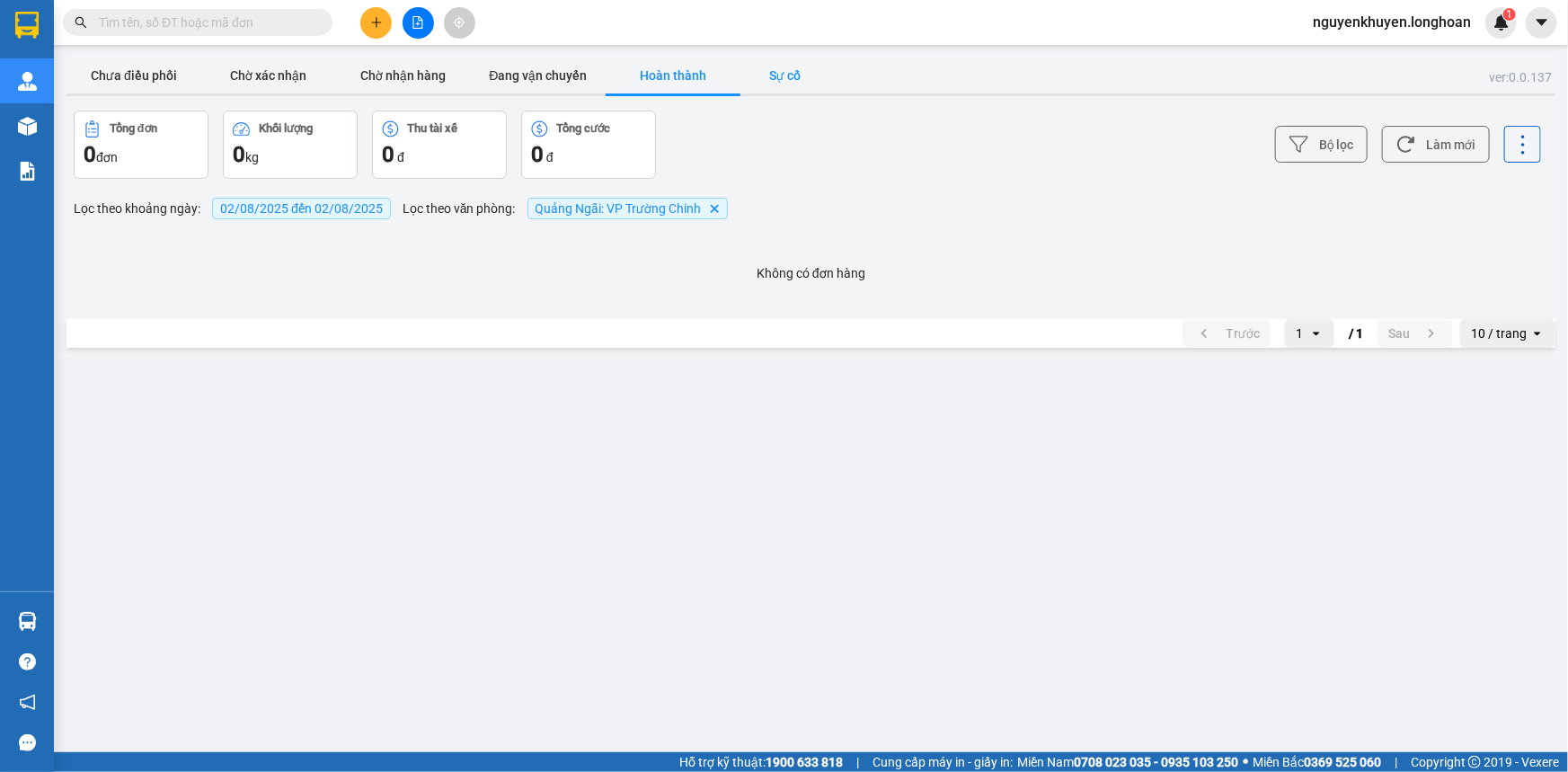 click on "Sự cố" at bounding box center [785, 75] 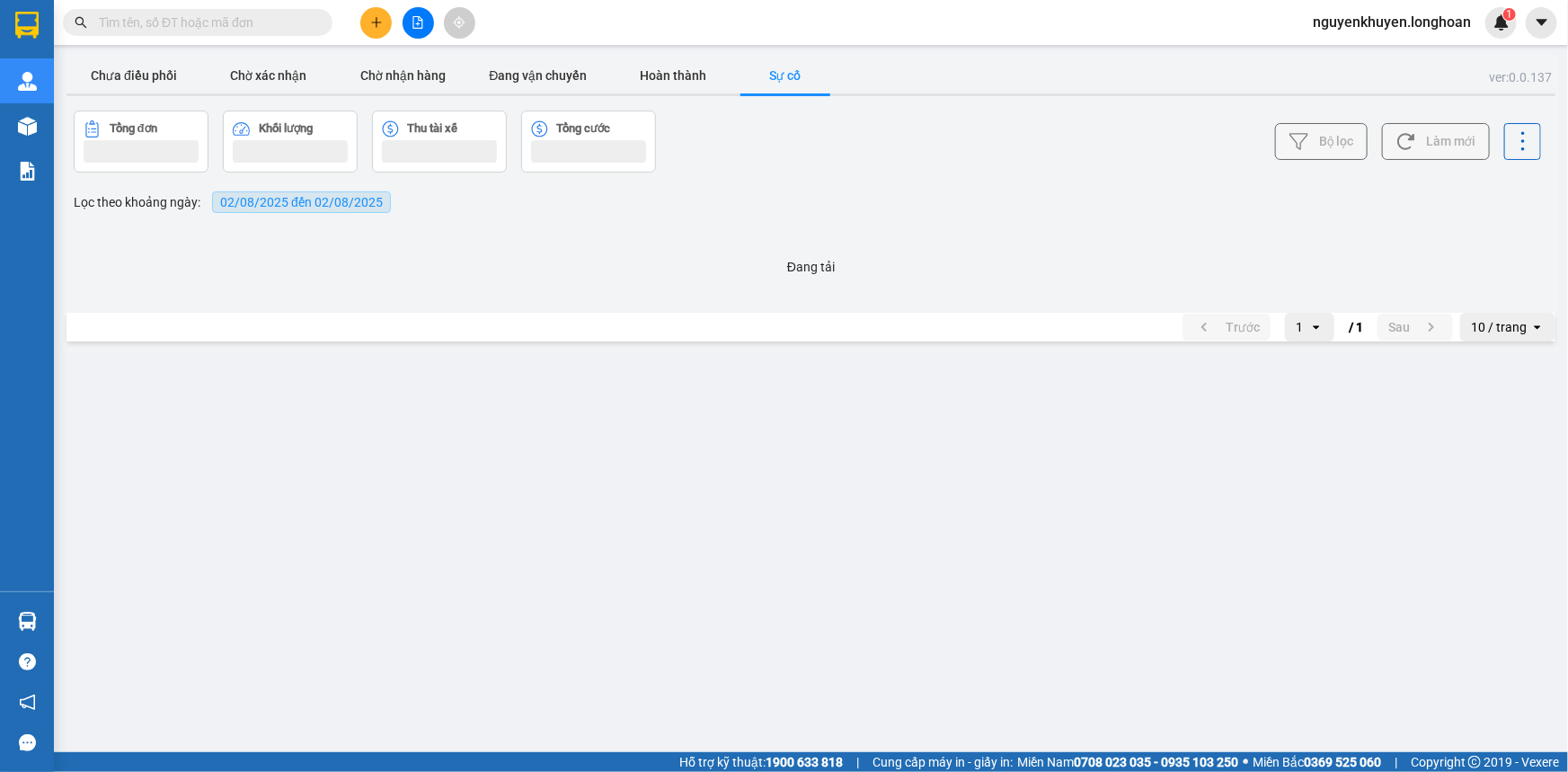 click on "02/08/2025 đến 02/08/2025" at bounding box center [301, 202] 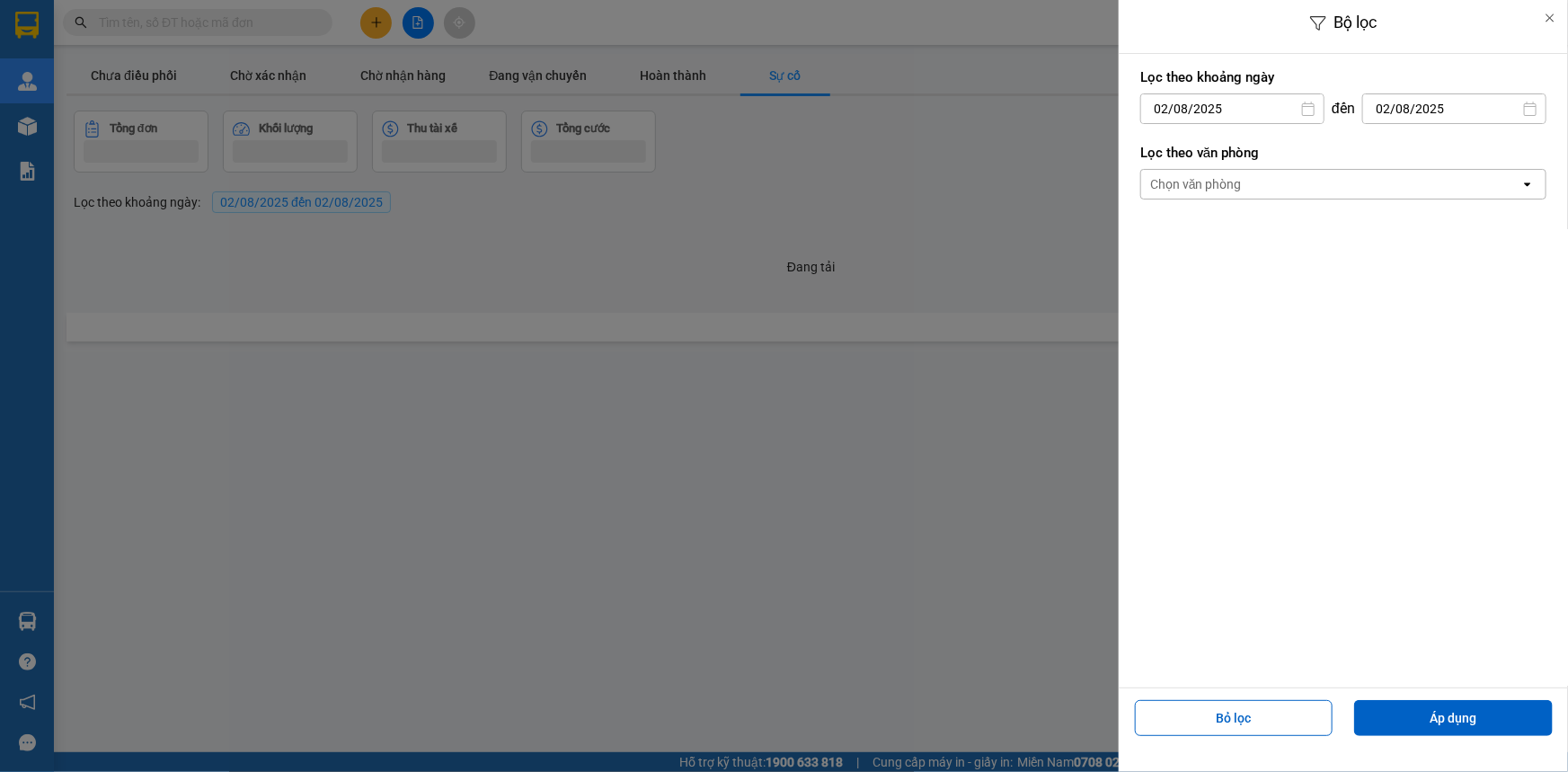 click on "Chọn văn phòng" at bounding box center [1196, 184] 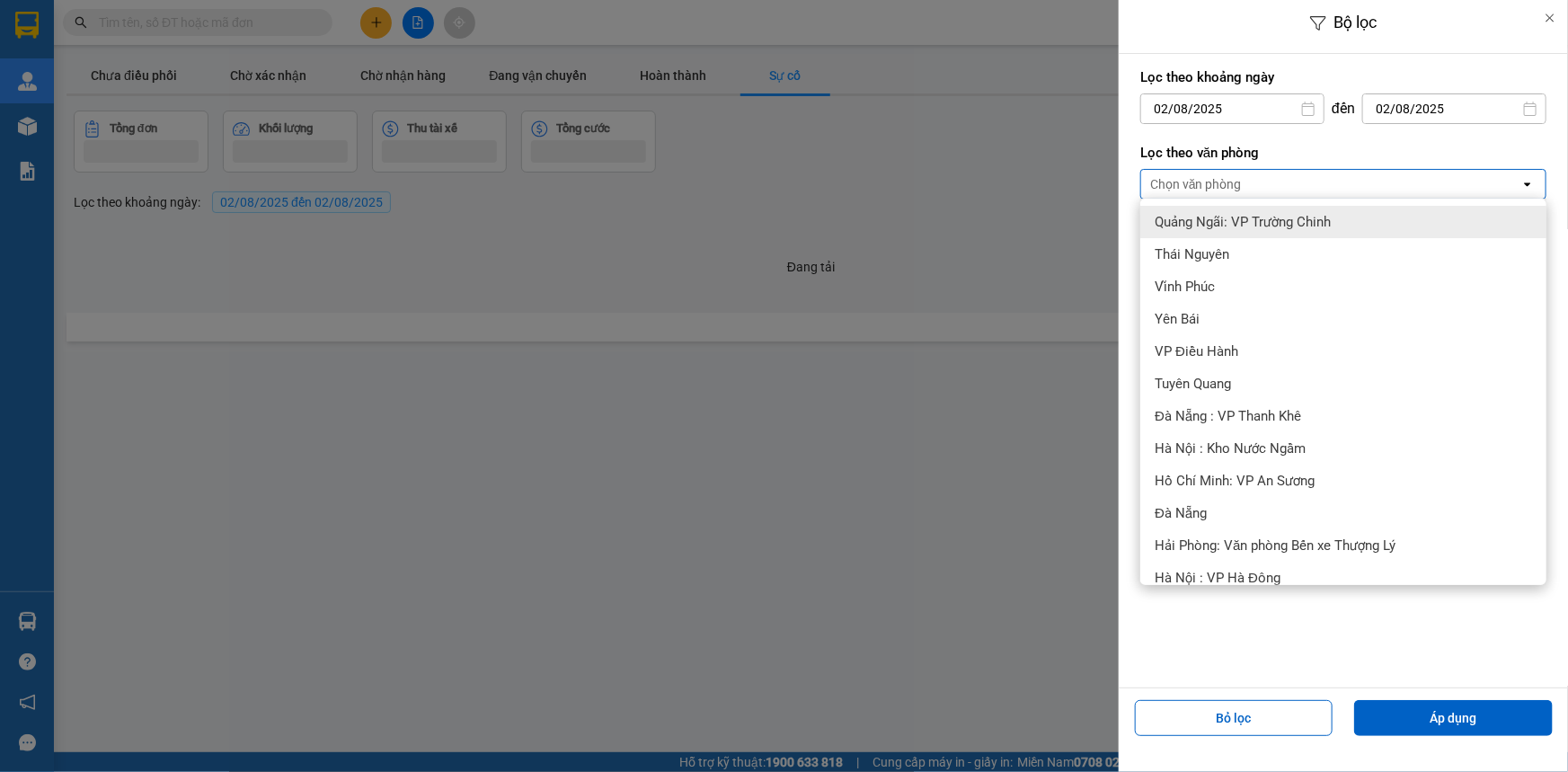 click on "Quảng Ngãi: VP Trường Chinh" at bounding box center (1243, 222) 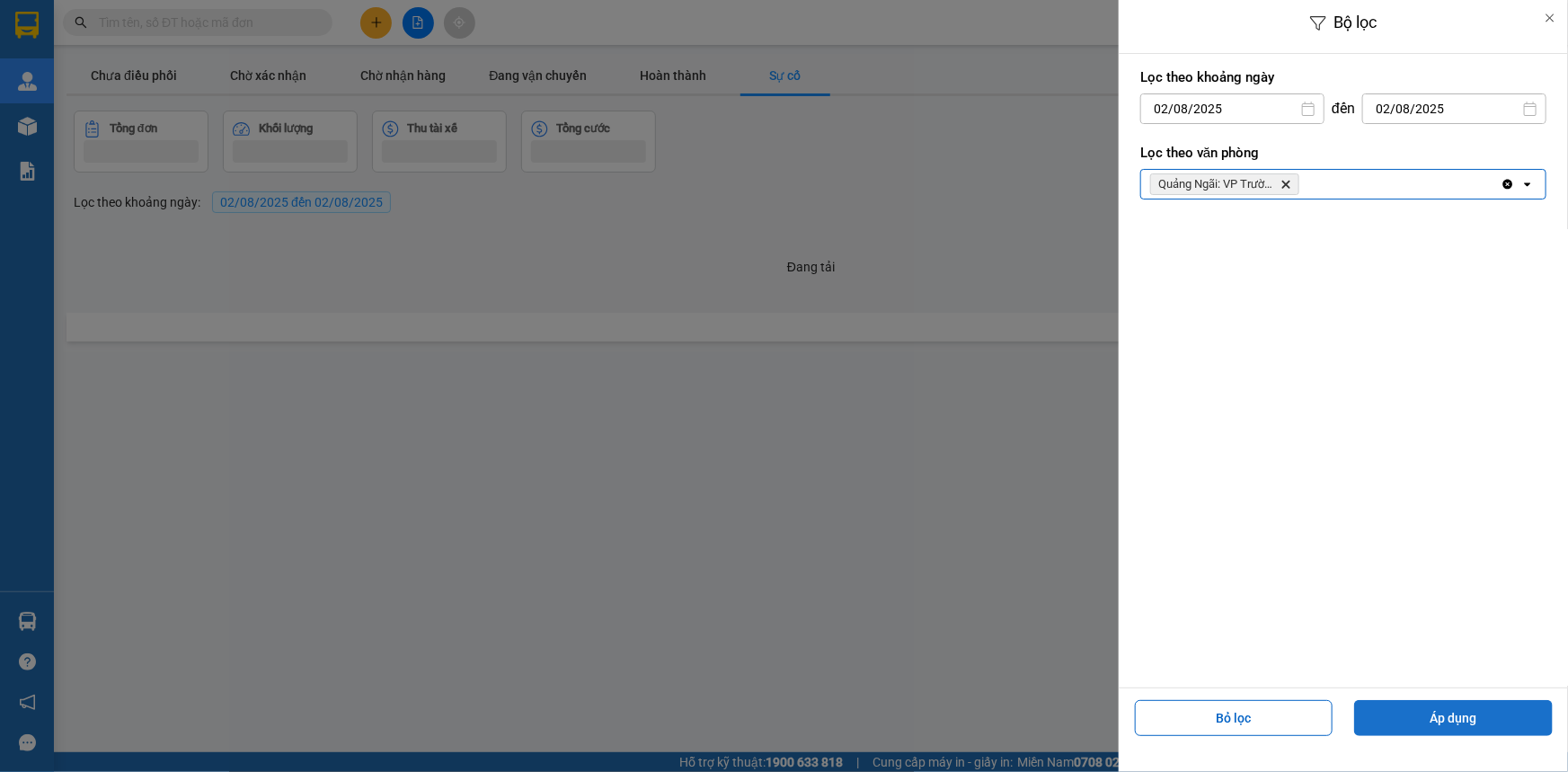 click on "Áp dụng" at bounding box center (1453, 718) 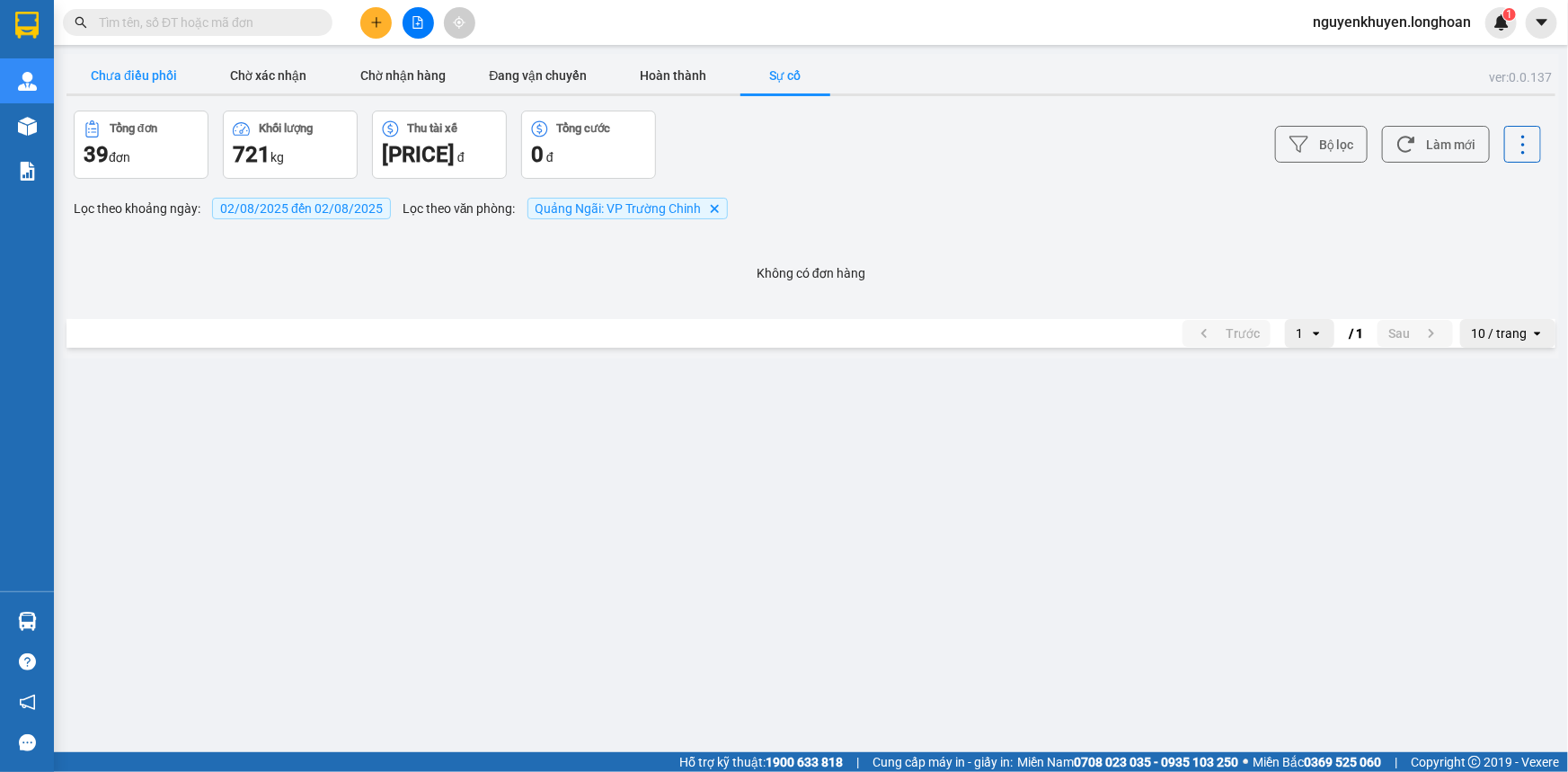 click on "Chưa điều phối" at bounding box center (134, 75) 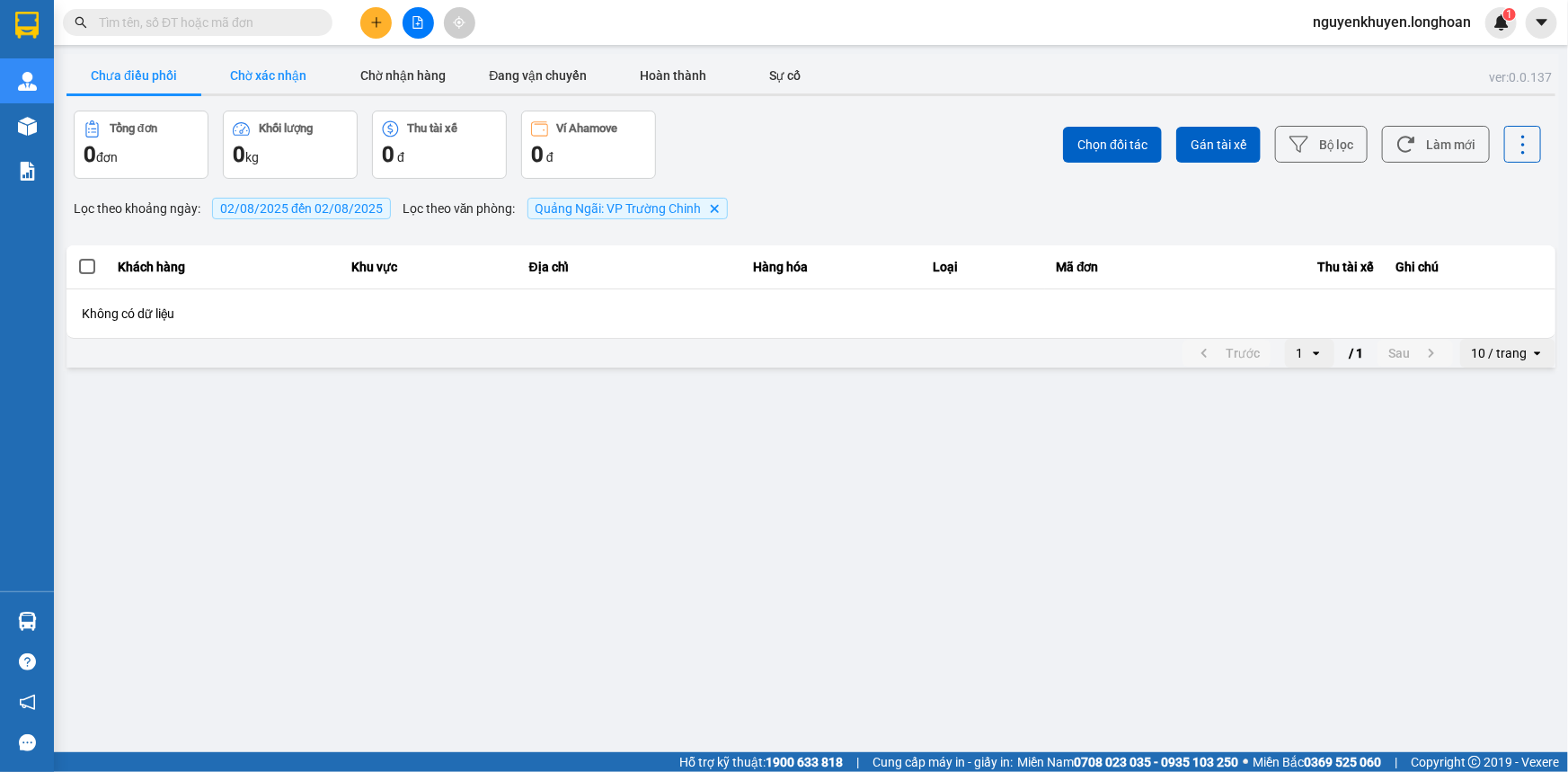 click on "Chờ xác nhận" at bounding box center [269, 75] 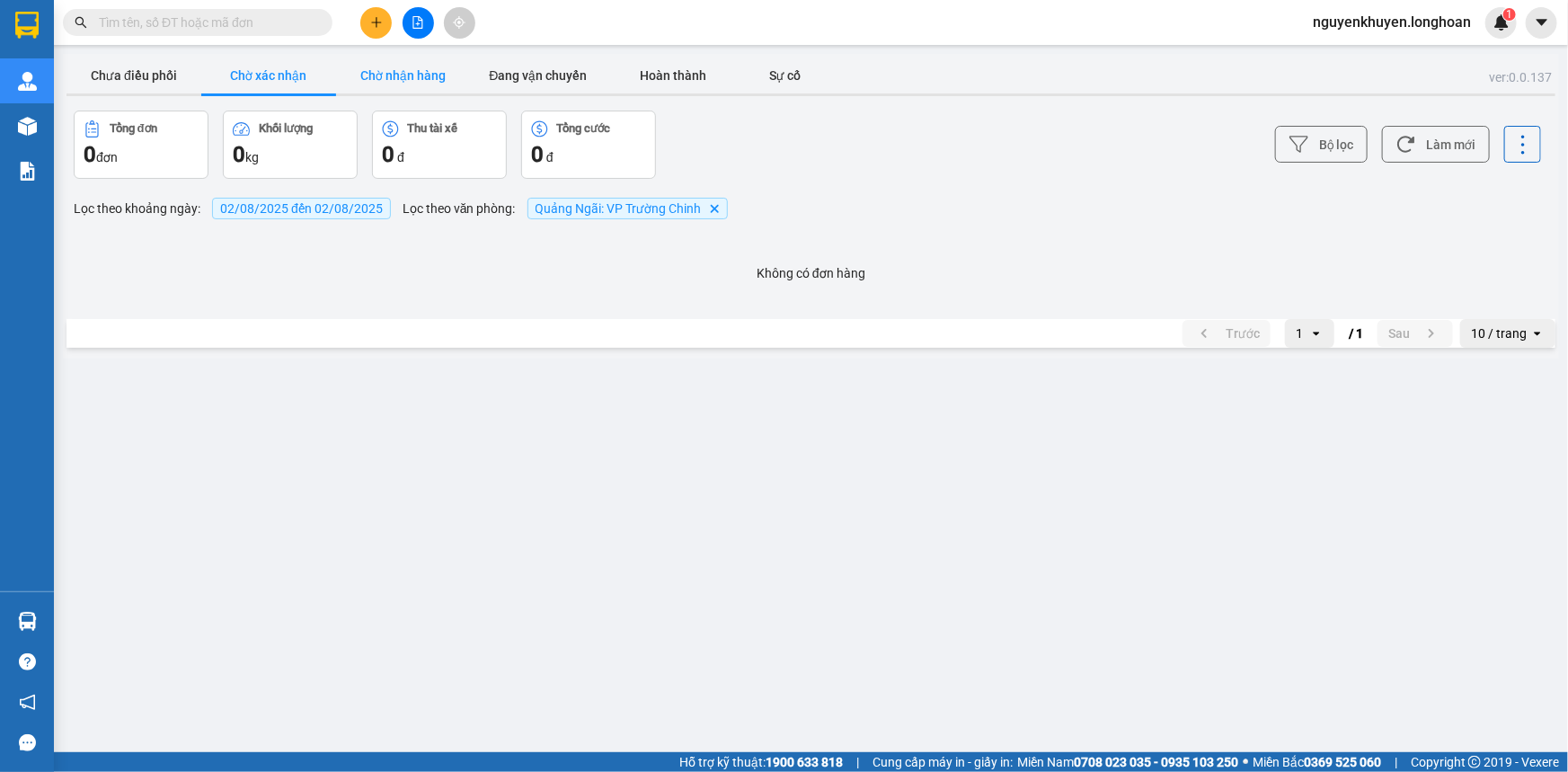 click on "Chờ nhận hàng" at bounding box center [403, 75] 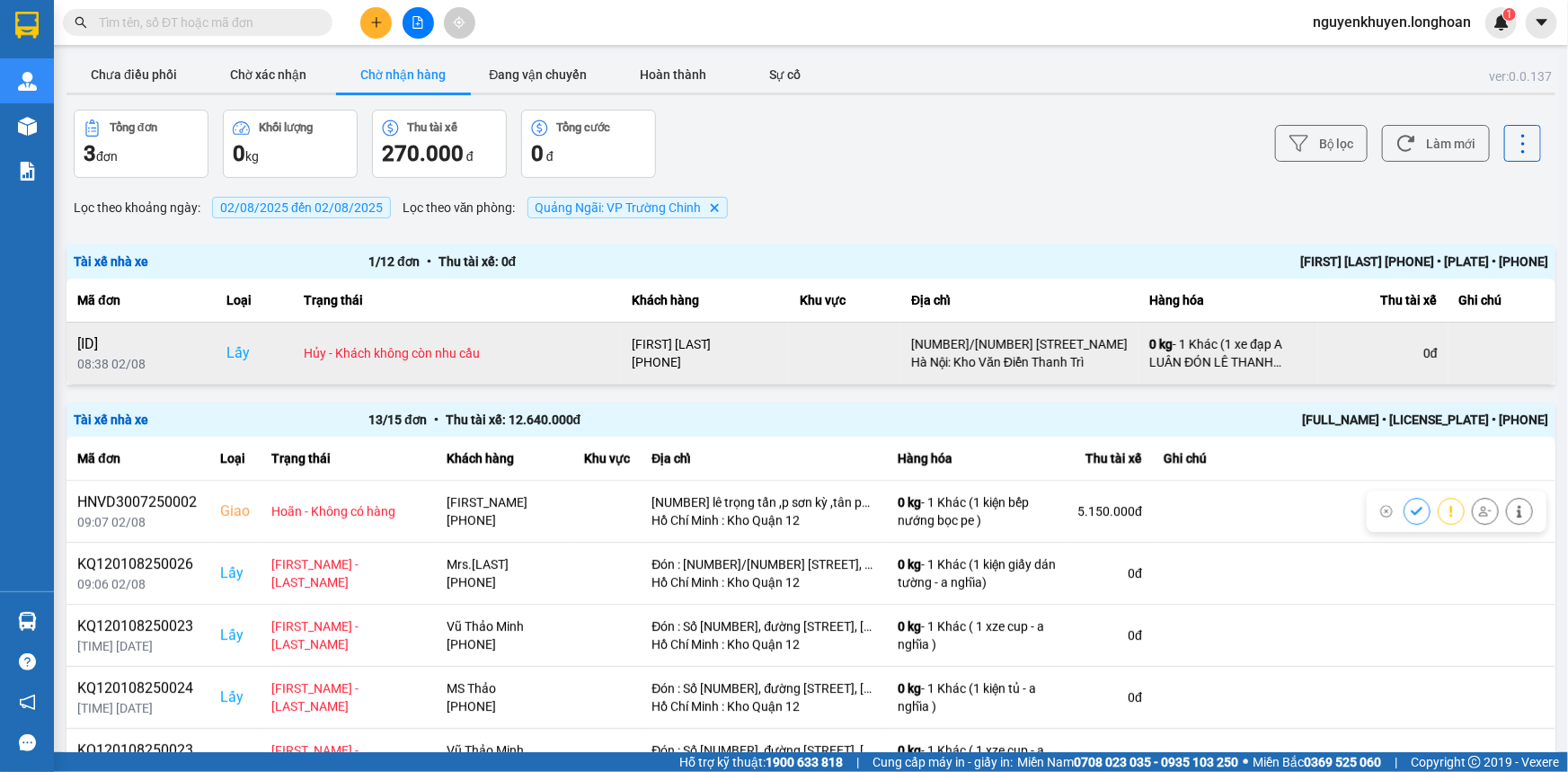 scroll, scrollTop: 0, scrollLeft: 0, axis: both 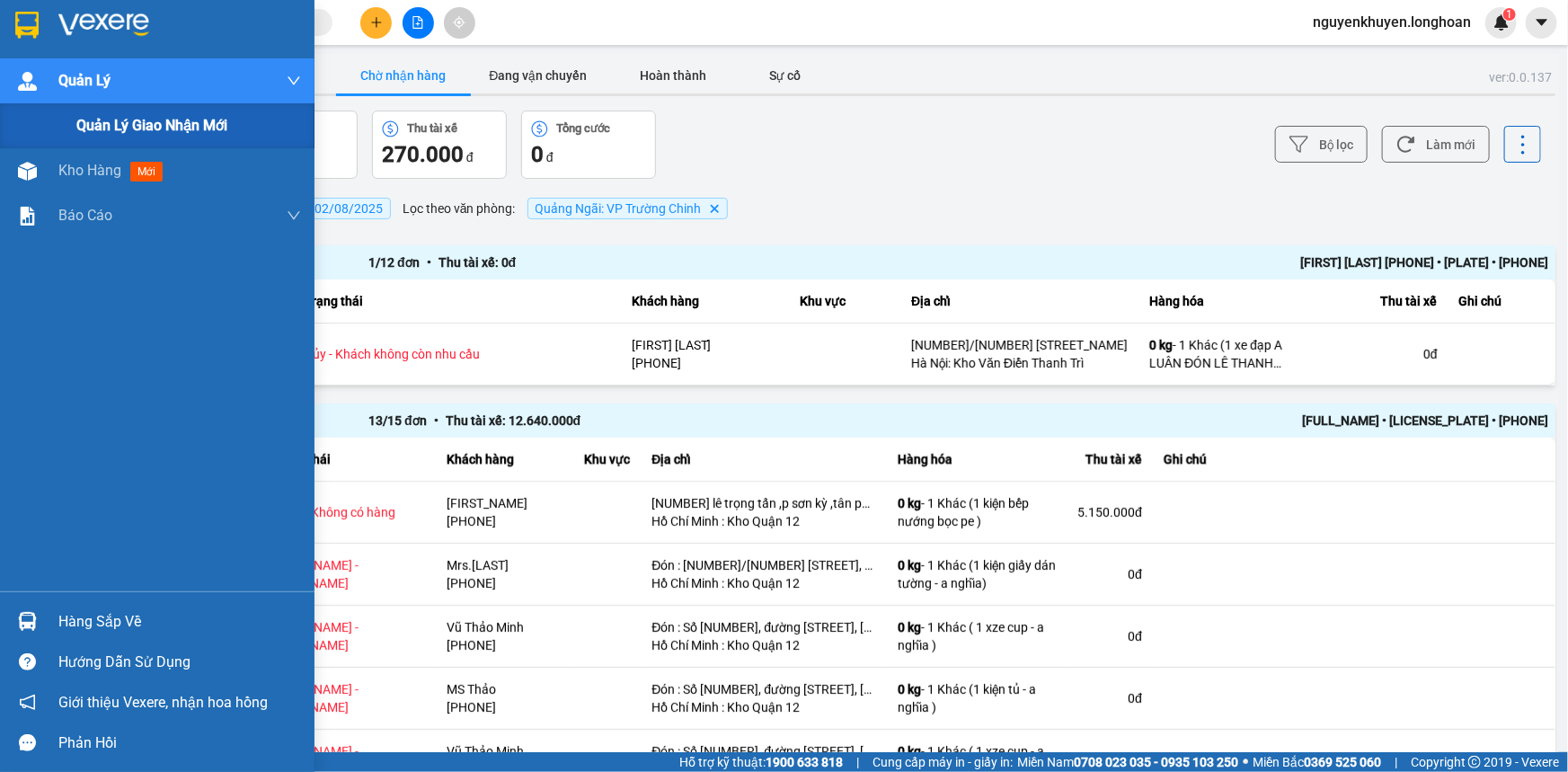 click on "Quản lý giao nhận mới" at bounding box center [152, 125] 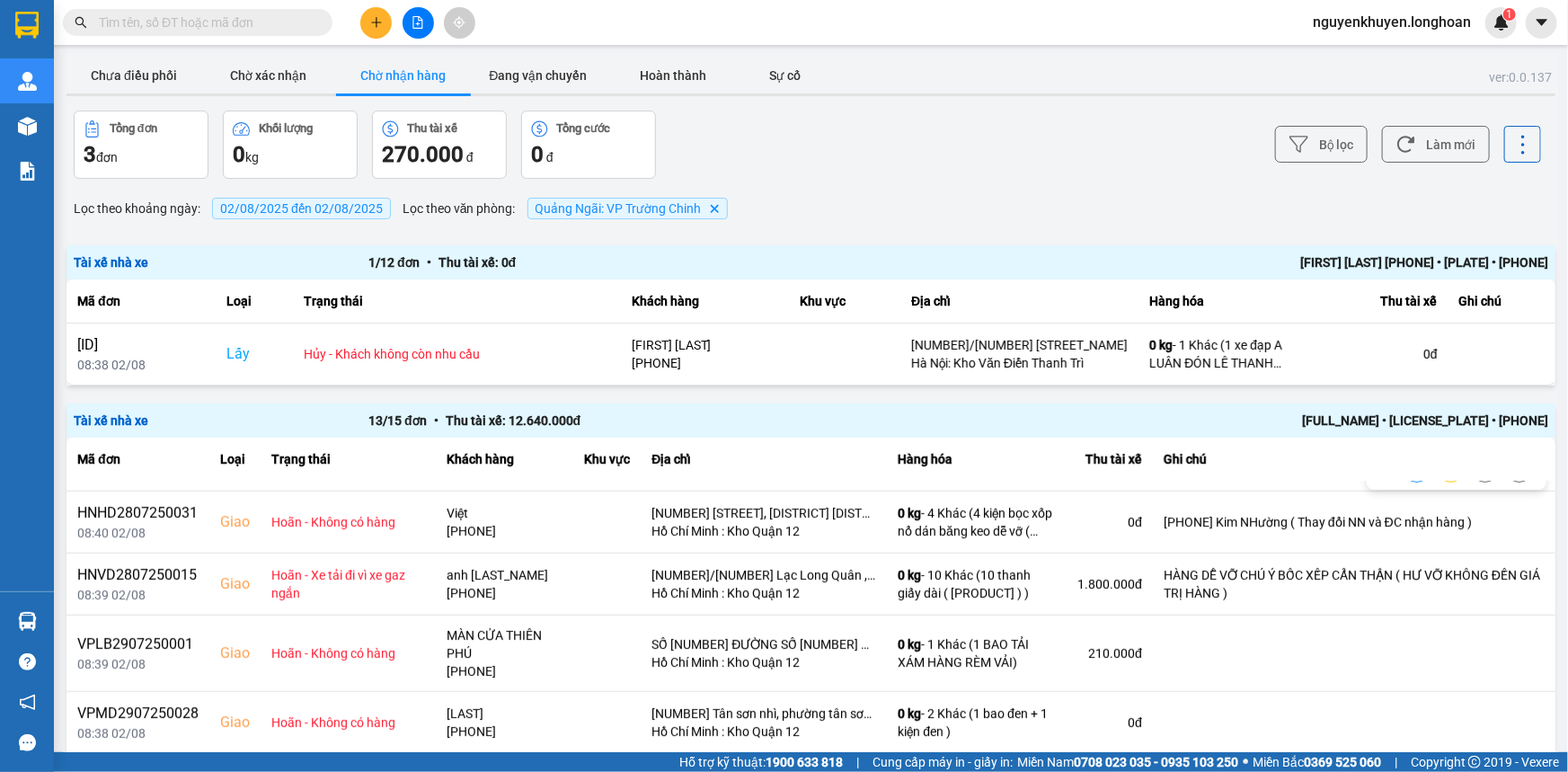 scroll, scrollTop: 513, scrollLeft: 0, axis: vertical 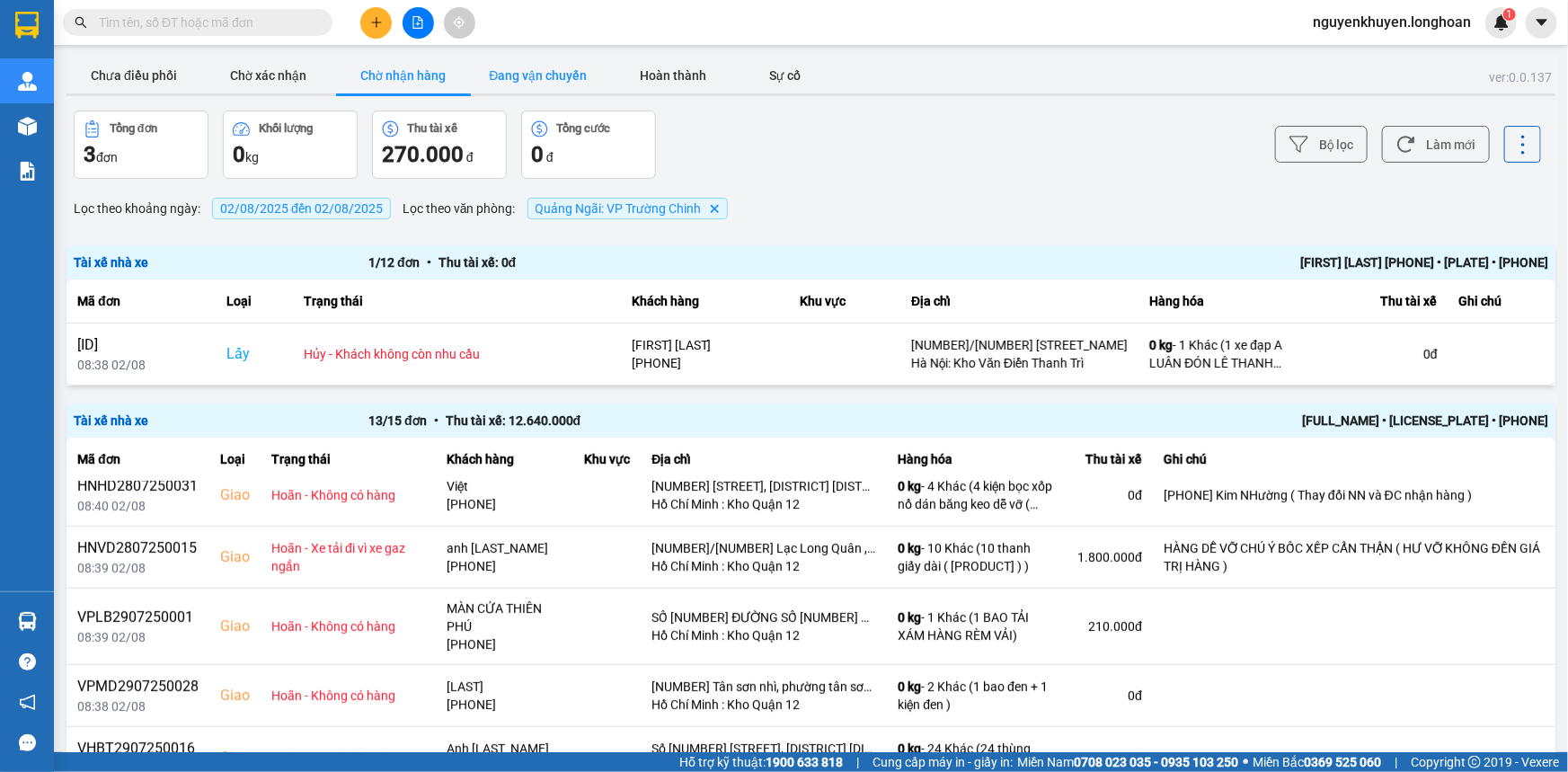 click on "Đang vận chuyển" at bounding box center (538, 75) 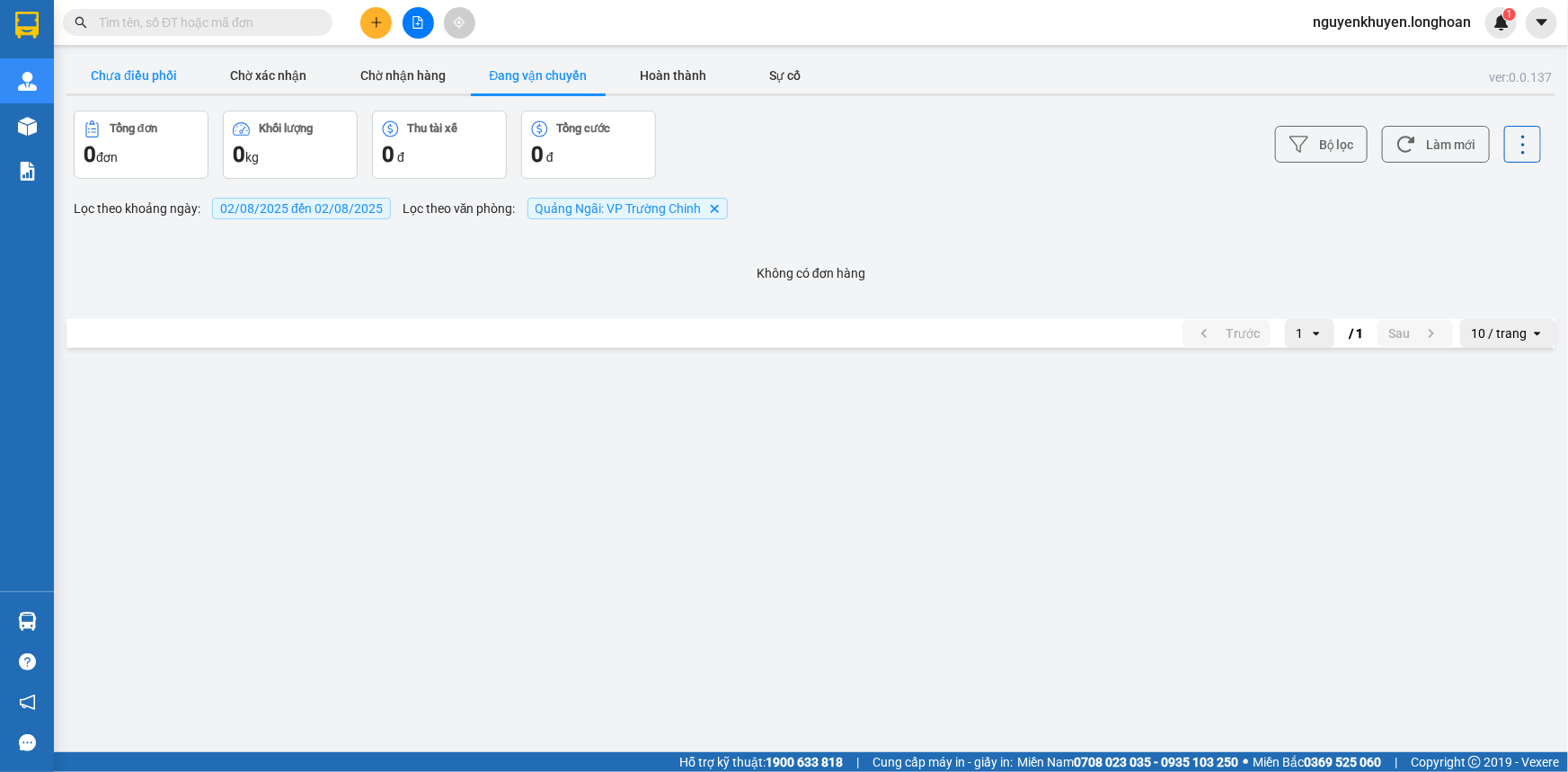 click on "Chưa điều phối" at bounding box center (134, 75) 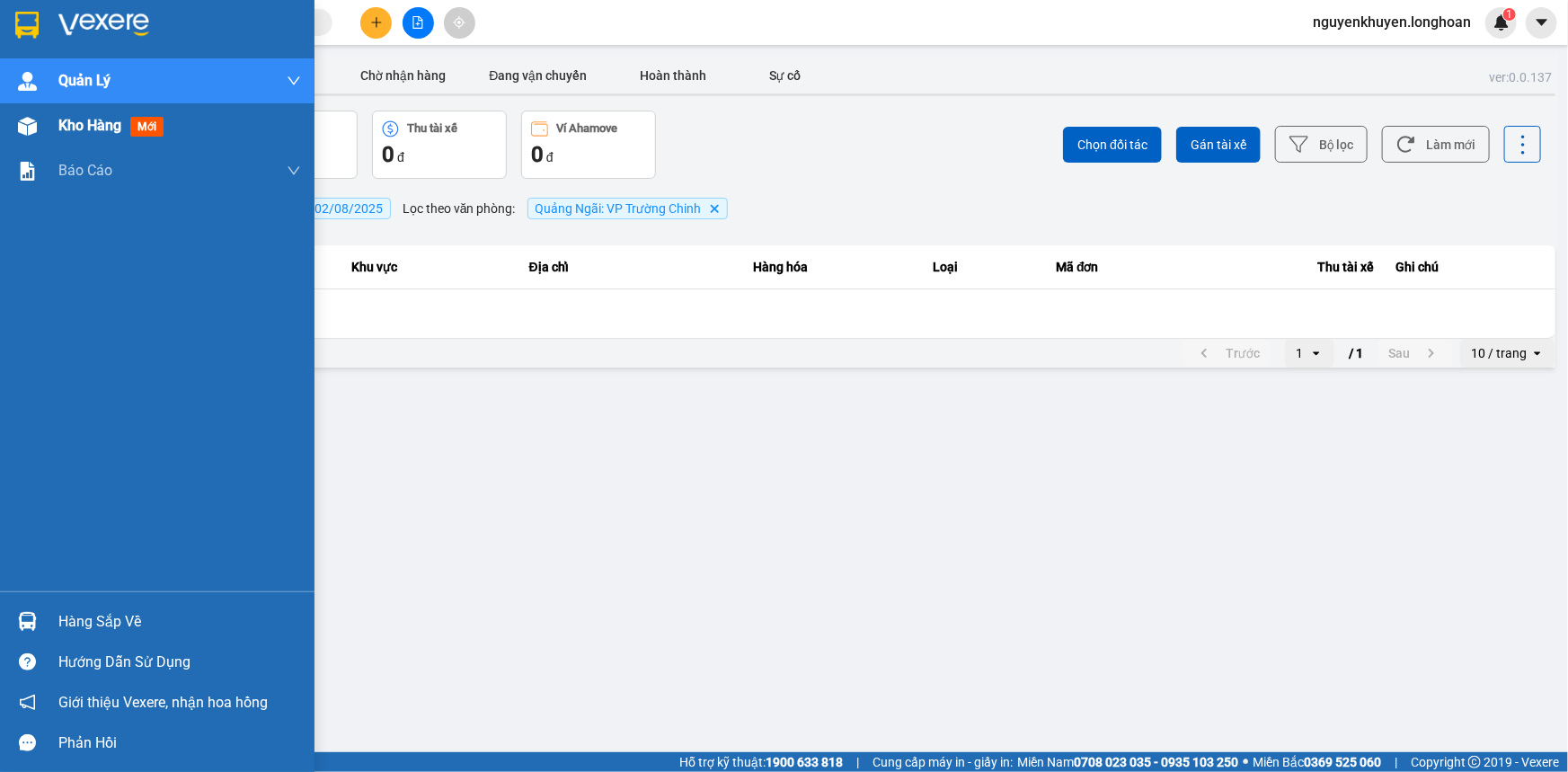 click on "Kho hàng" at bounding box center [90, 125] 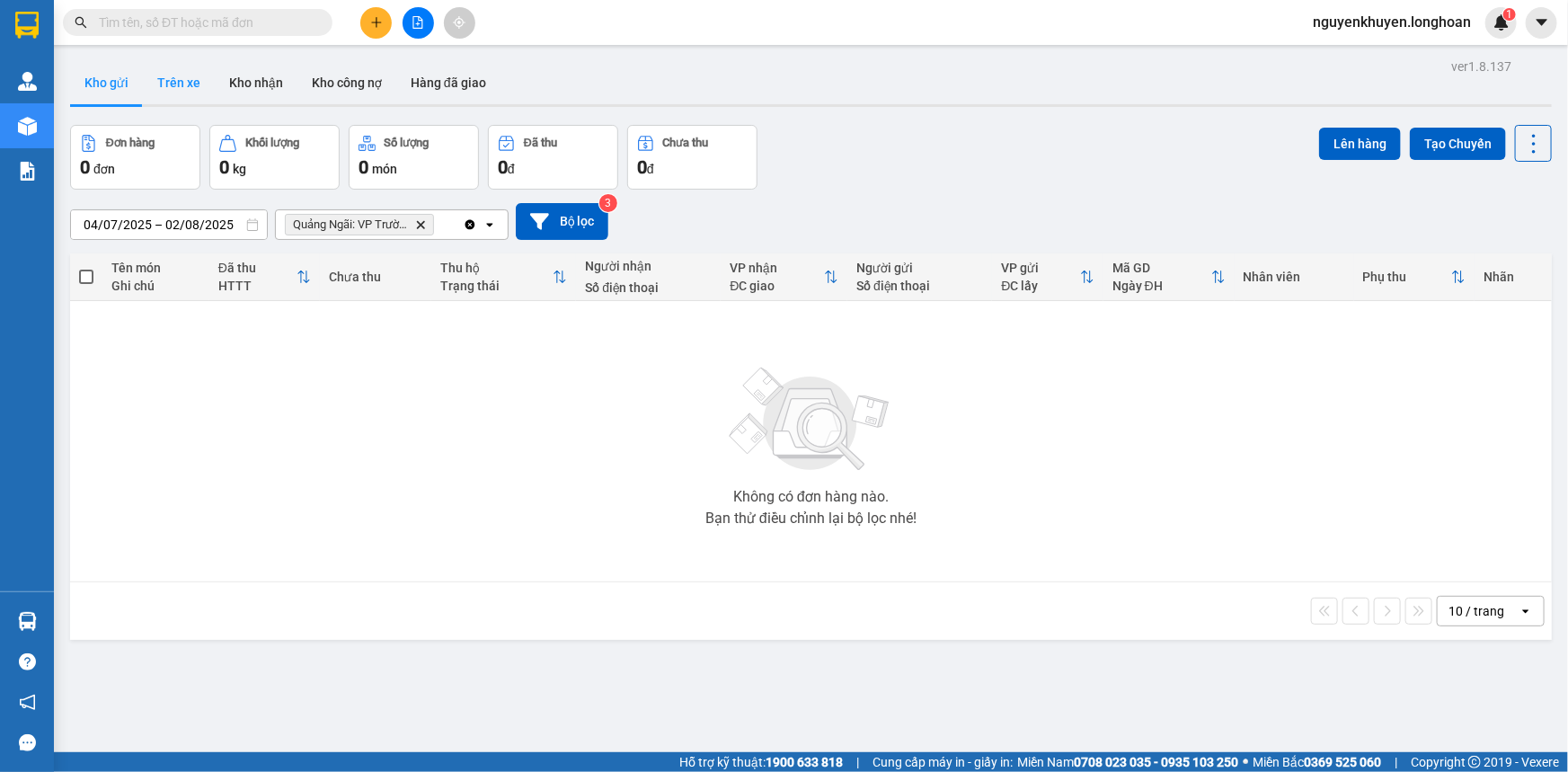 click on "Trên xe" at bounding box center [179, 83] 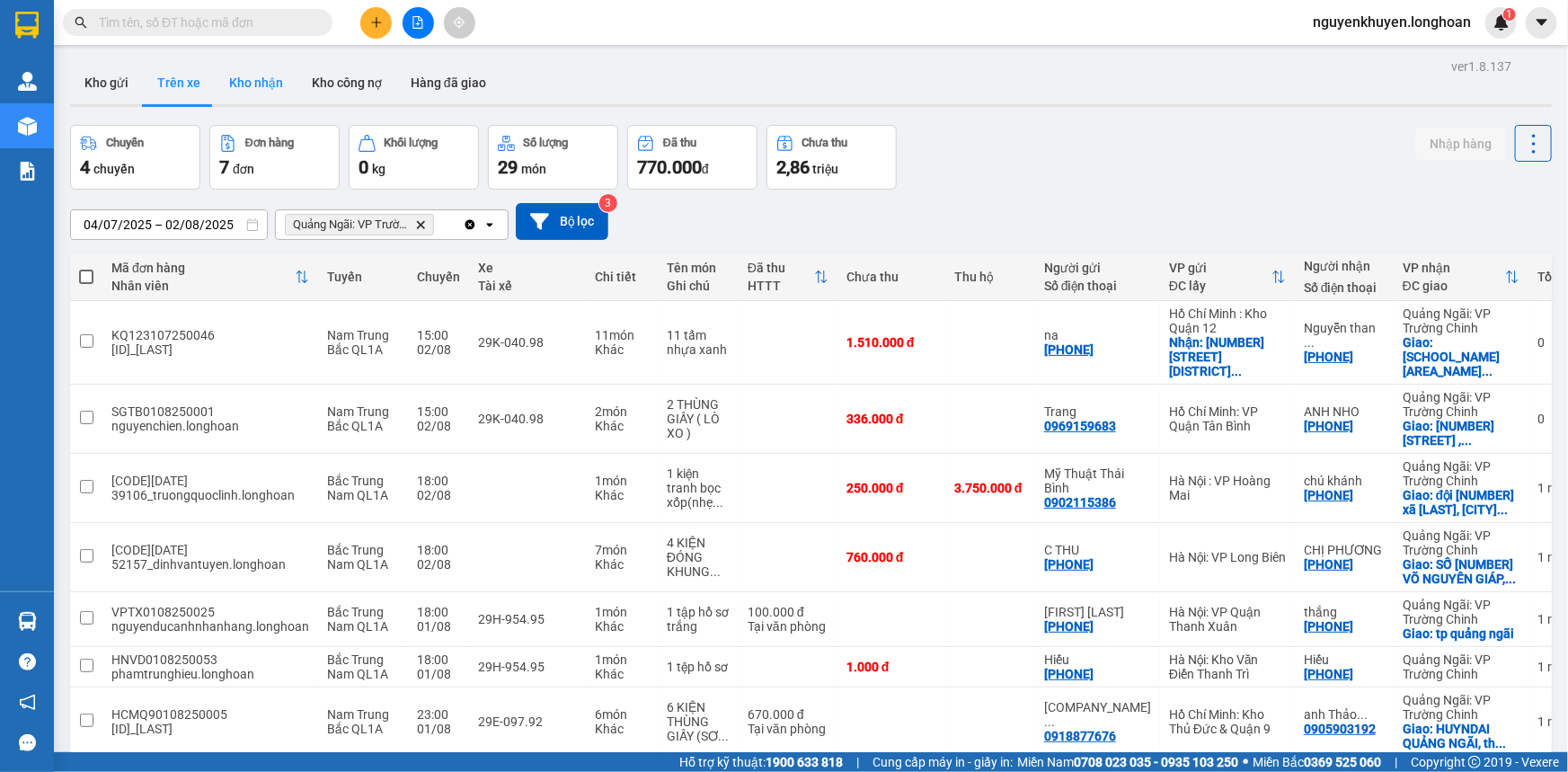 click on "Kho nhận" at bounding box center [256, 83] 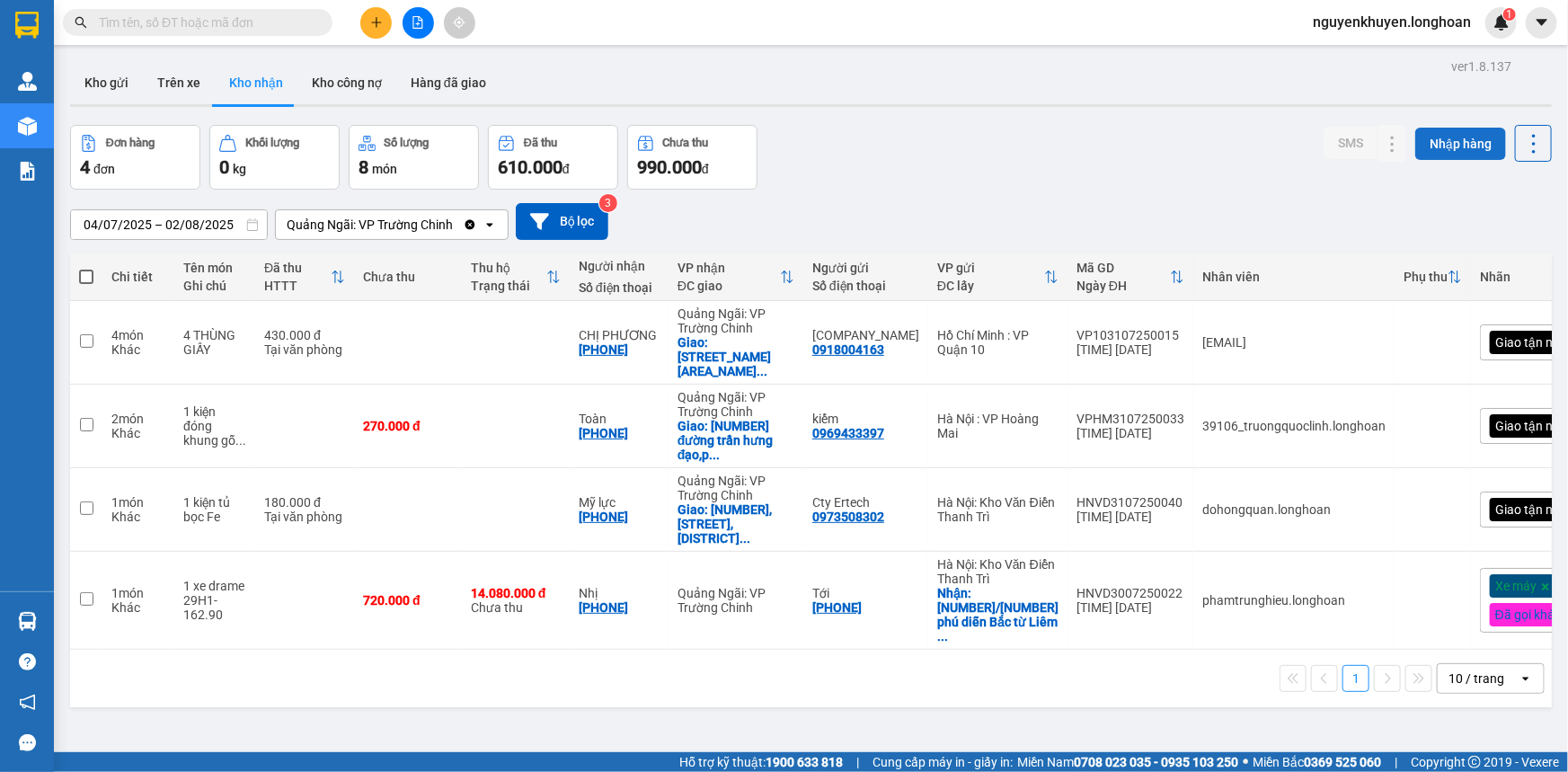 click on "Nhập hàng" at bounding box center [1460, 144] 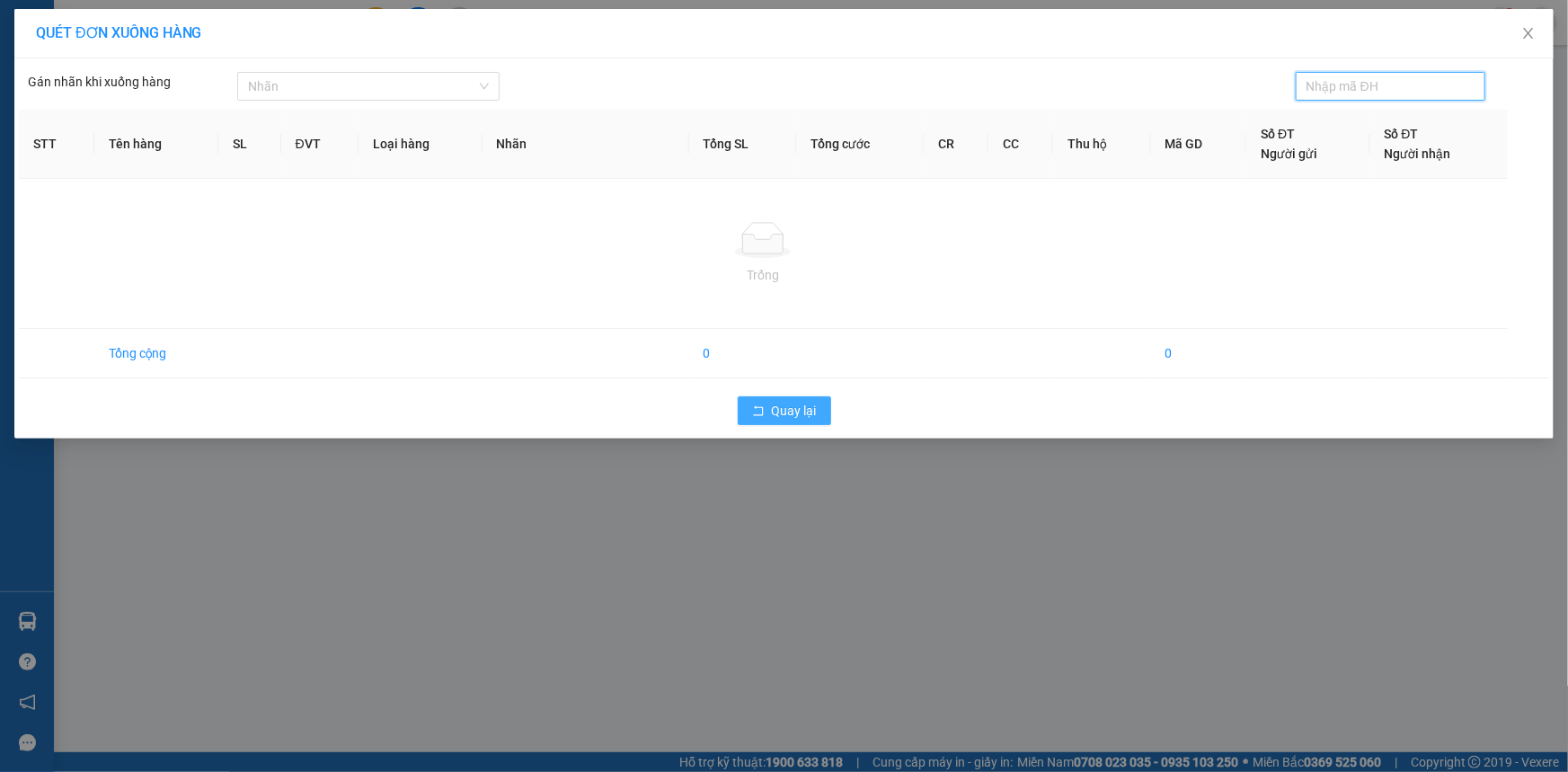 click on "Quay lại" at bounding box center (794, 411) 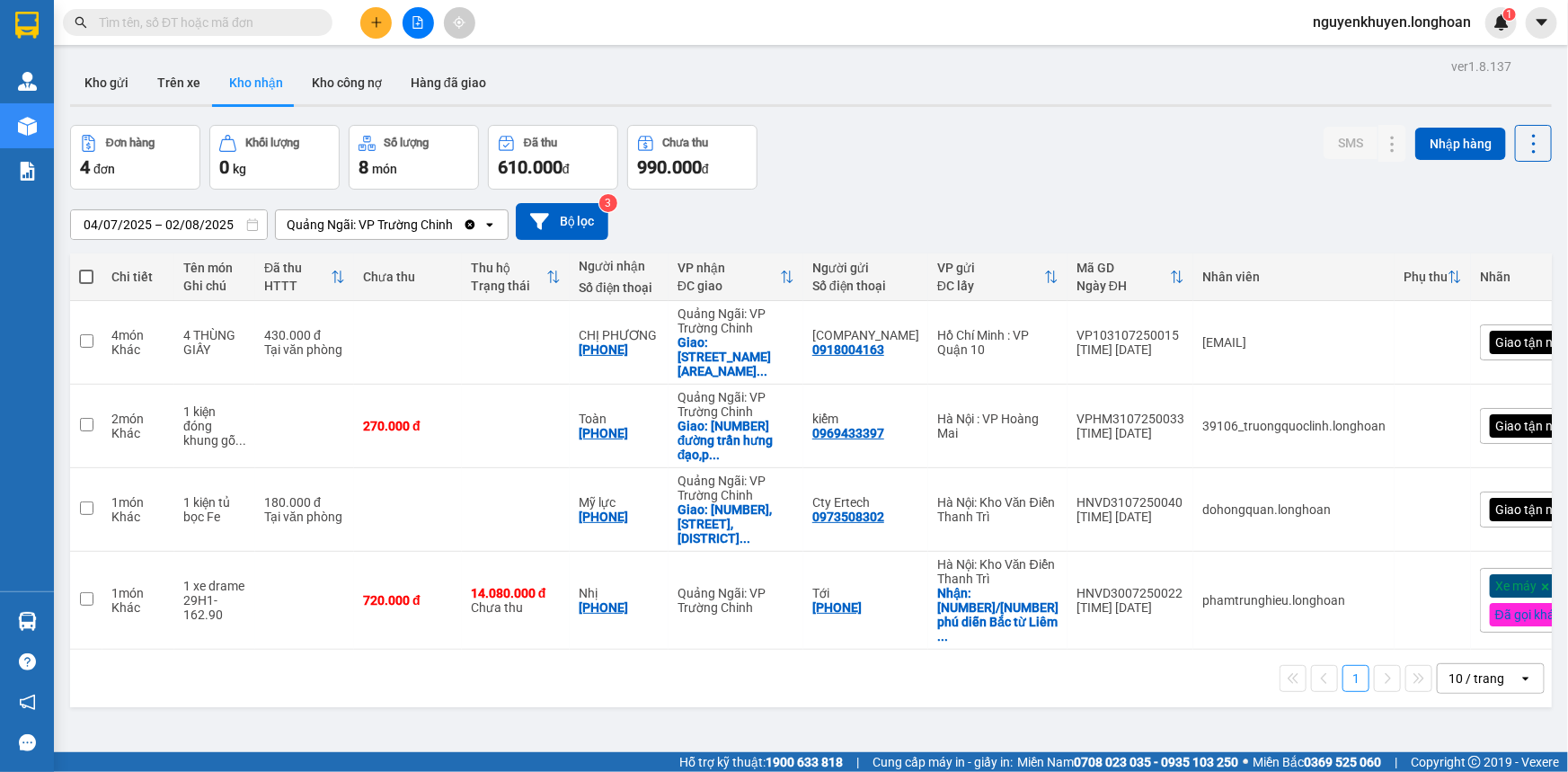 click at bounding box center (86, 277) 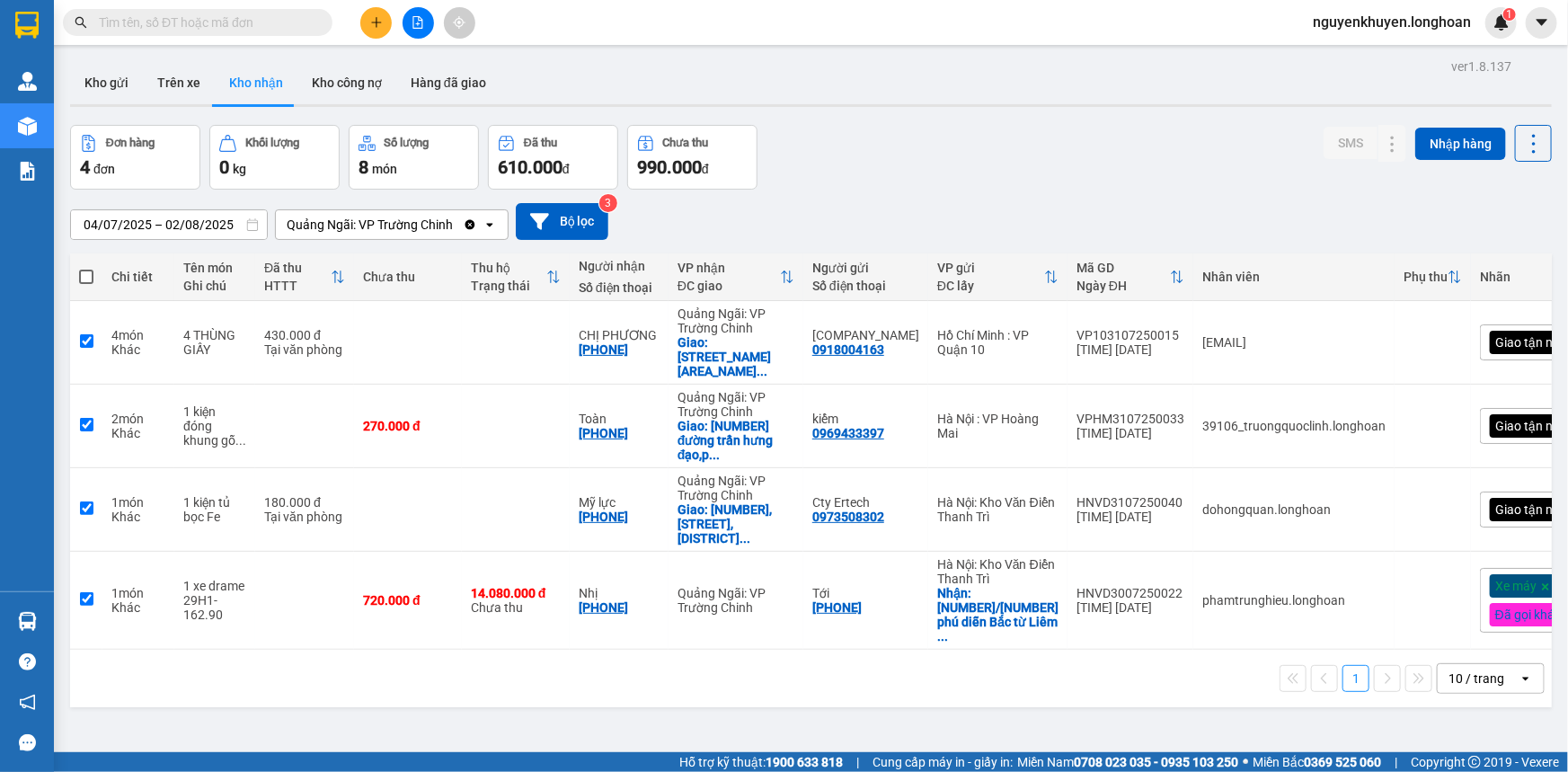 checkbox on "true" 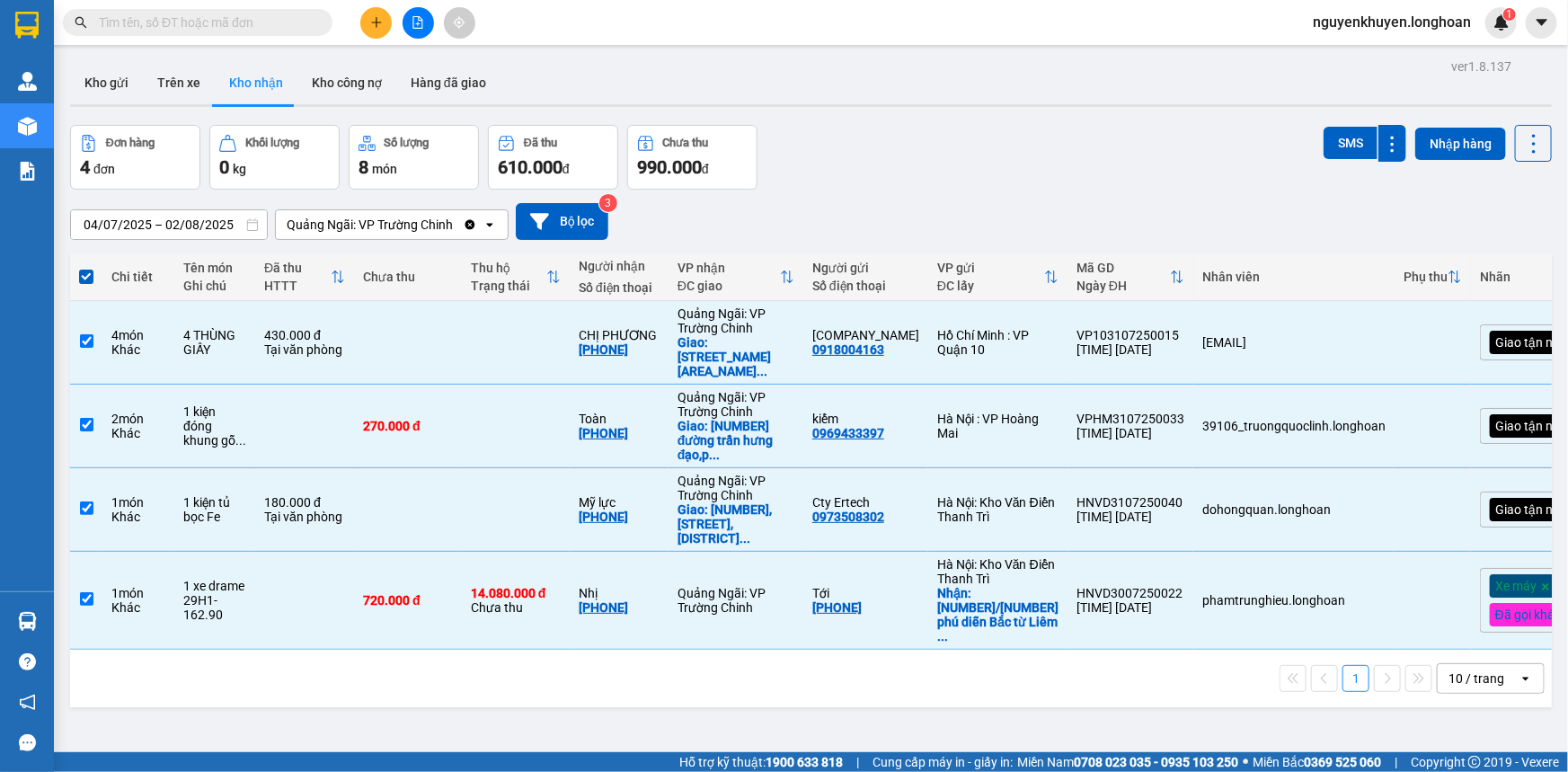 click on "[DATE] – [DATE] Press the down arrow key to interact with the calendar and select a date. Press the escape button to close the calendar. Selected date range is from [DATE] to [DATE]. [PROVINCE]: [BUSINESS_NAME] Clear value open Bộ lọc 3" at bounding box center (811, 221) 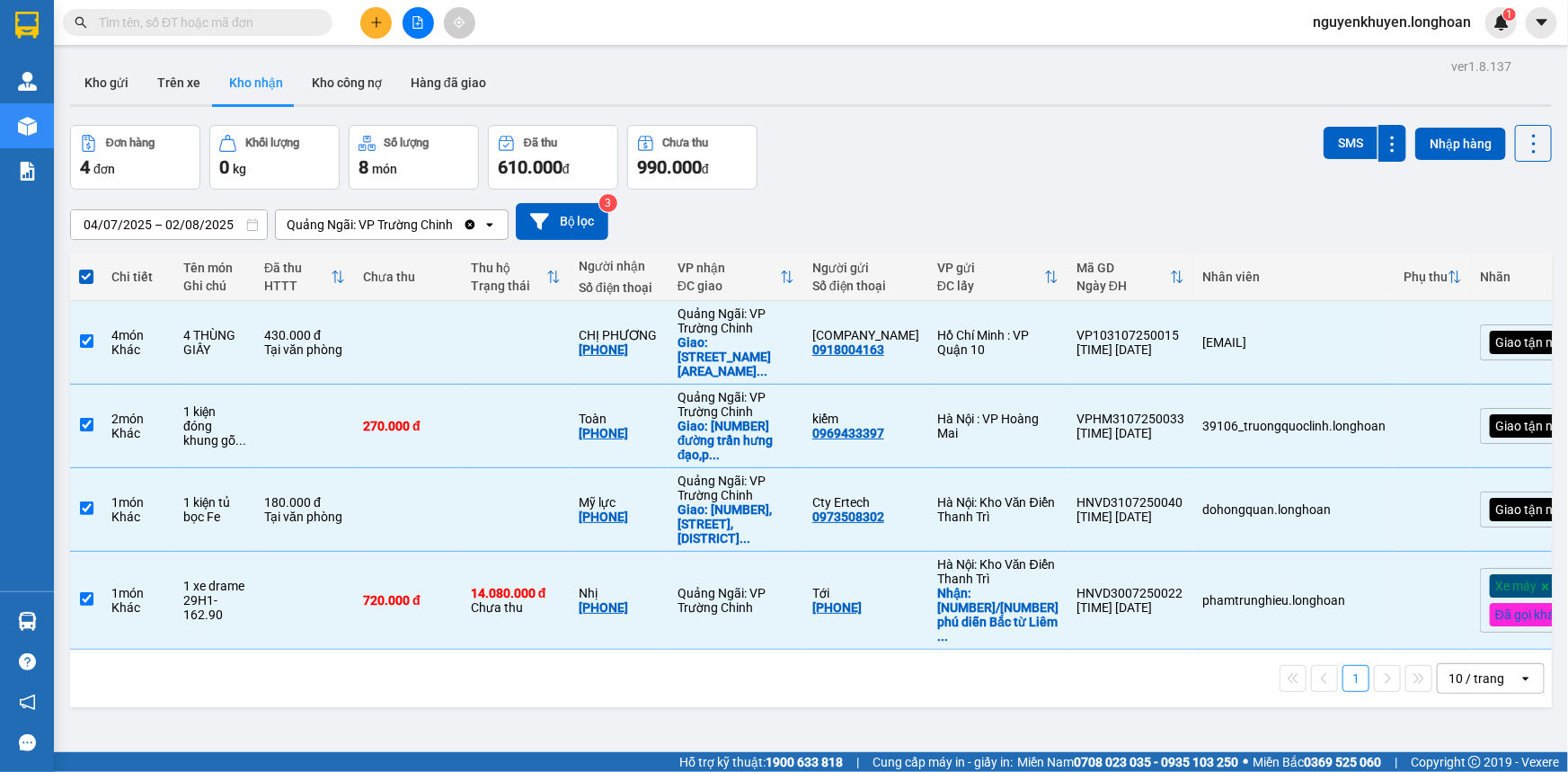 click at bounding box center [86, 277] 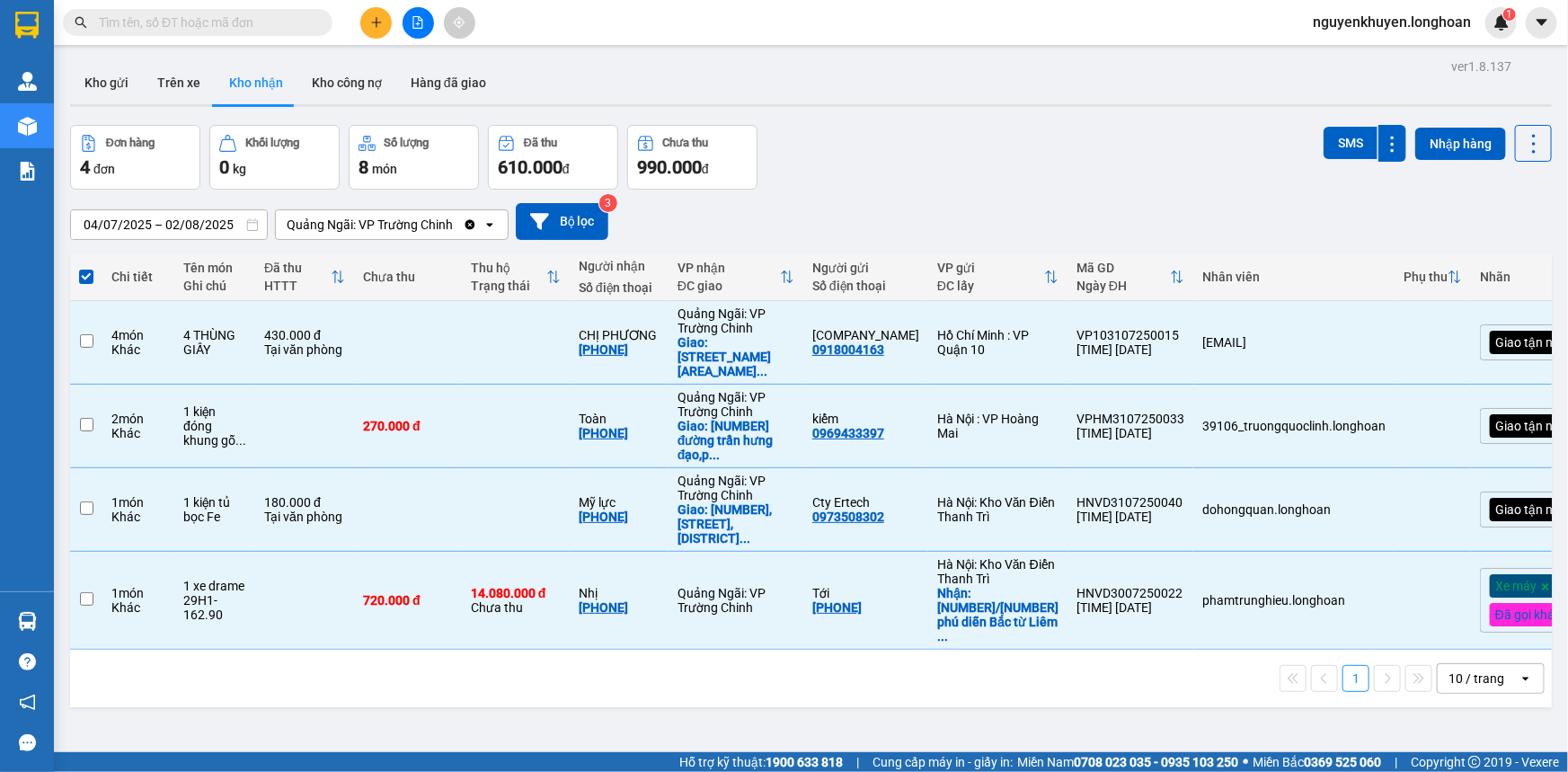 checkbox on "false" 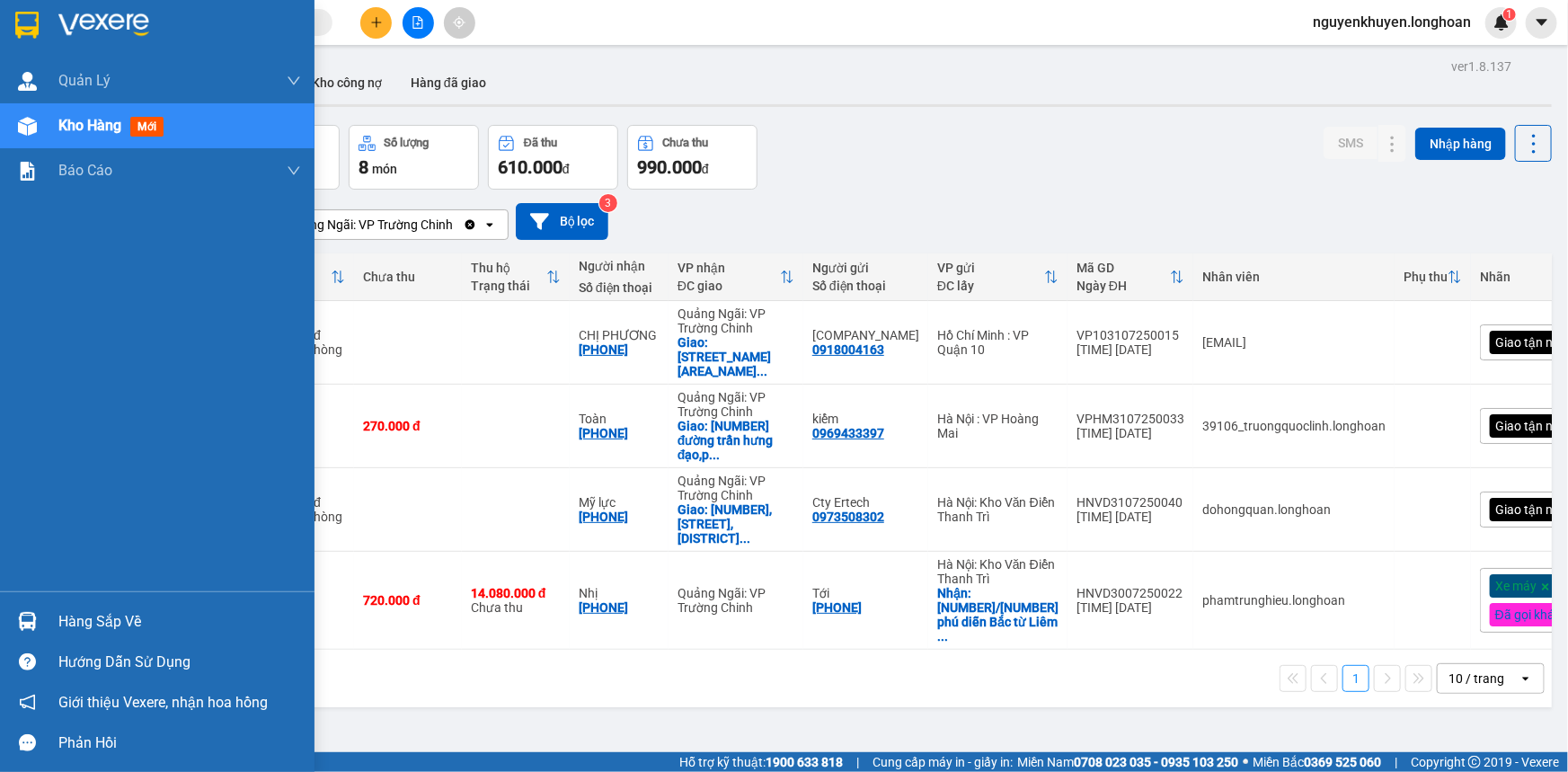 click on "Kho hàng mới" at bounding box center (180, 126) 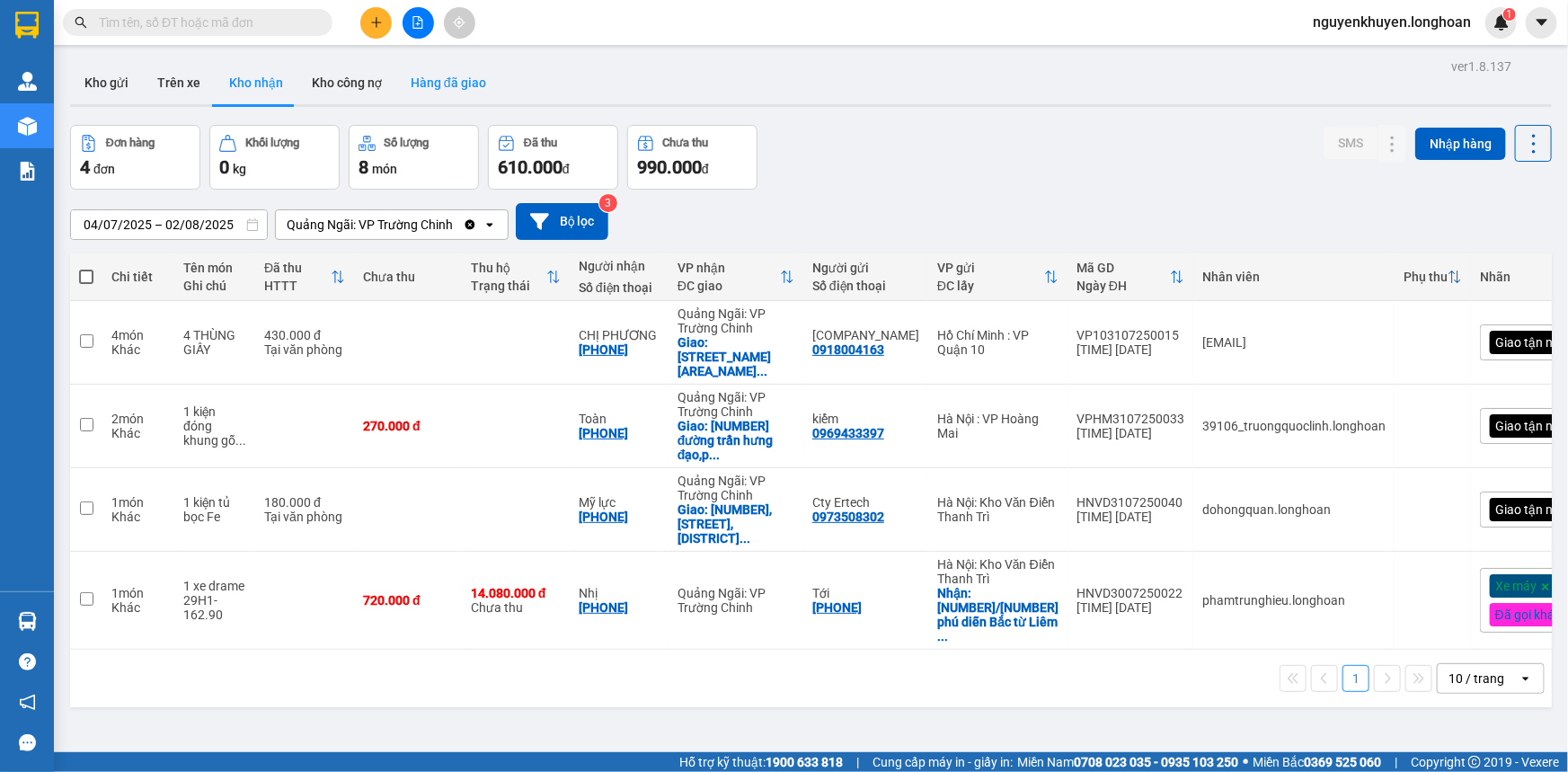 click on "Hàng đã giao" at bounding box center (448, 83) 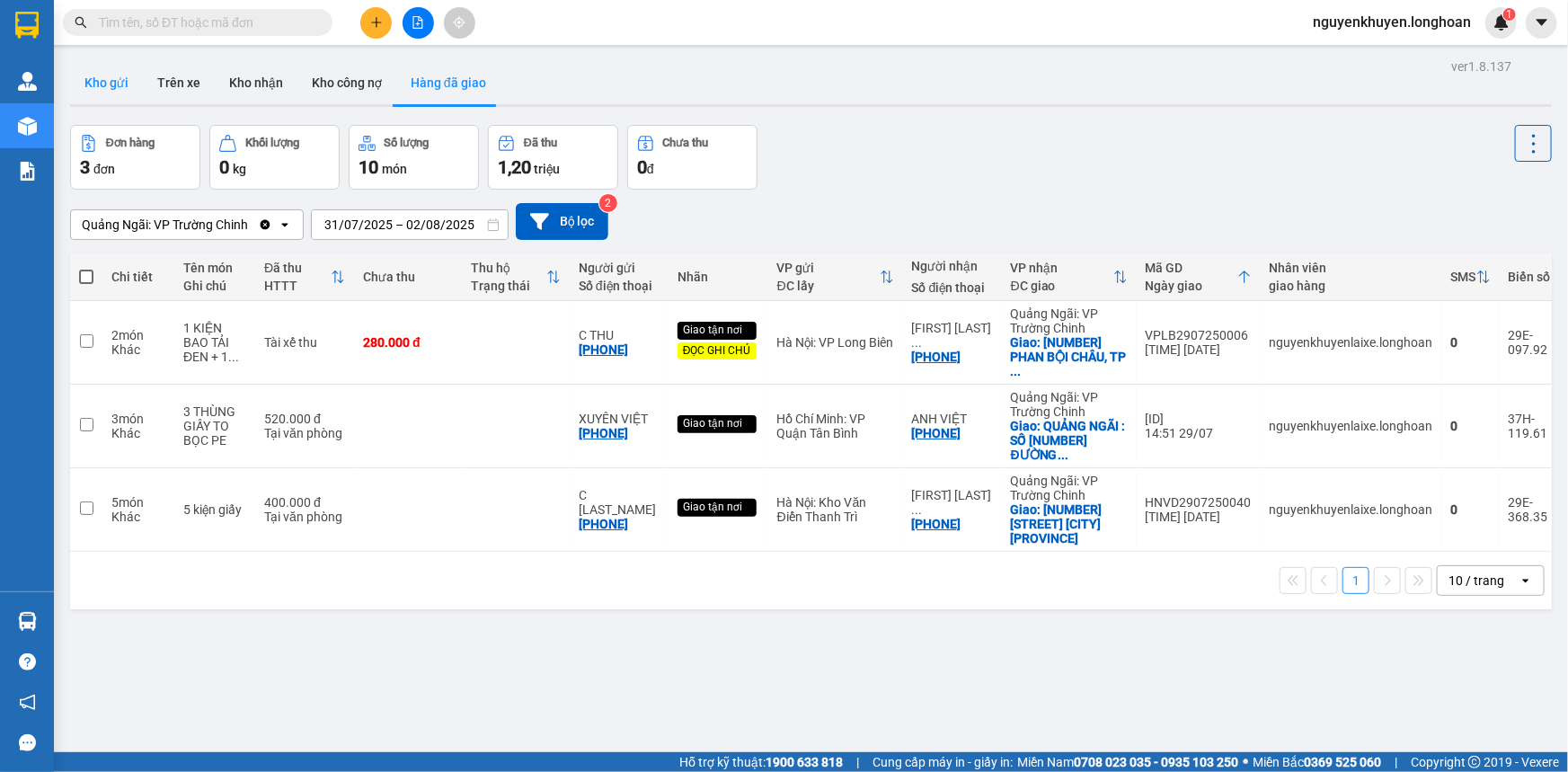 click on "Kho gửi" at bounding box center (106, 83) 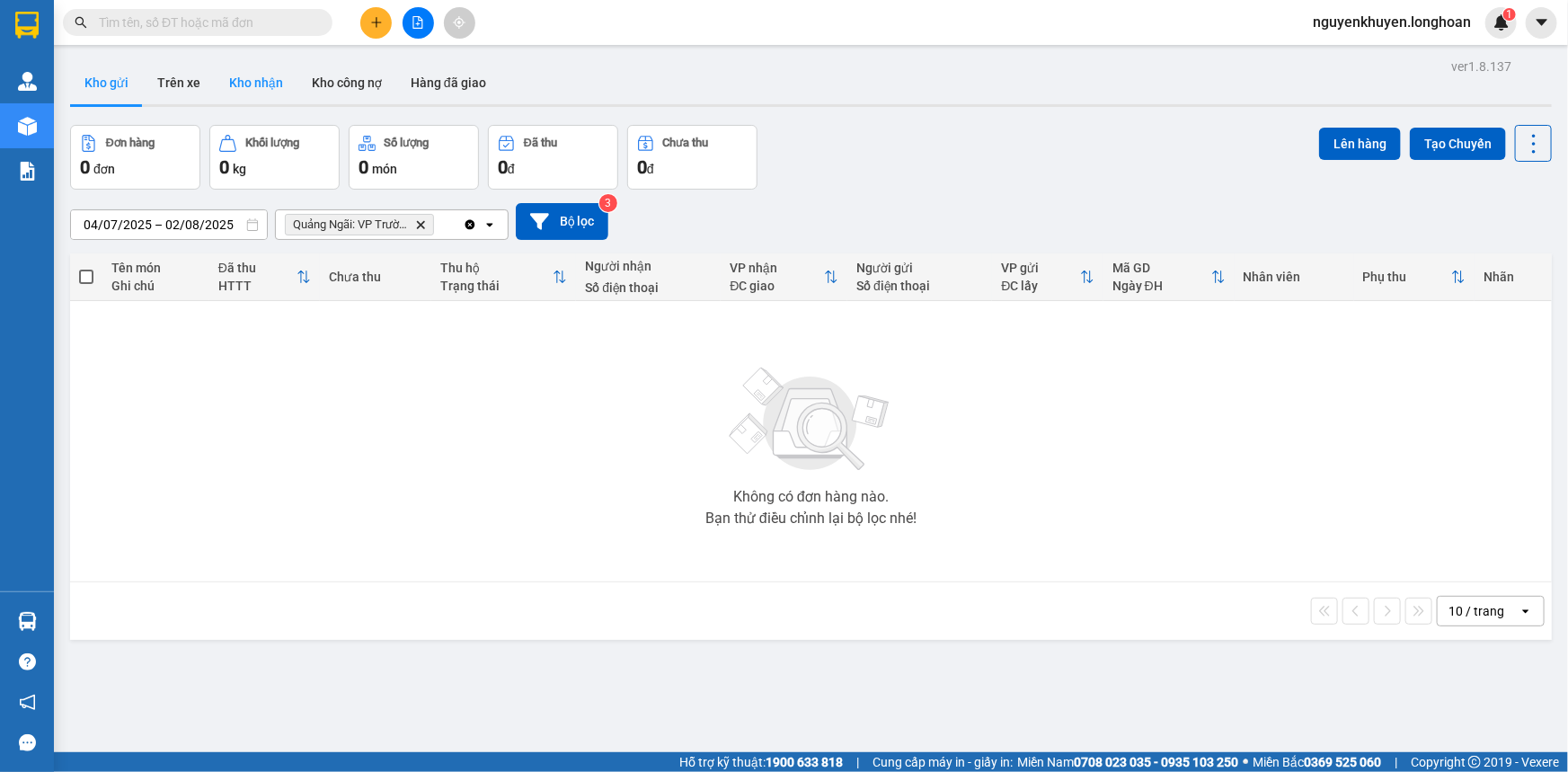 click on "Kho nhận" at bounding box center [256, 83] 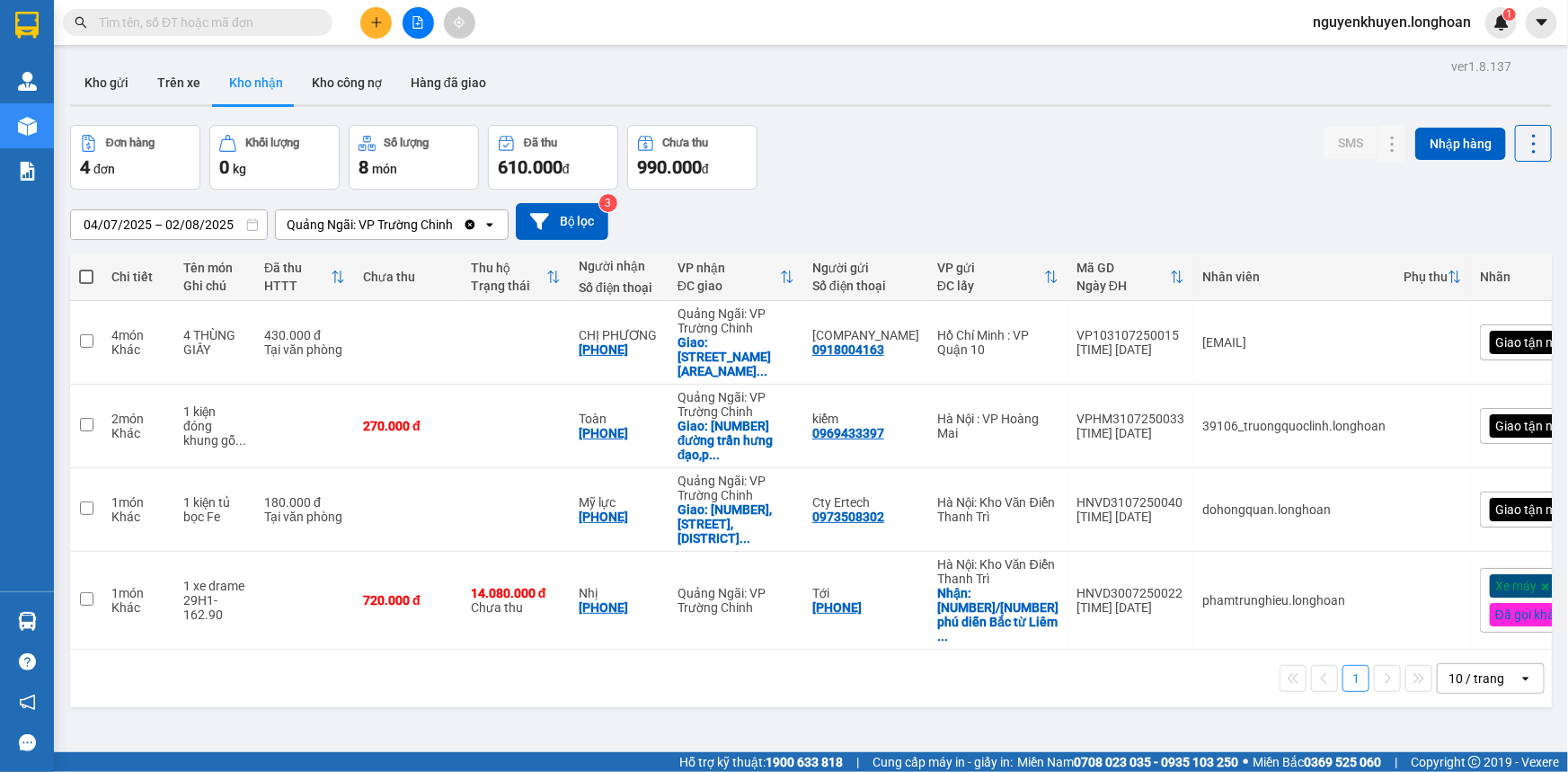 click on "Đơn hàng 4 đơn Khối lượng 0 kg Số lượng 8 món Đã thu 610.000  đ Chưa thu 990.000  đ SMS Nhập hàng" at bounding box center [811, 157] 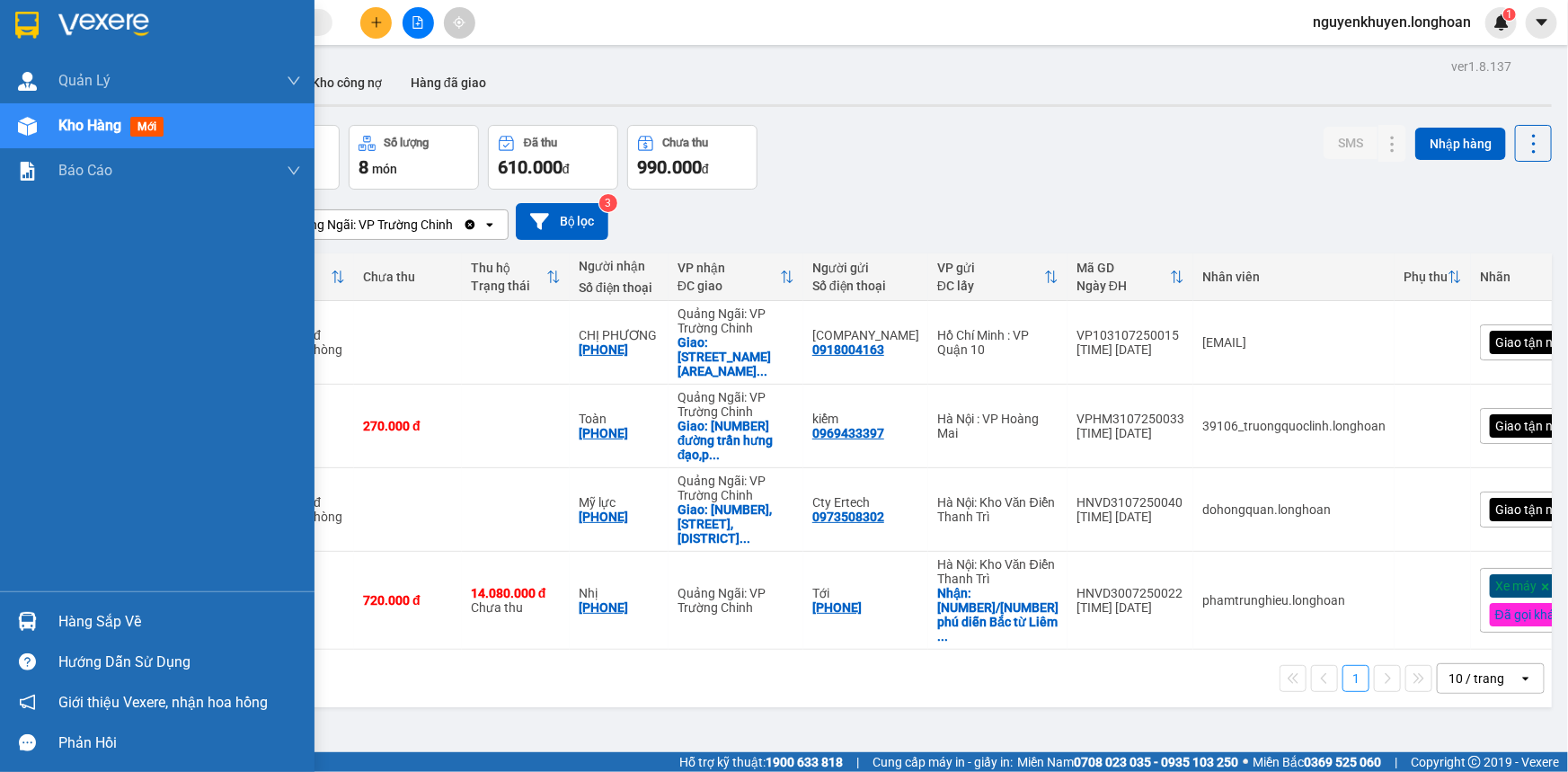 click on "Kho hàng" at bounding box center [90, 125] 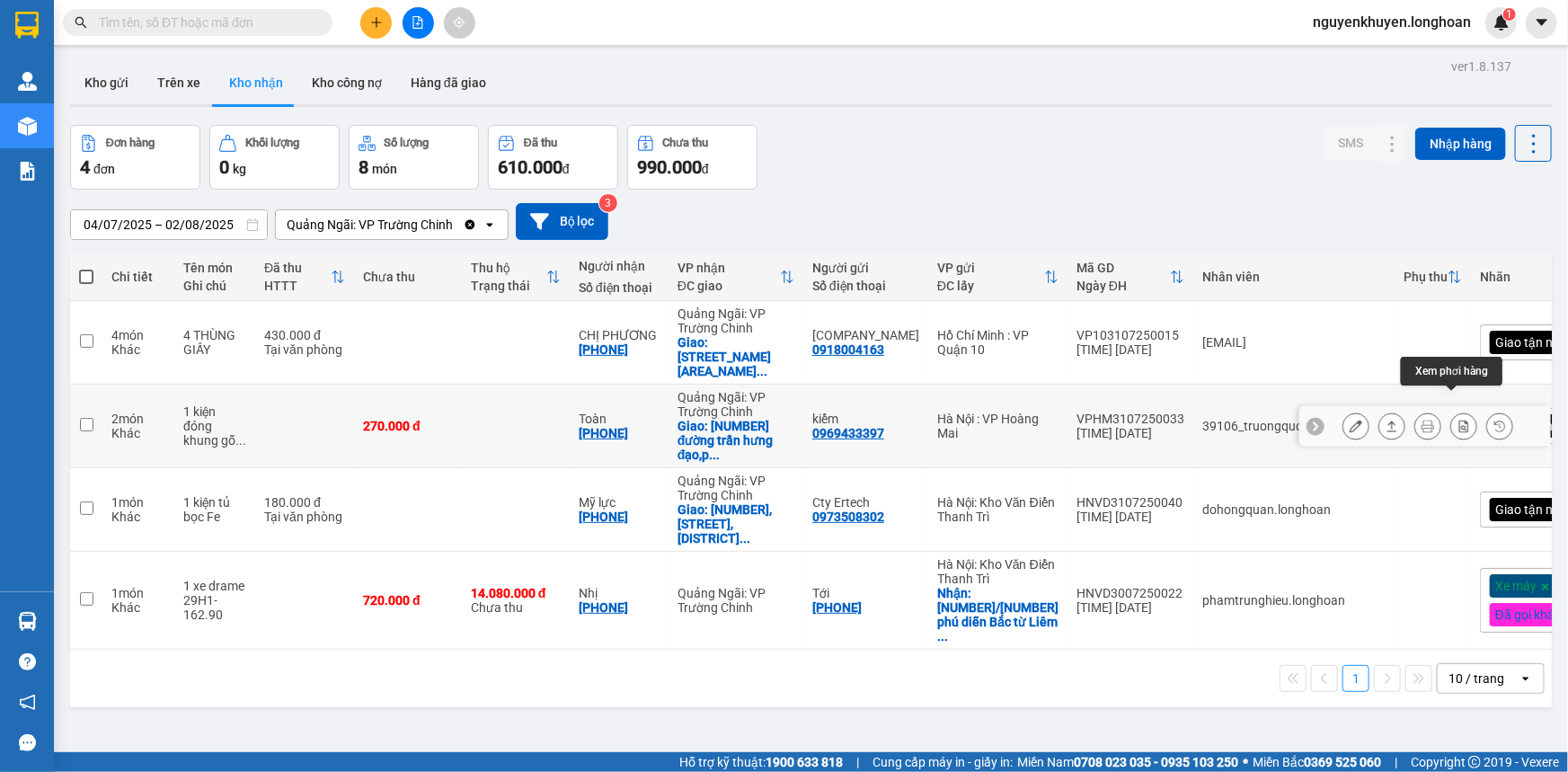 click 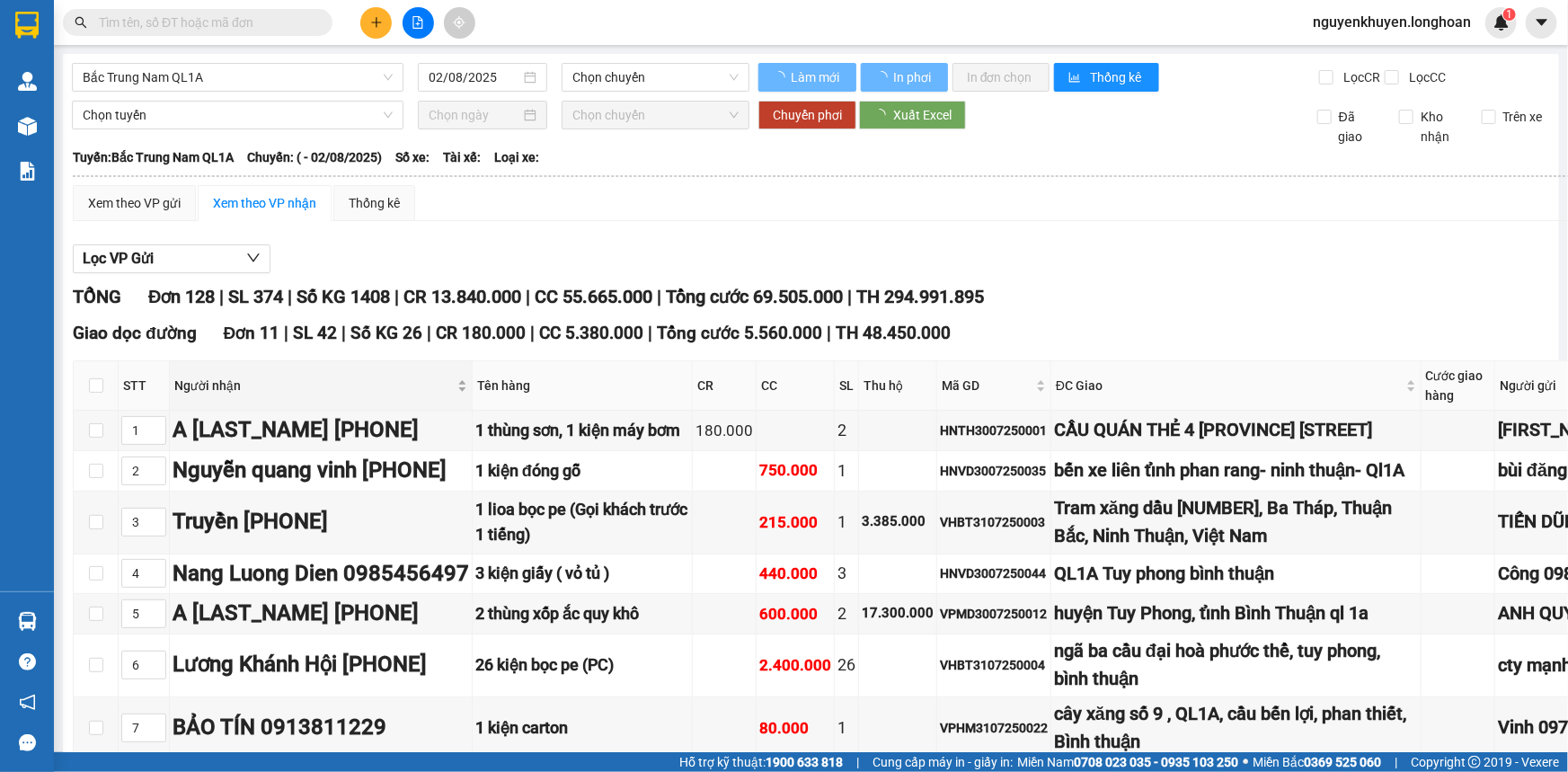 type on "31/07/2025" 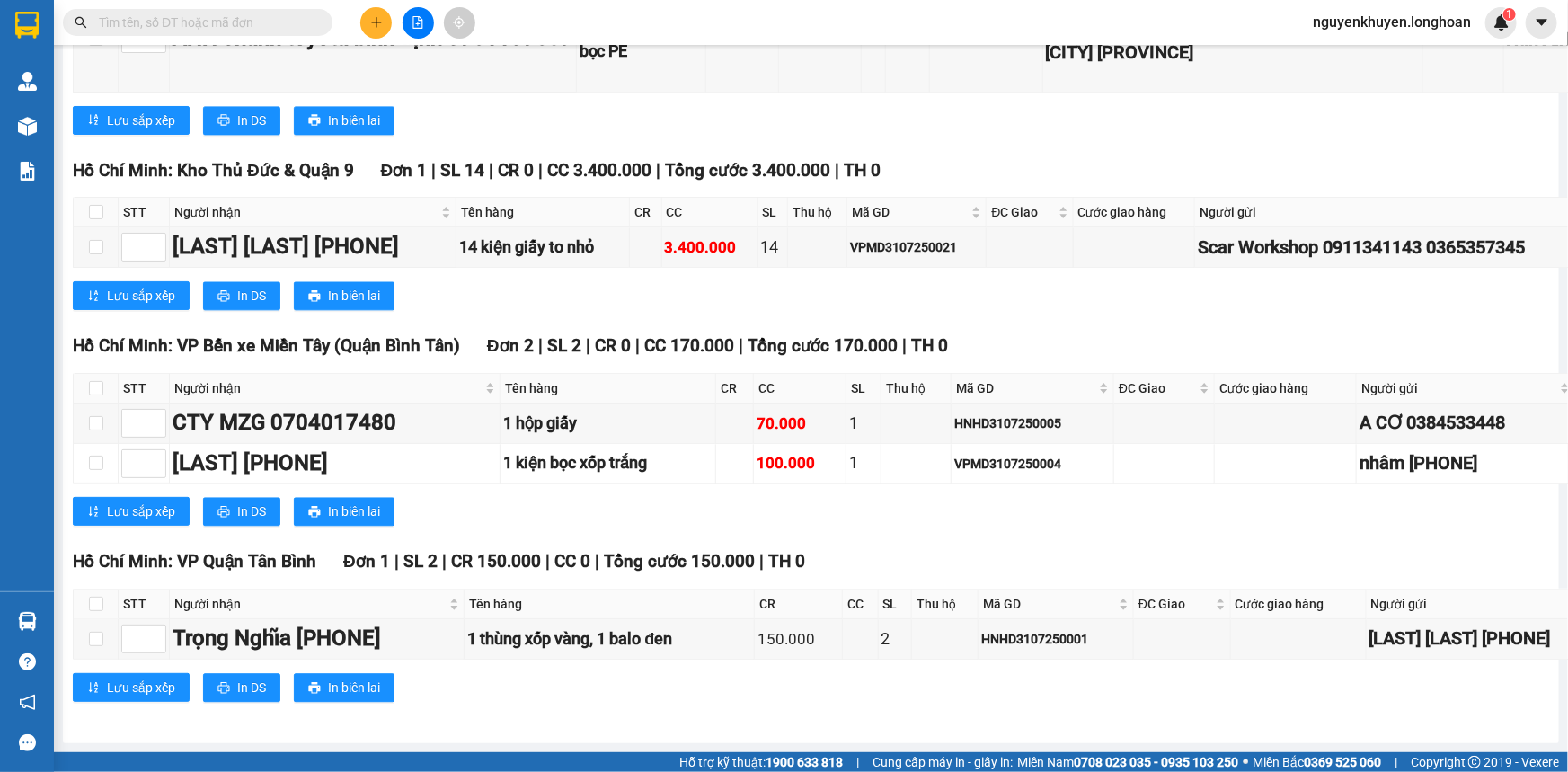 scroll, scrollTop: 12992, scrollLeft: 0, axis: vertical 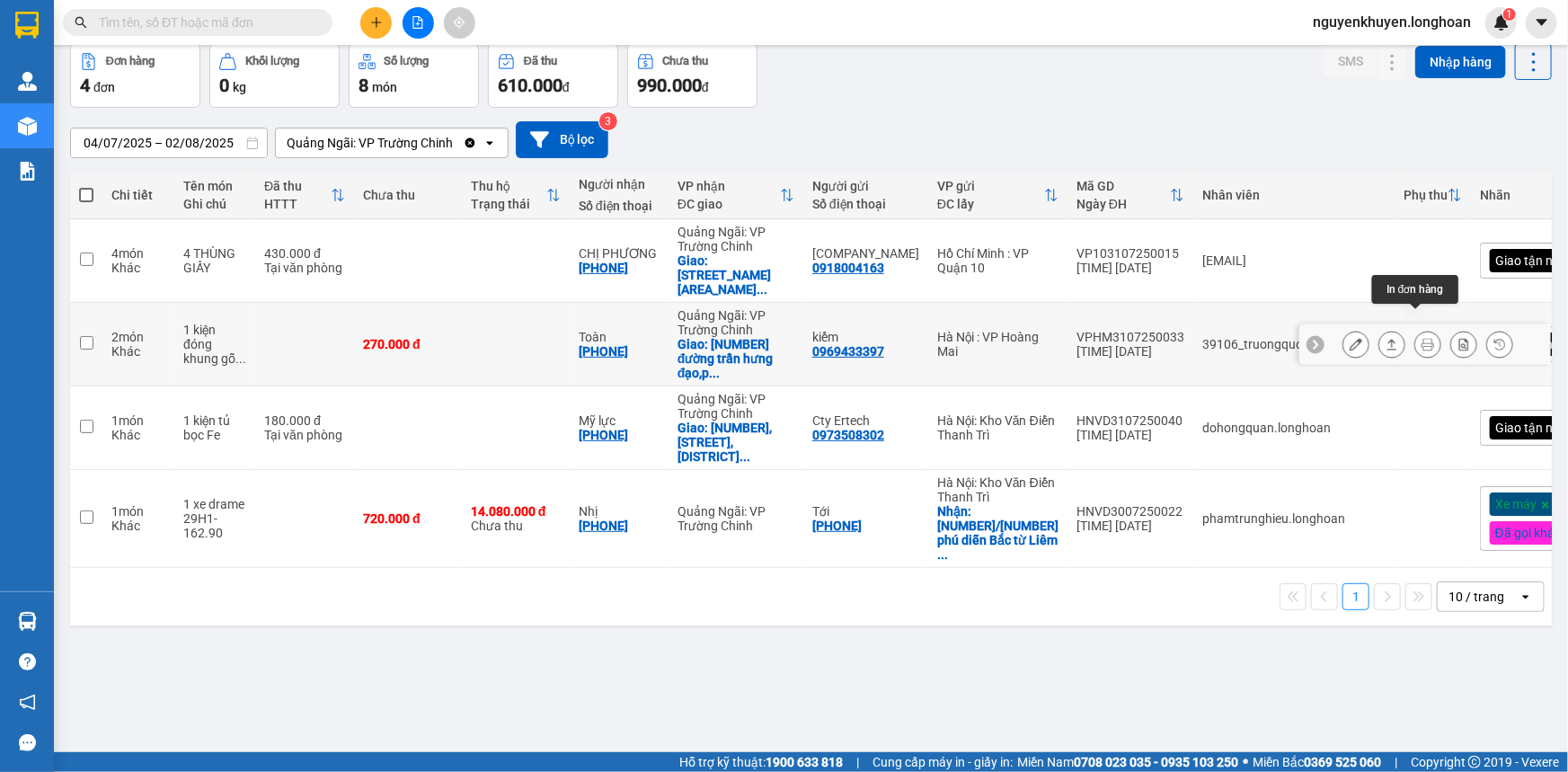 click 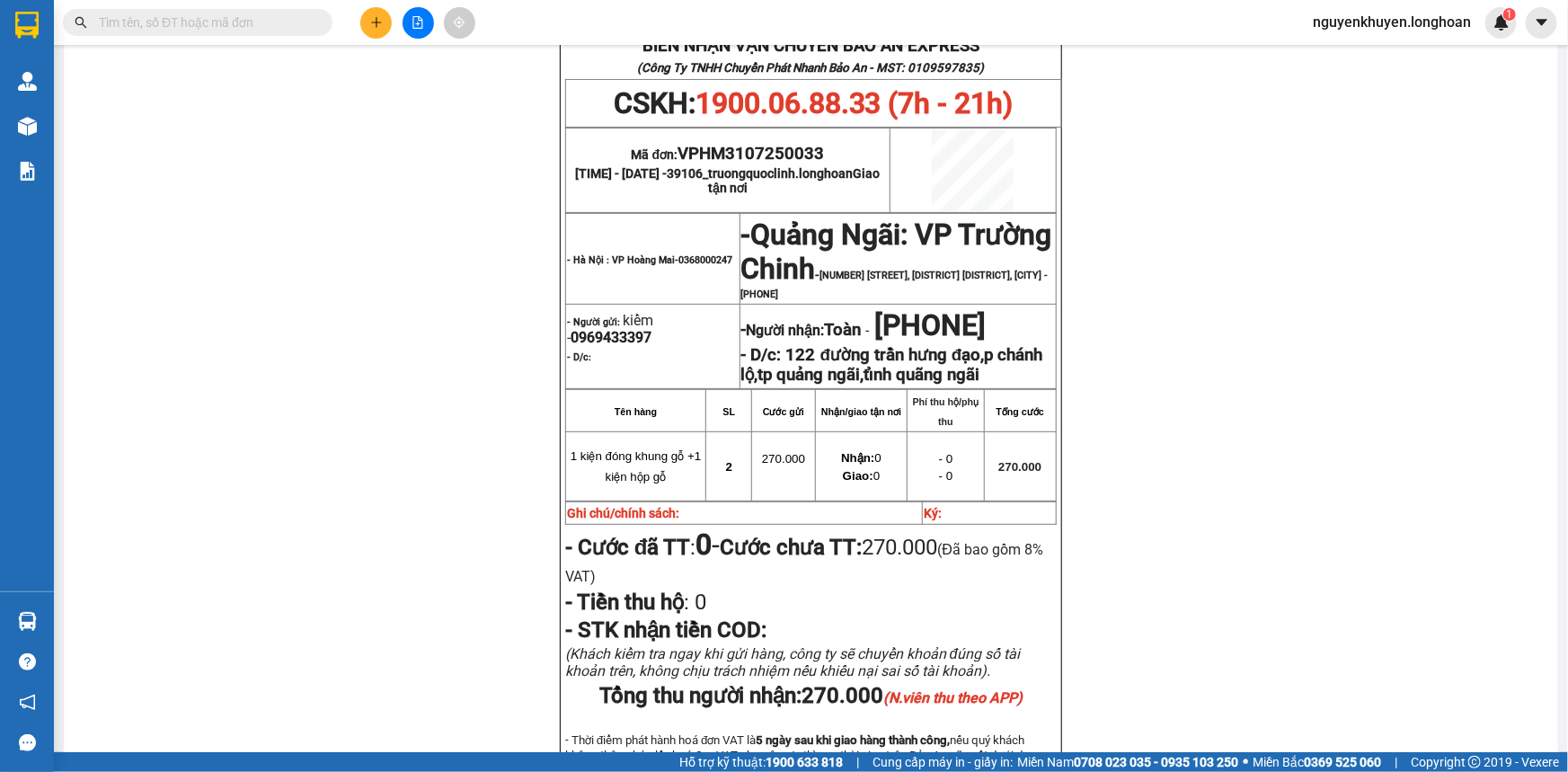 scroll, scrollTop: 0, scrollLeft: 0, axis: both 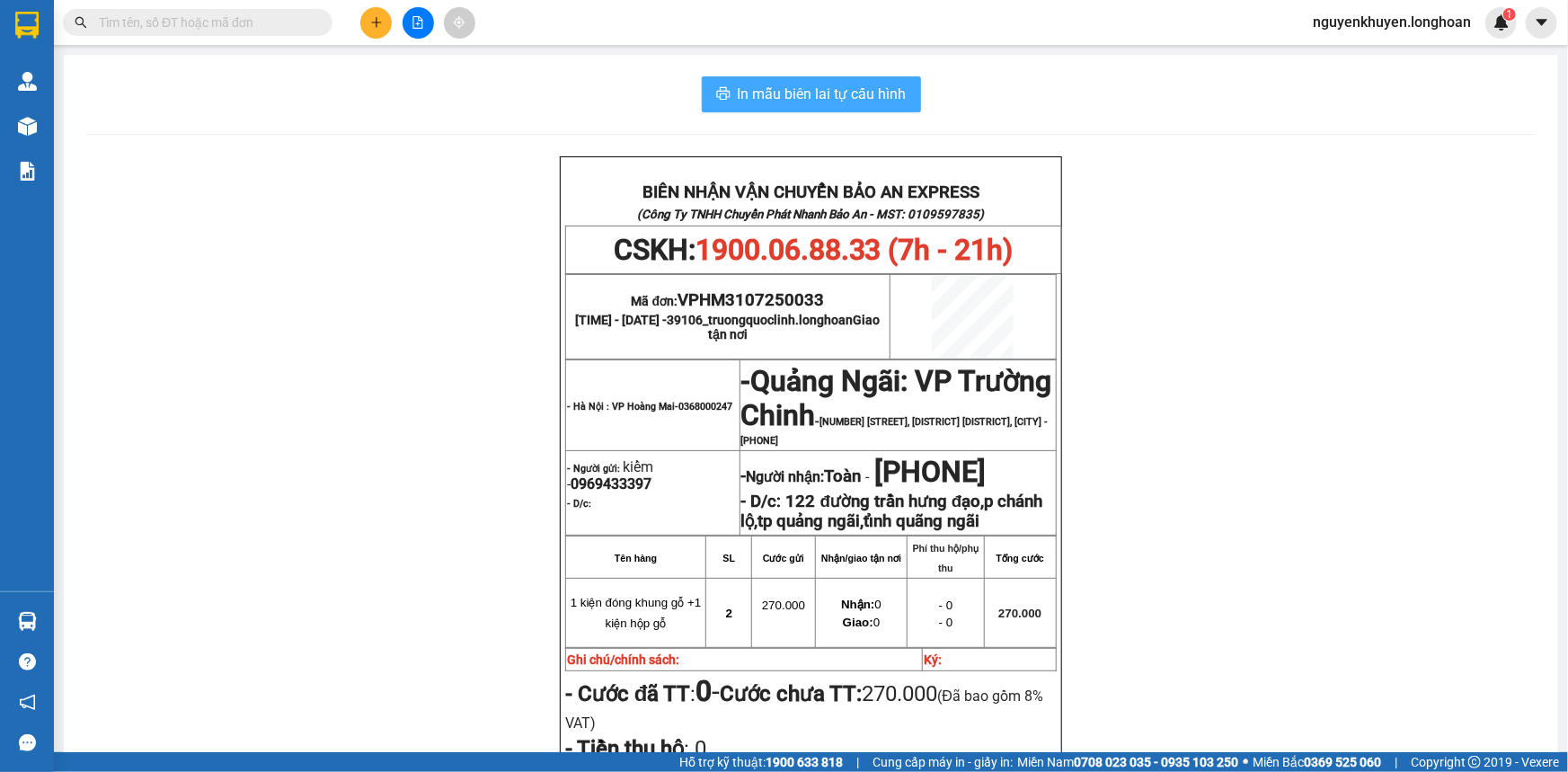 click on "In mẫu biên lai tự cấu hình" at bounding box center [822, 93] 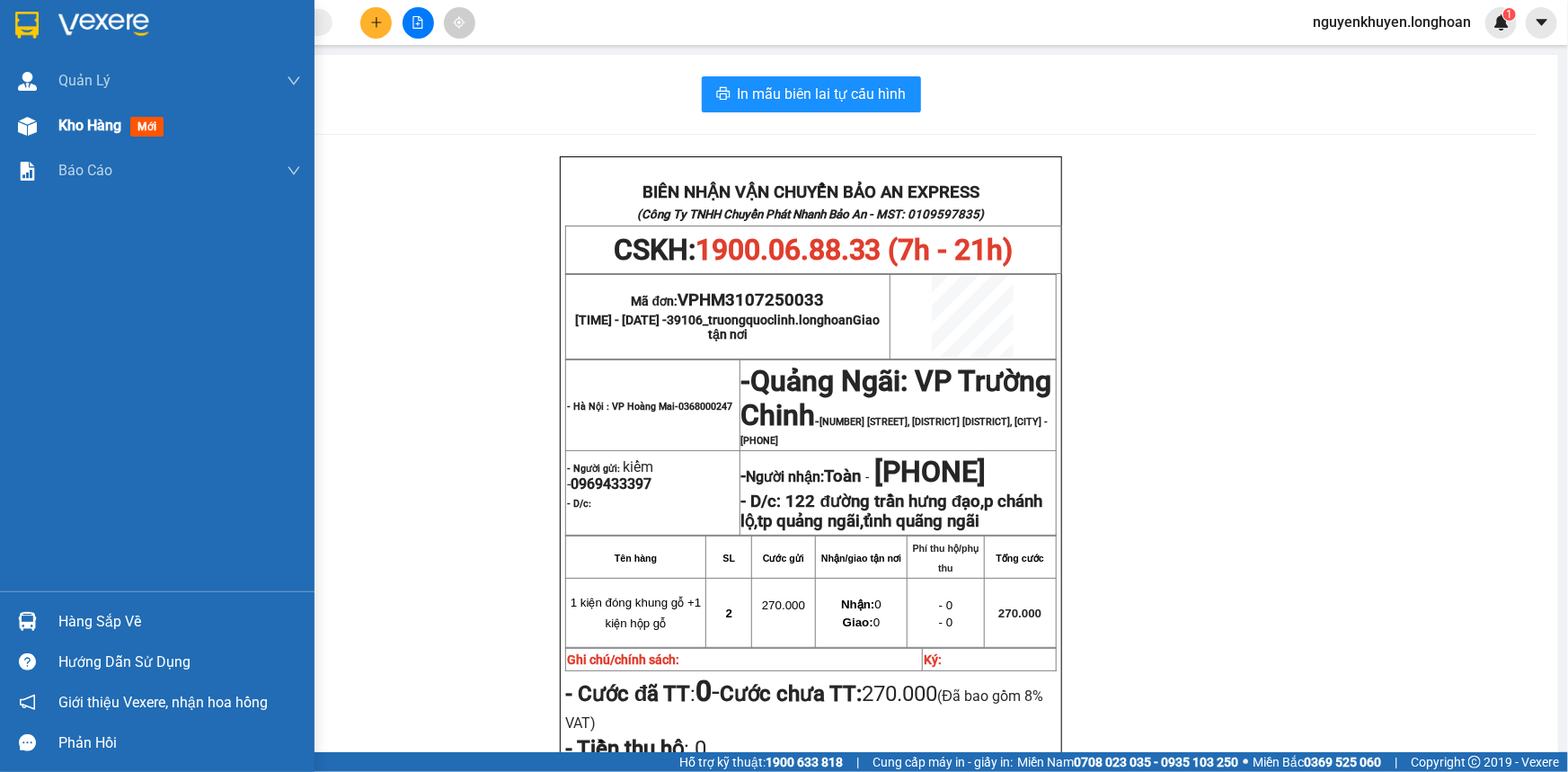 click on "Kho hàng" at bounding box center [90, 125] 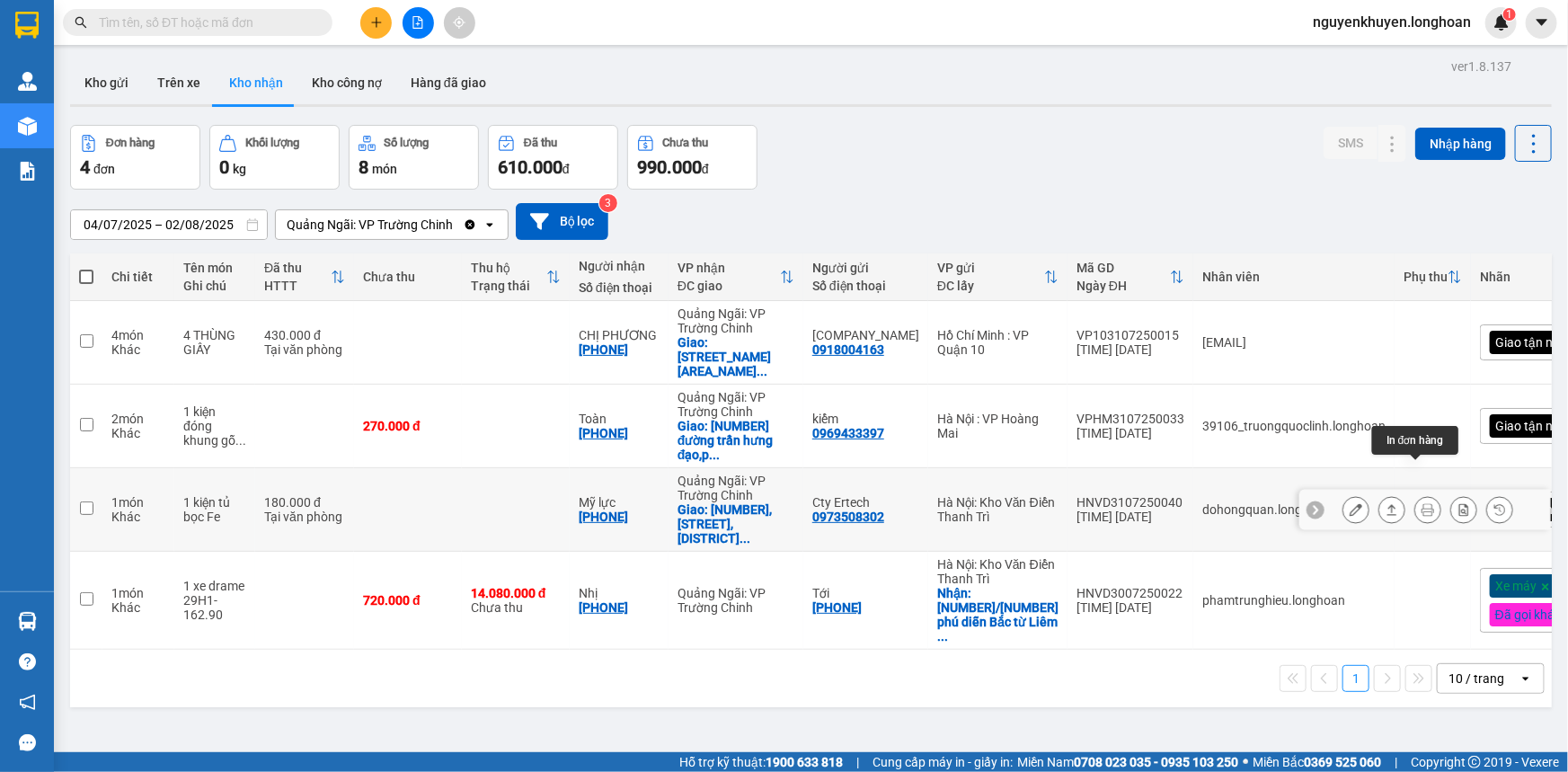 click 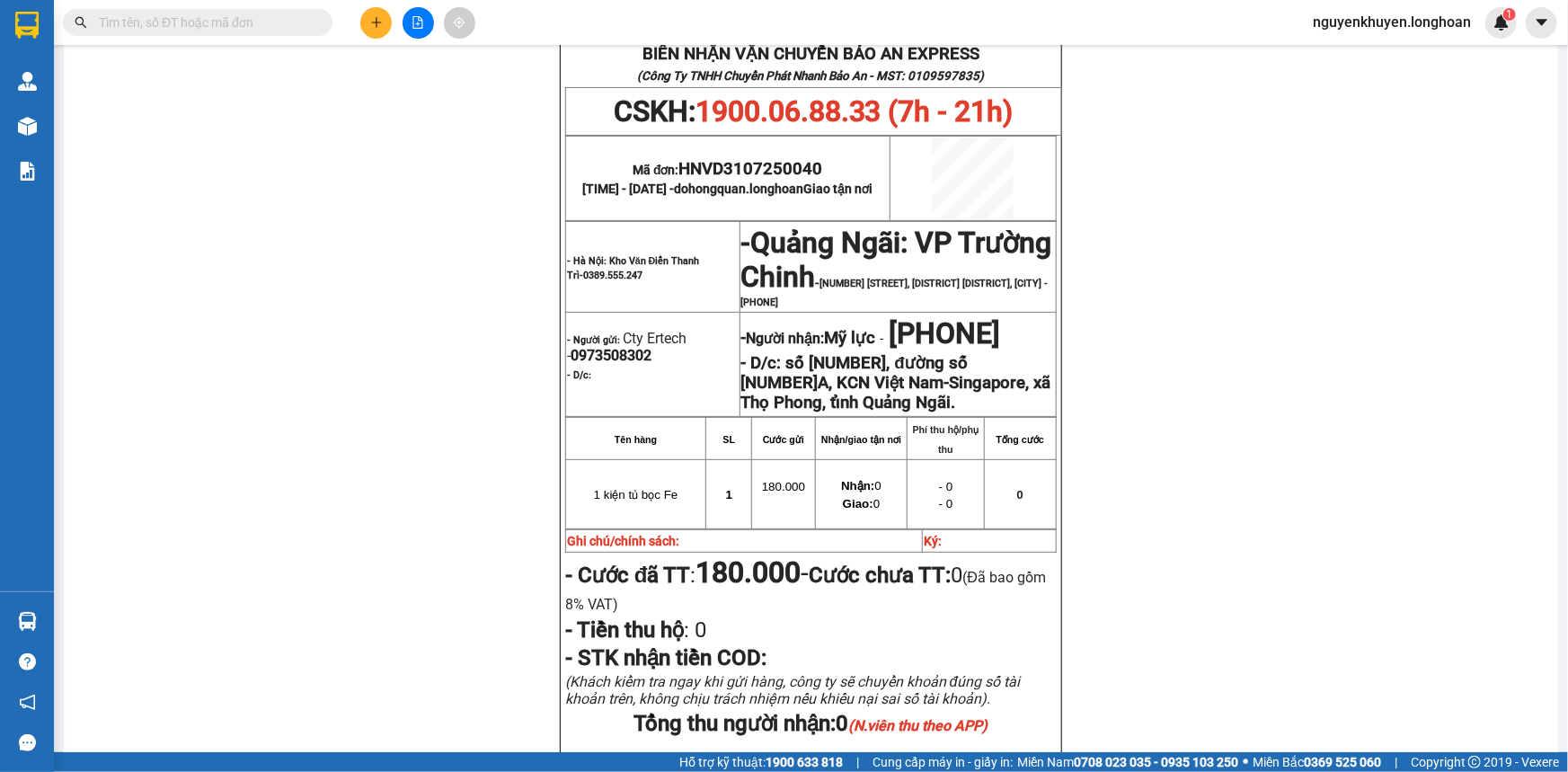 scroll, scrollTop: 0, scrollLeft: 0, axis: both 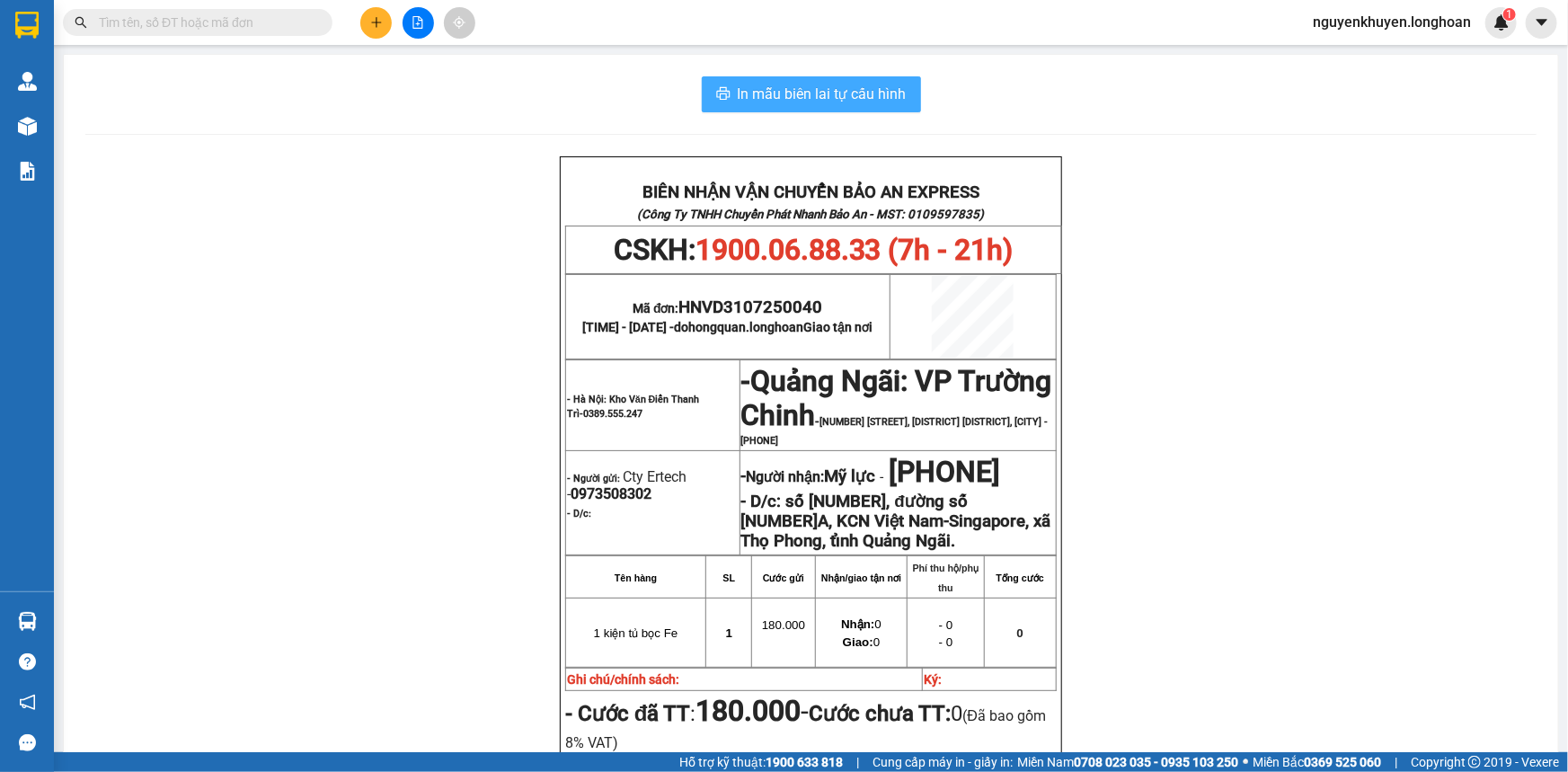 click on "In mẫu biên lai tự cấu hình" at bounding box center [822, 93] 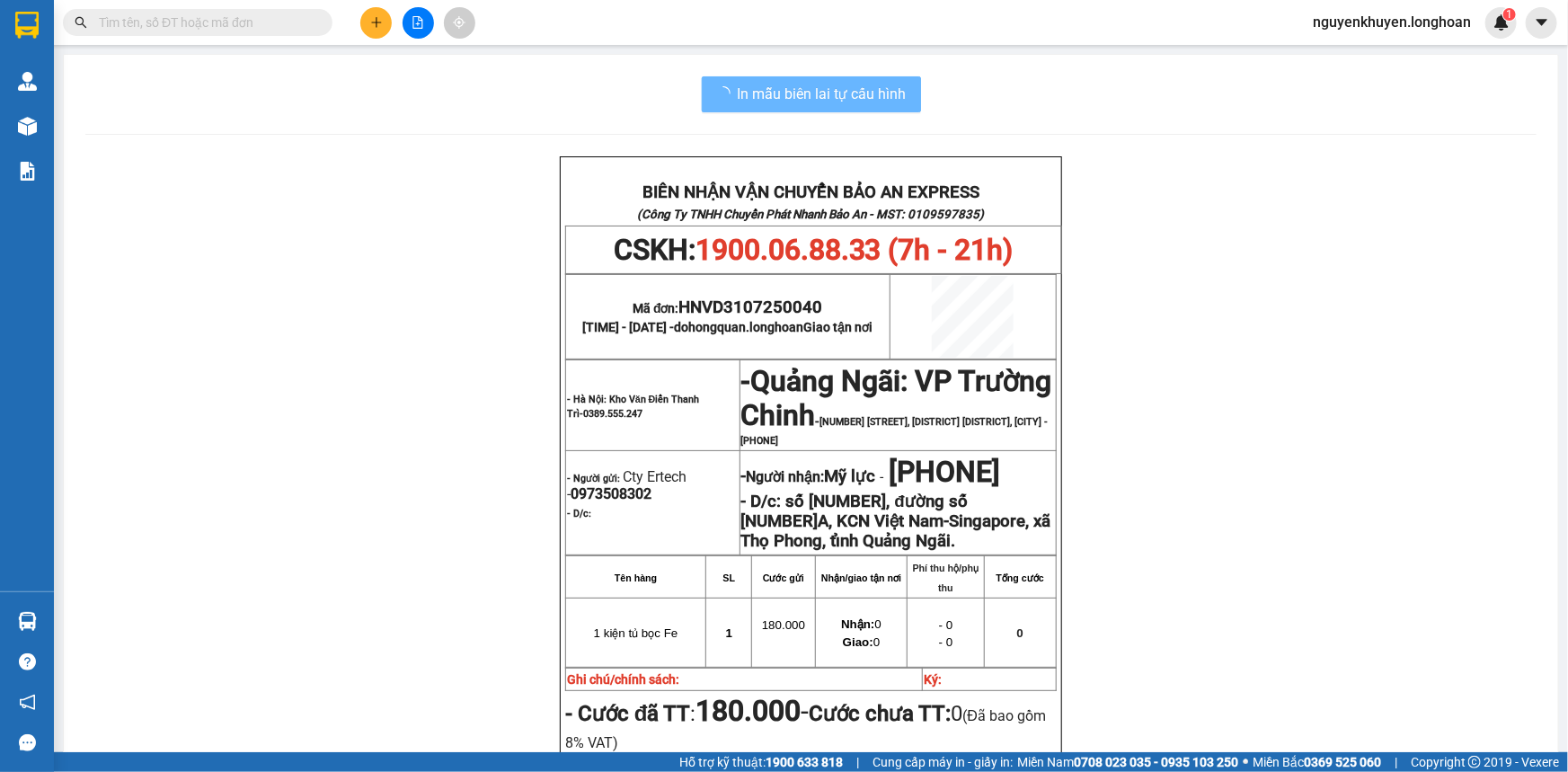 scroll, scrollTop: 0, scrollLeft: 0, axis: both 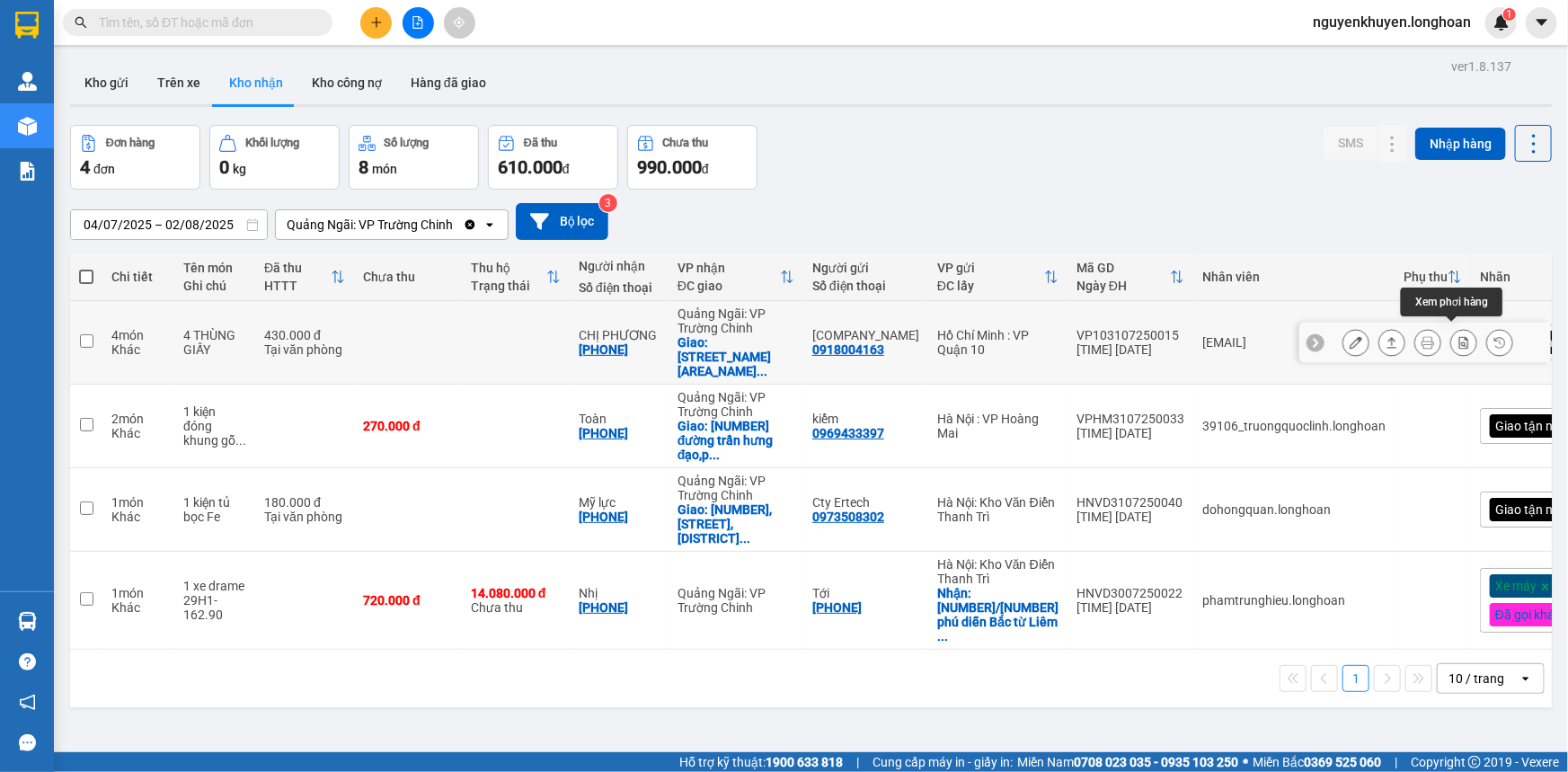 click 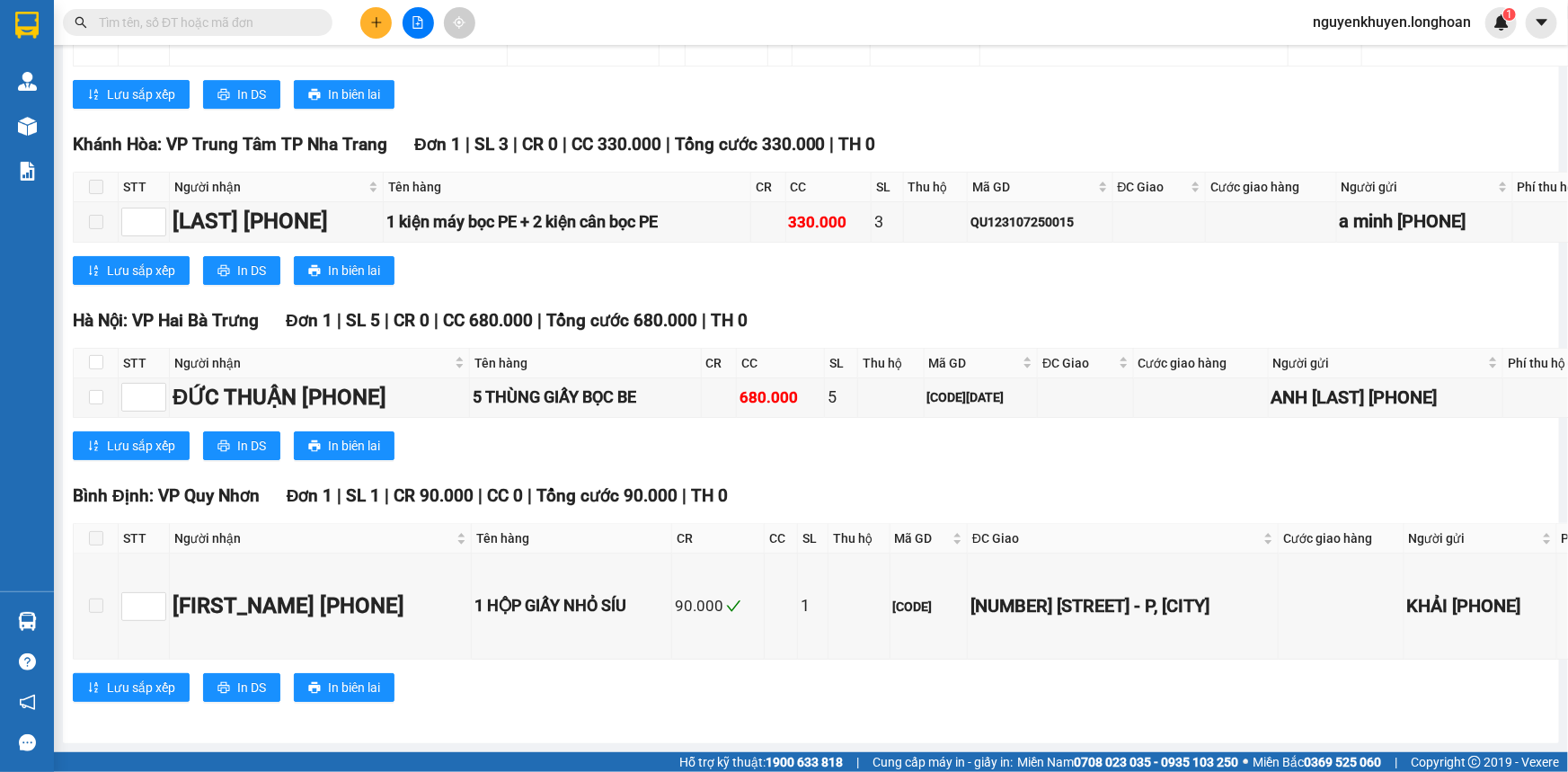 scroll, scrollTop: 13643, scrollLeft: 0, axis: vertical 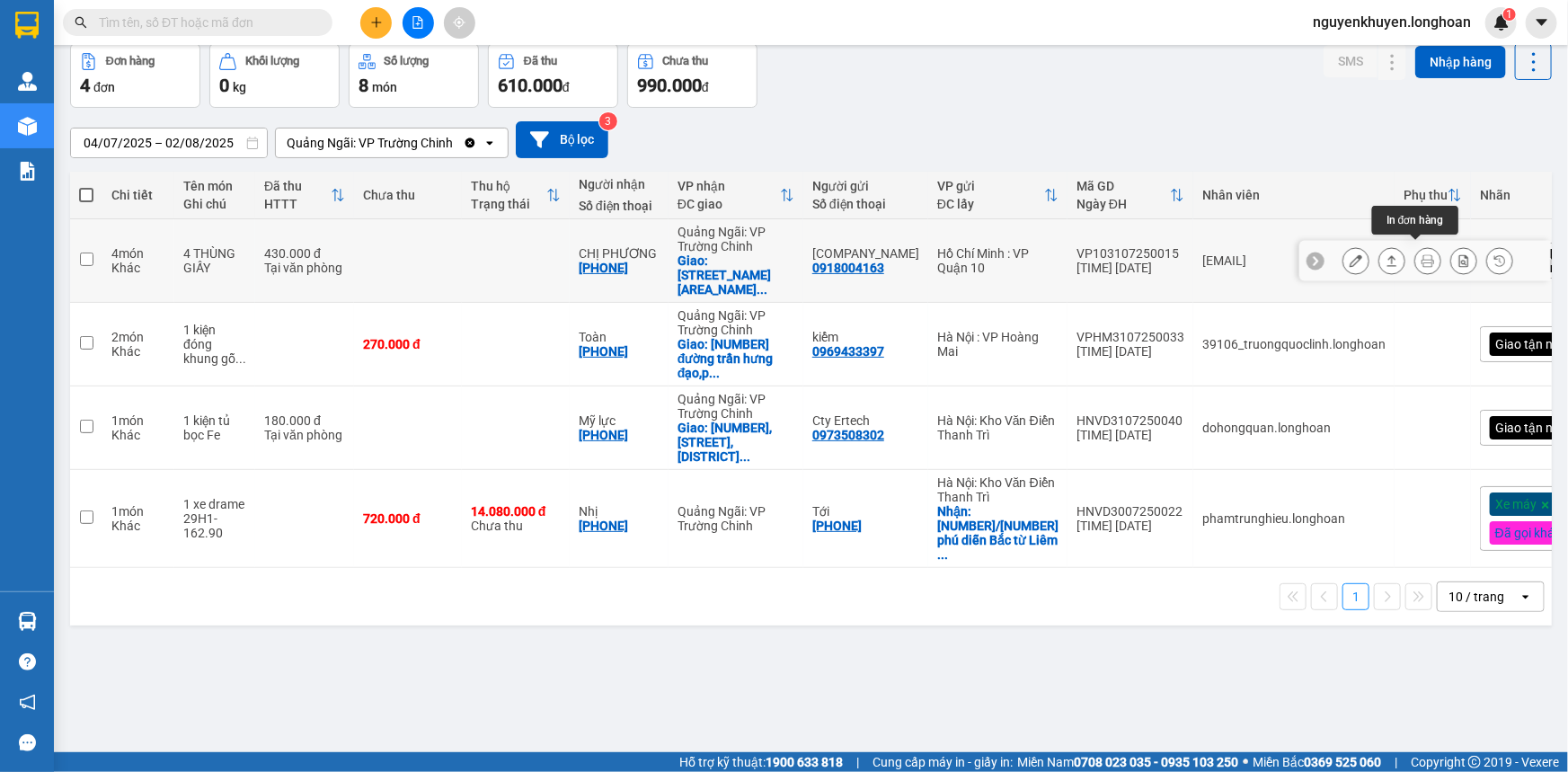 click 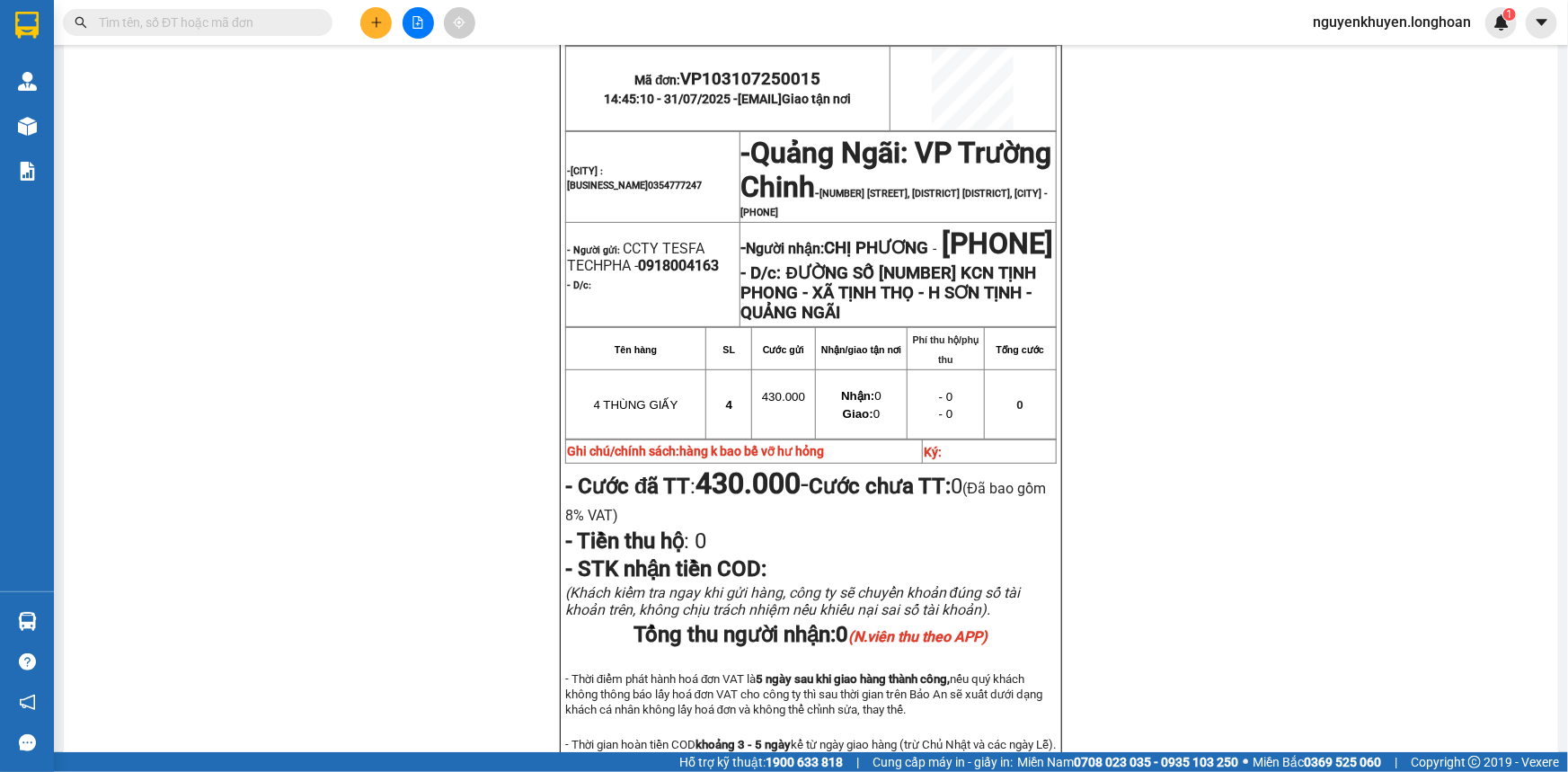 scroll, scrollTop: 0, scrollLeft: 0, axis: both 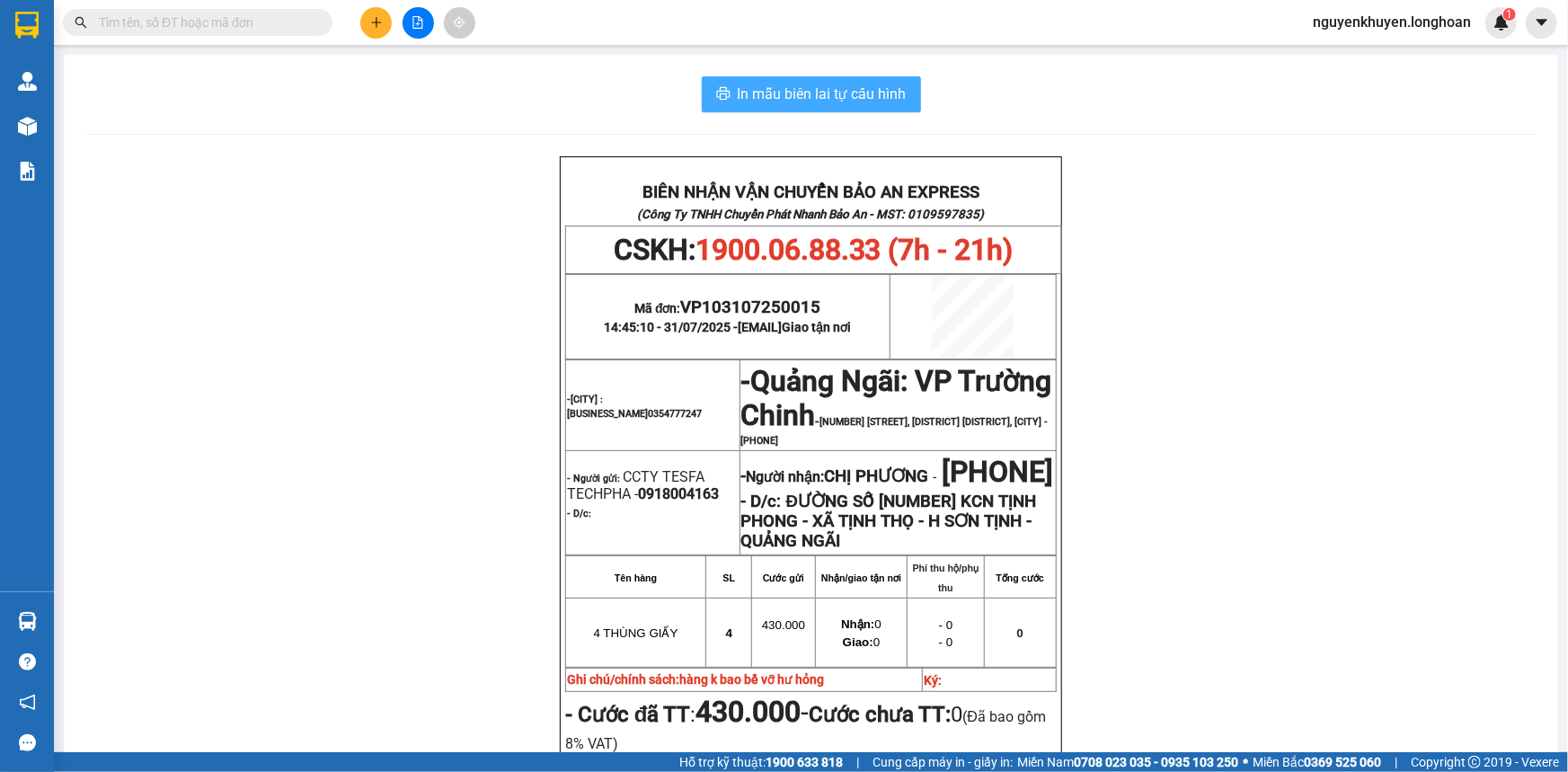 click on "In mẫu biên lai tự cấu hình" at bounding box center (822, 93) 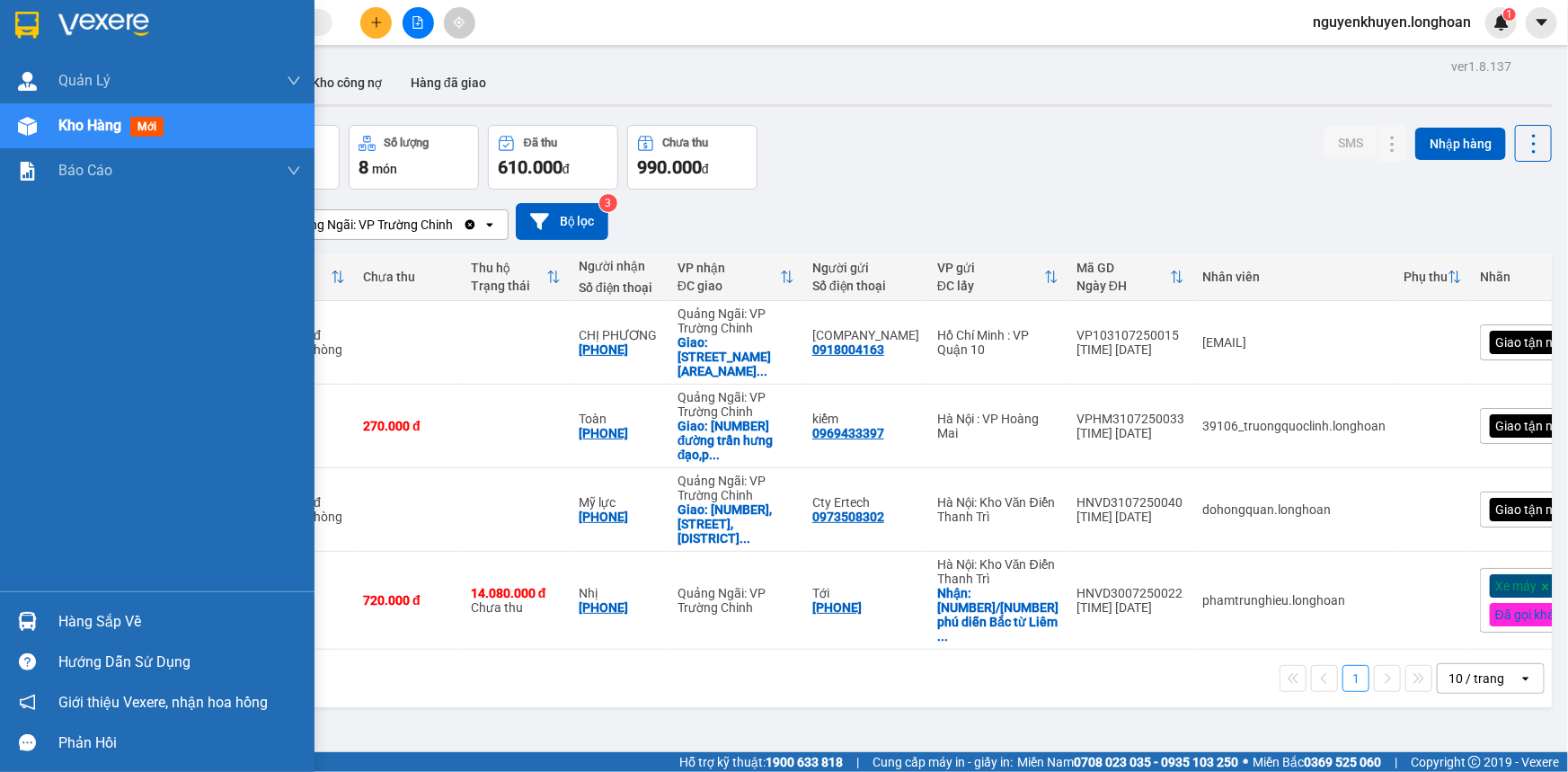 click at bounding box center [157, 29] 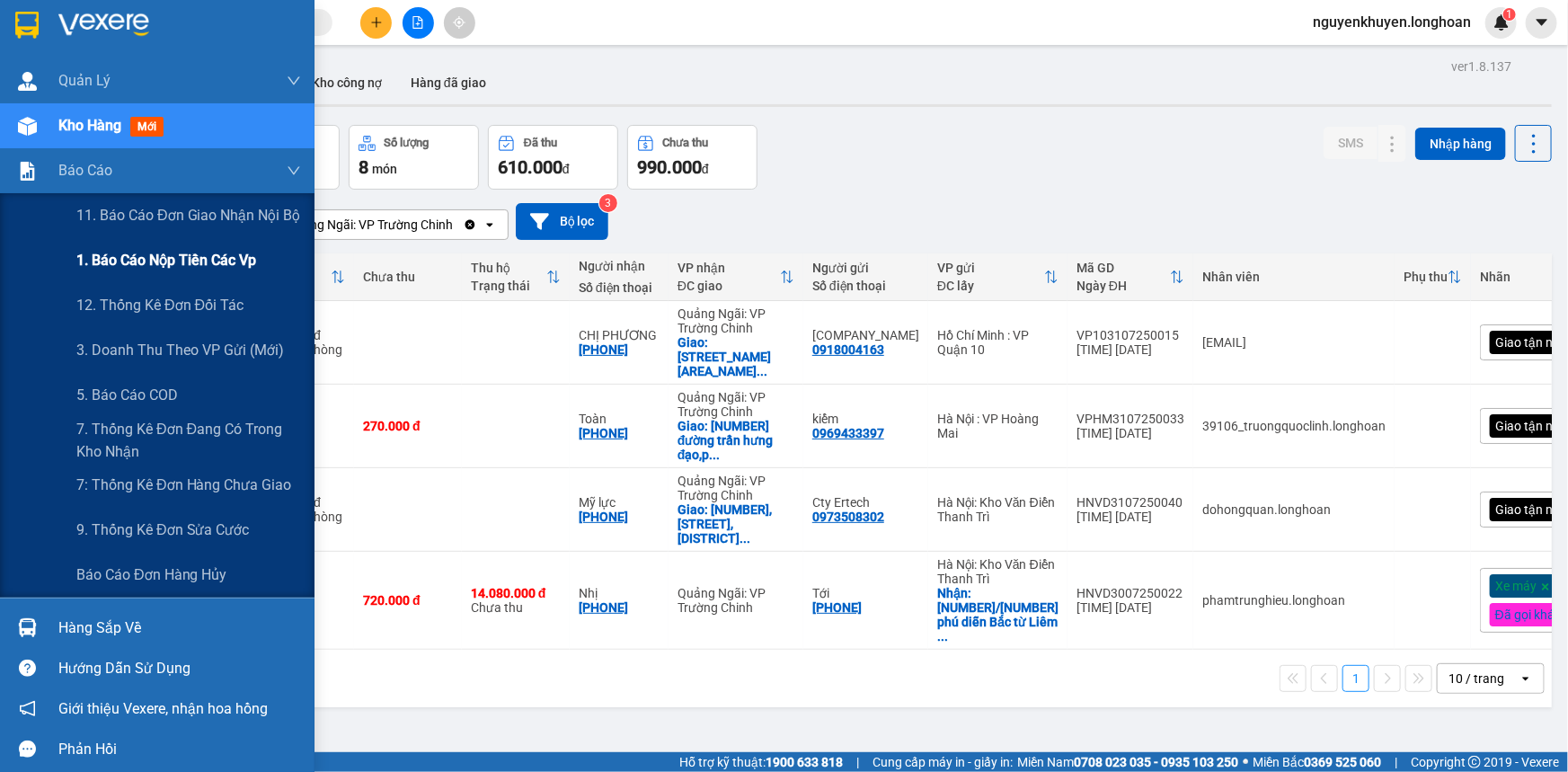click on "1. Báo cáo nộp tiền các vp" at bounding box center (166, 260) 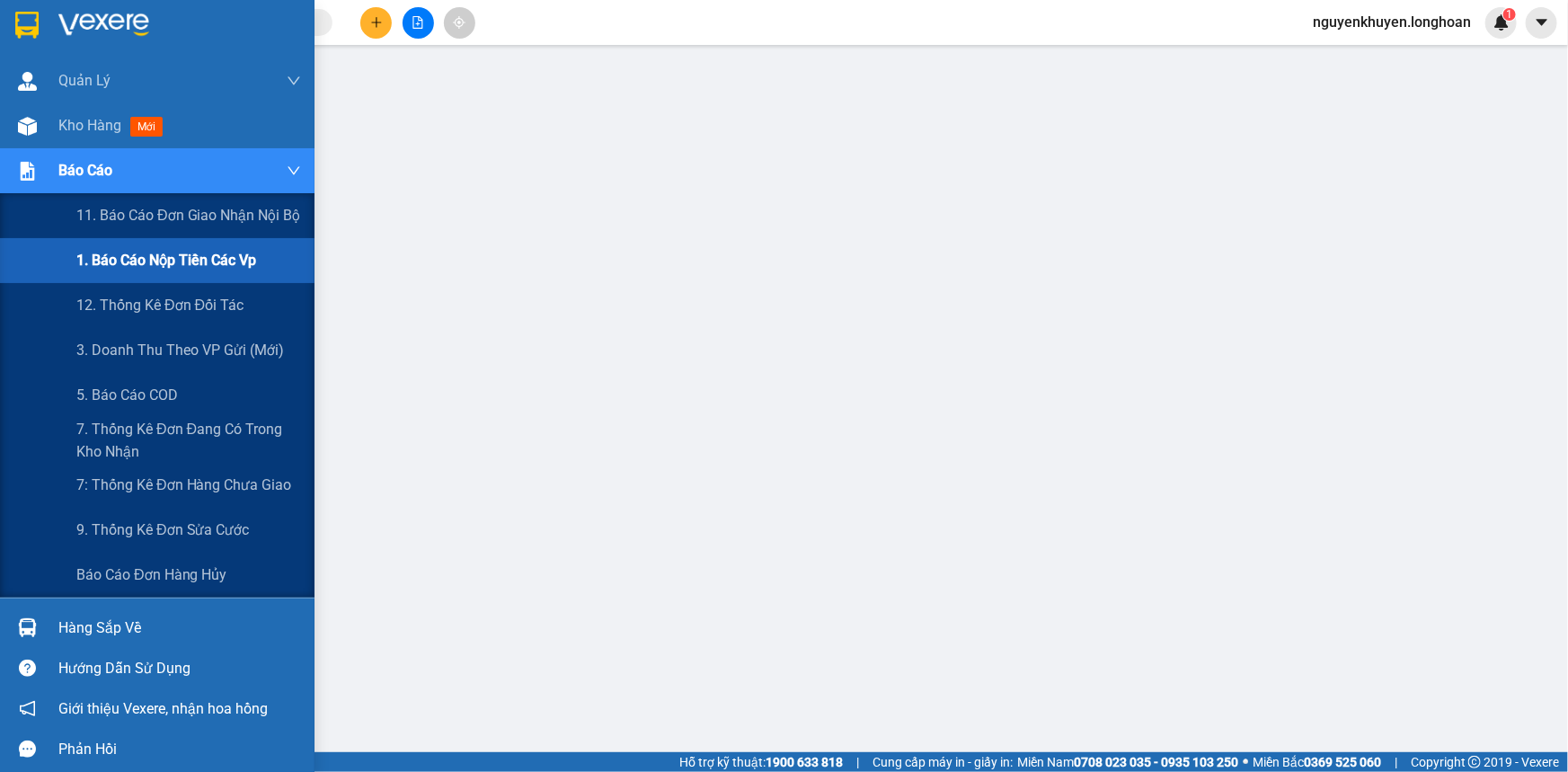click on "Báo cáo" at bounding box center [157, 171] 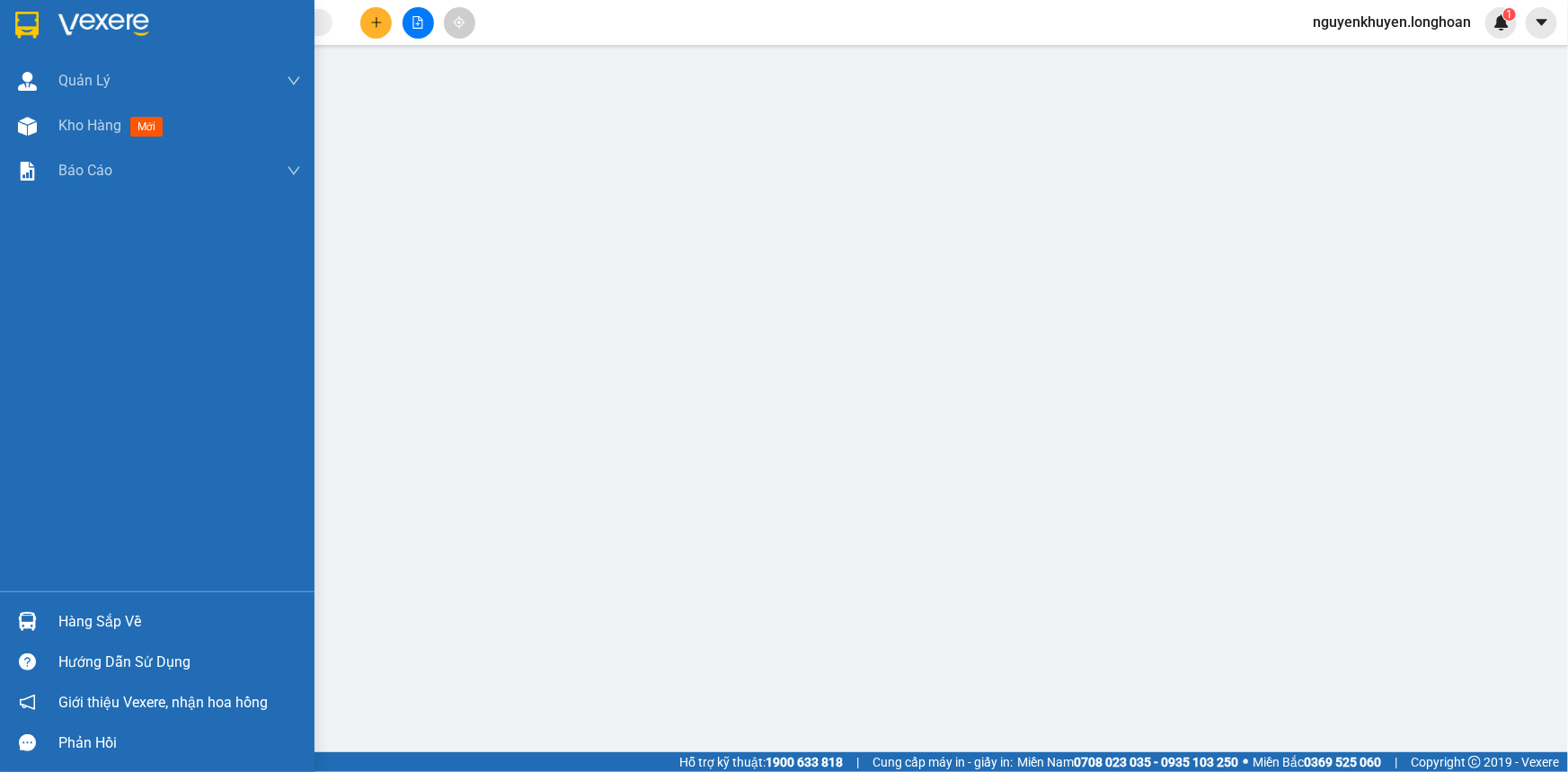 click on "Hàng sắp về" at bounding box center (180, 622) 